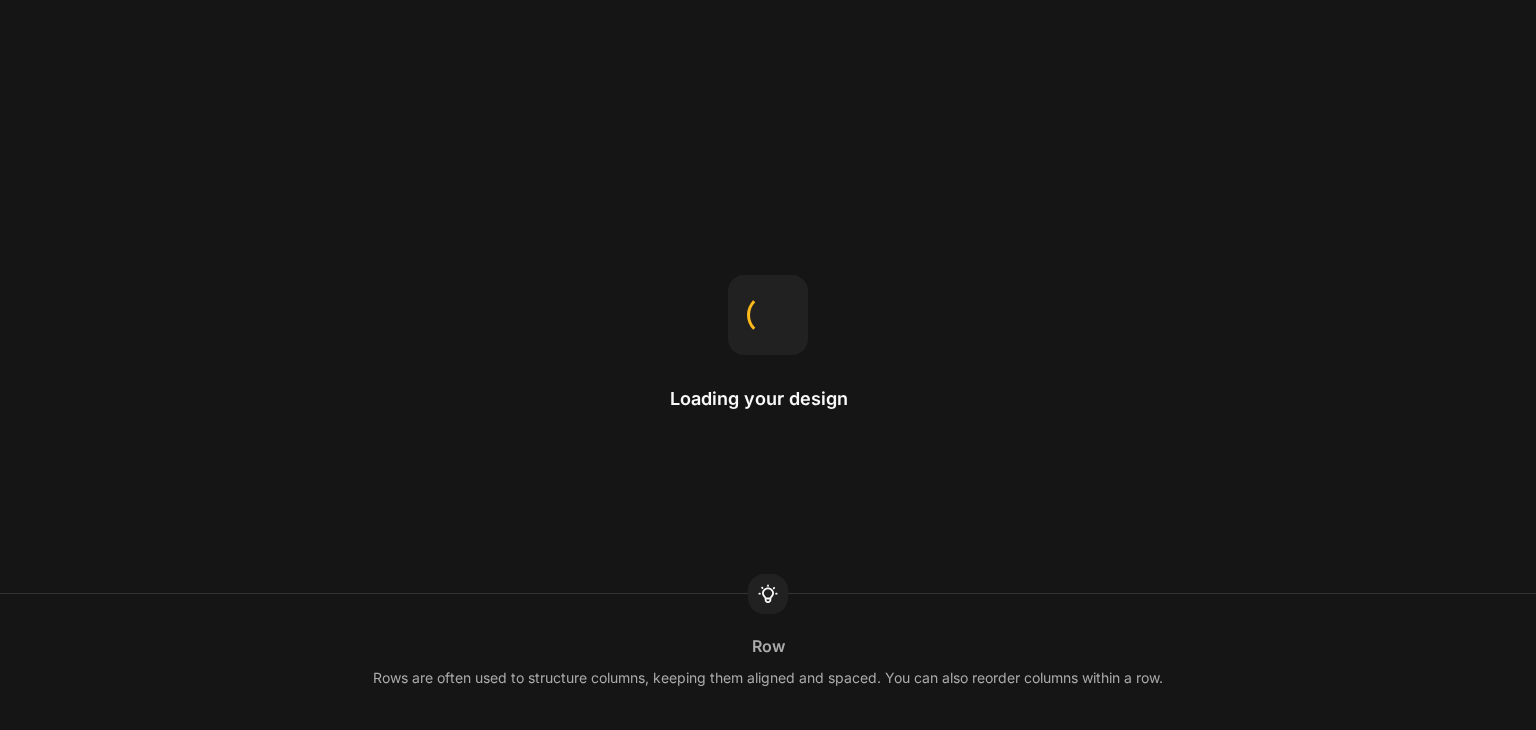 scroll, scrollTop: 0, scrollLeft: 0, axis: both 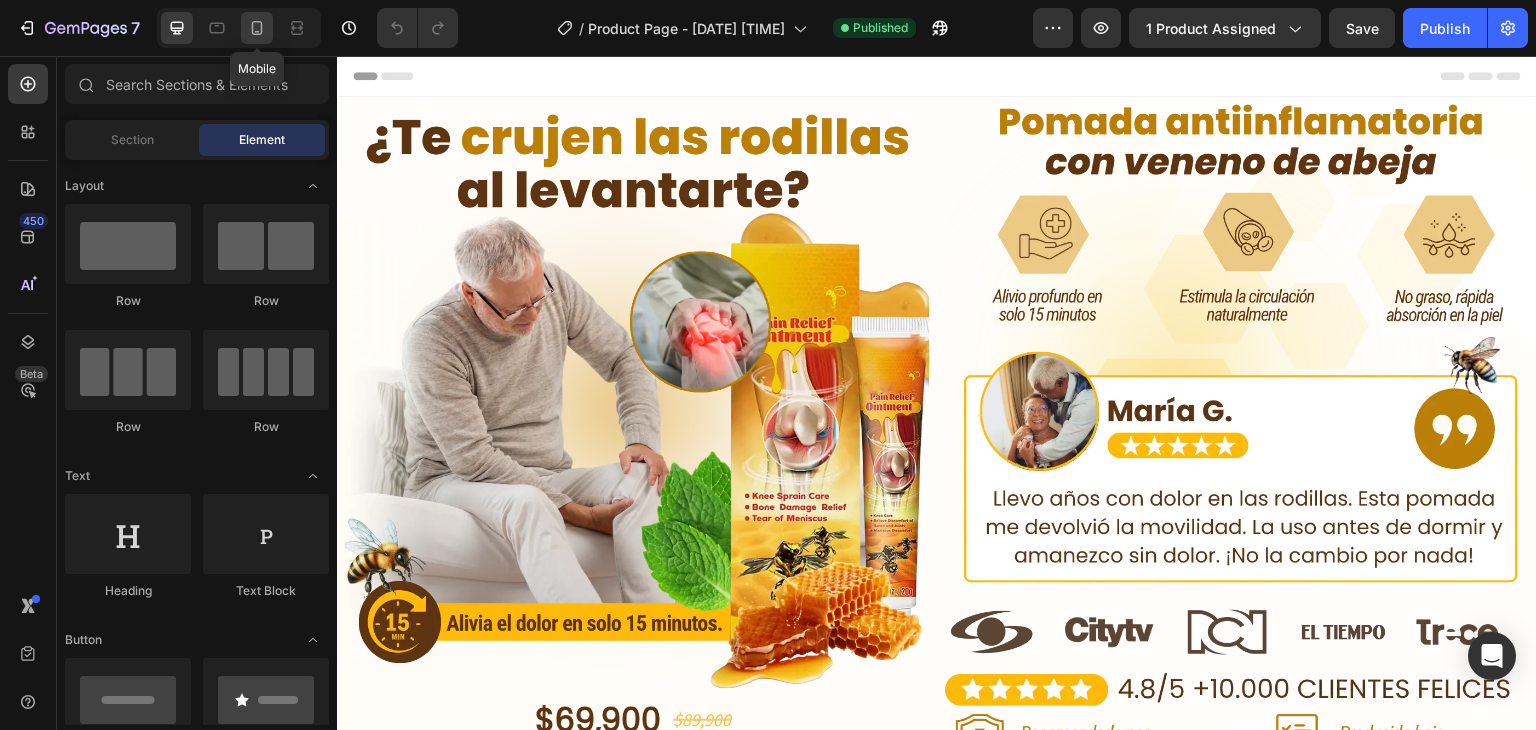 click 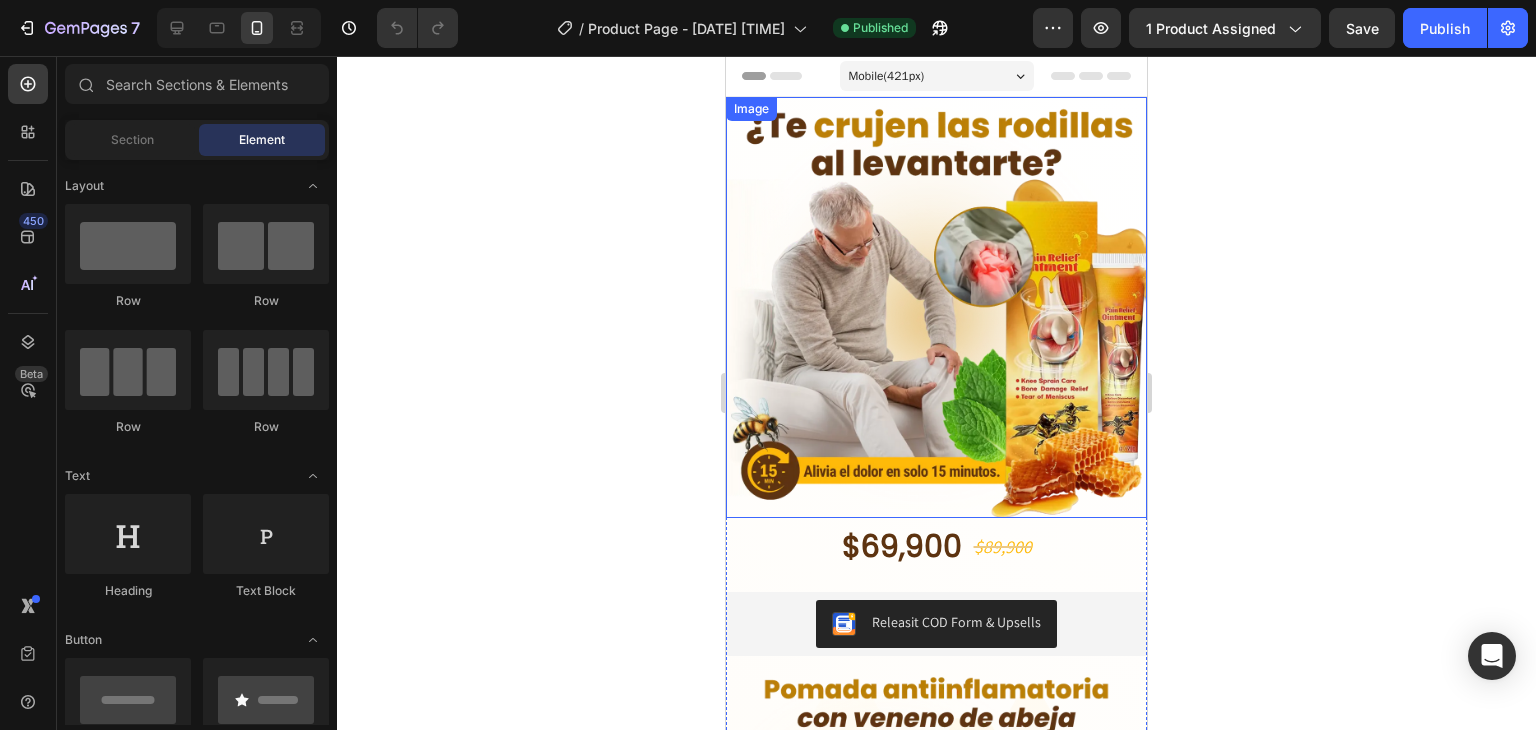 click on "Image" at bounding box center [936, 307] 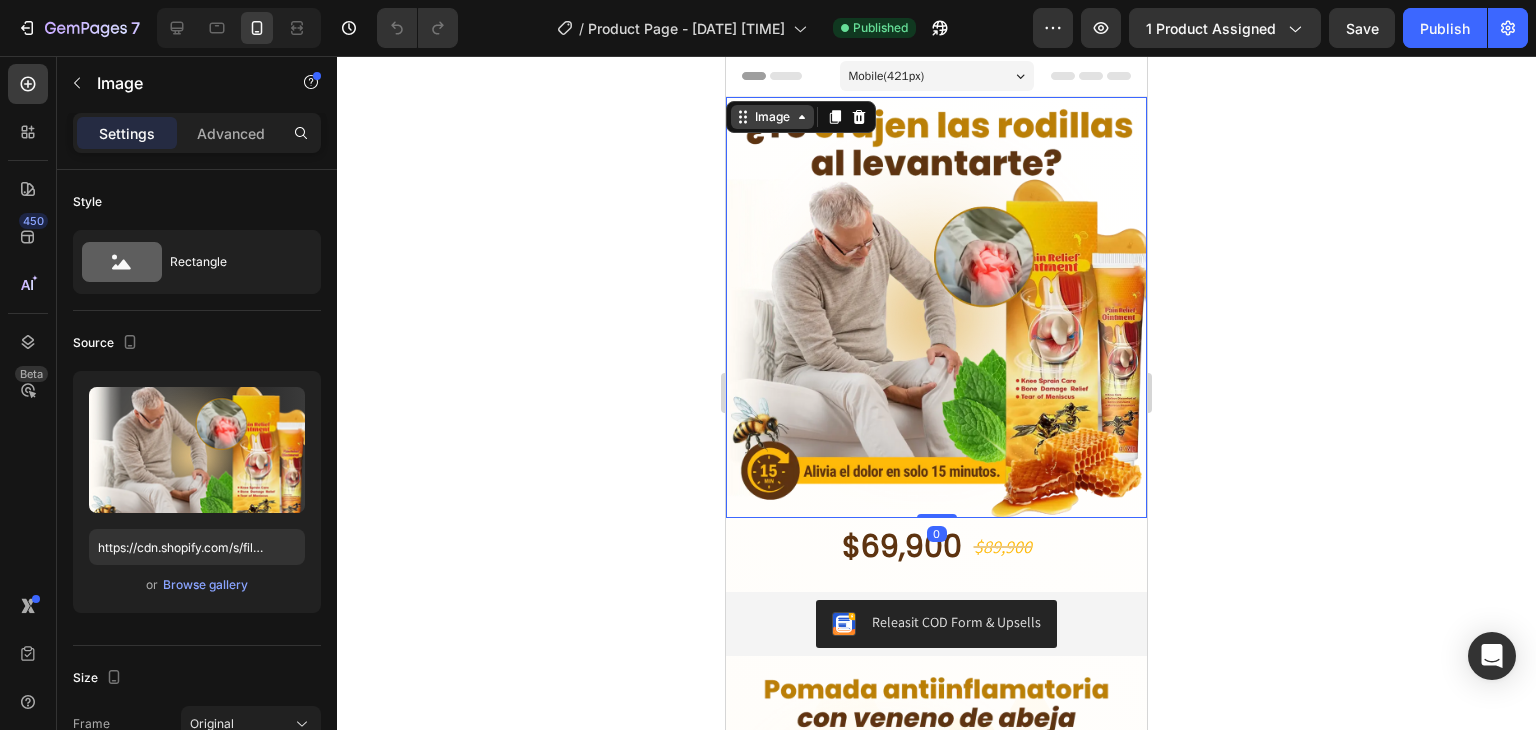 click on "Image" at bounding box center (772, 117) 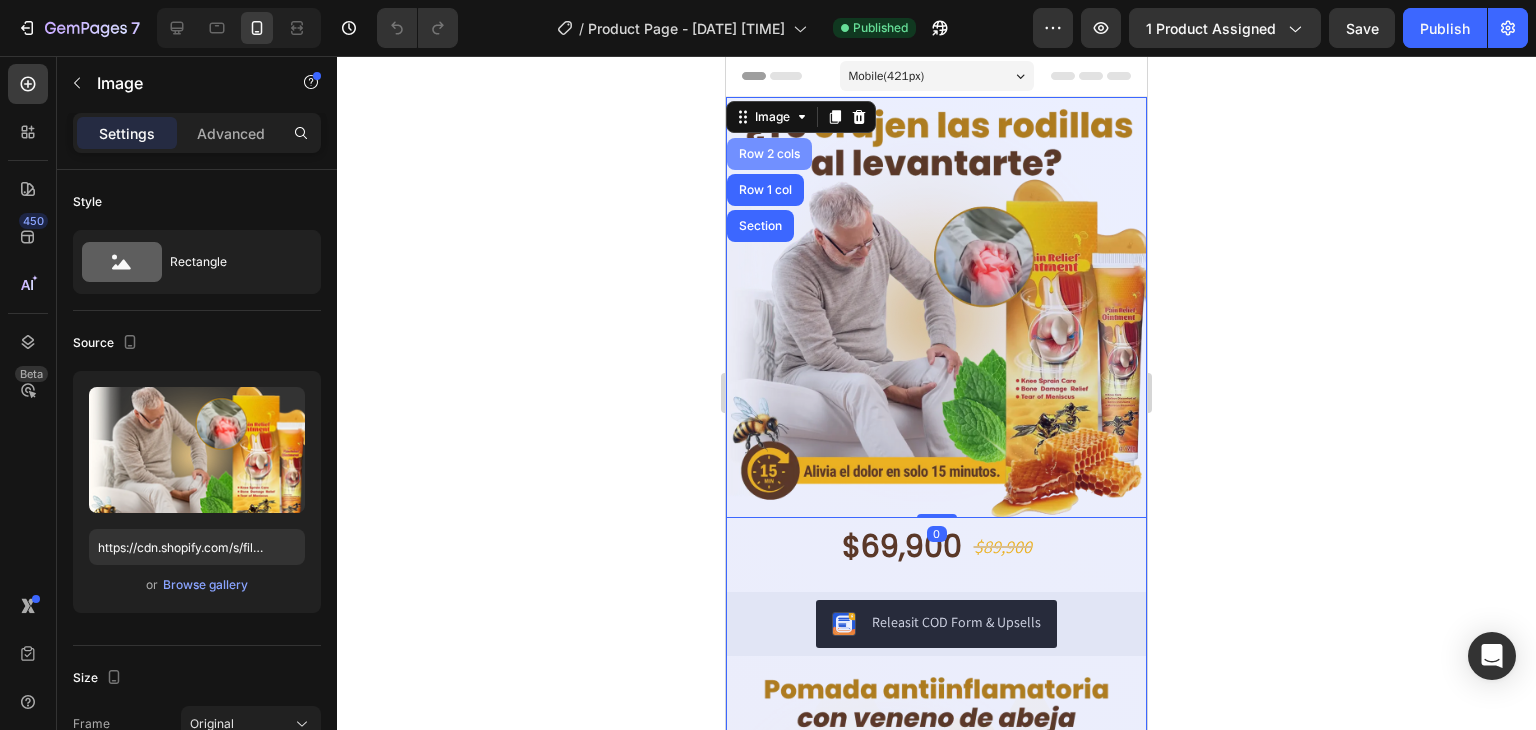 click on "Row 2 cols" at bounding box center (769, 154) 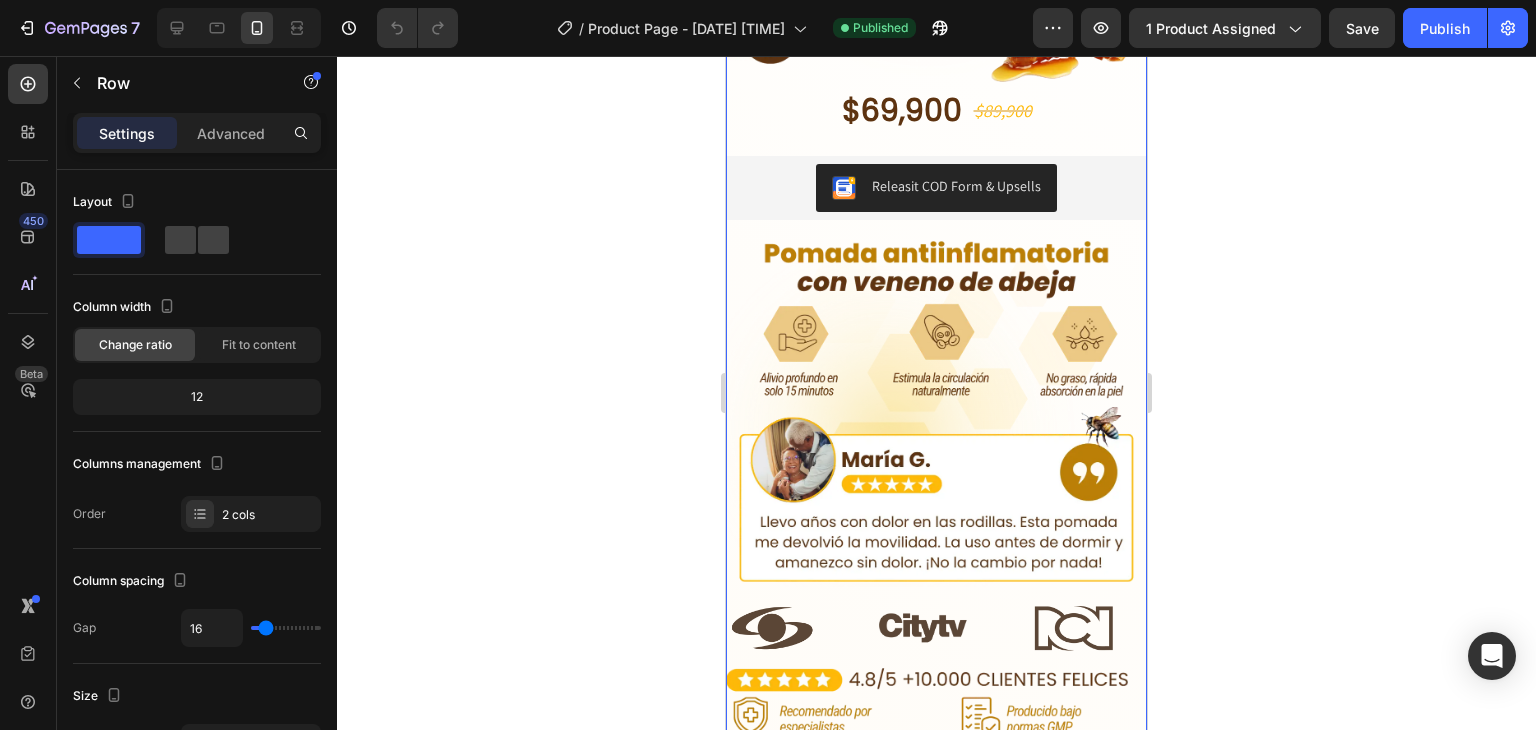 scroll, scrollTop: 0, scrollLeft: 0, axis: both 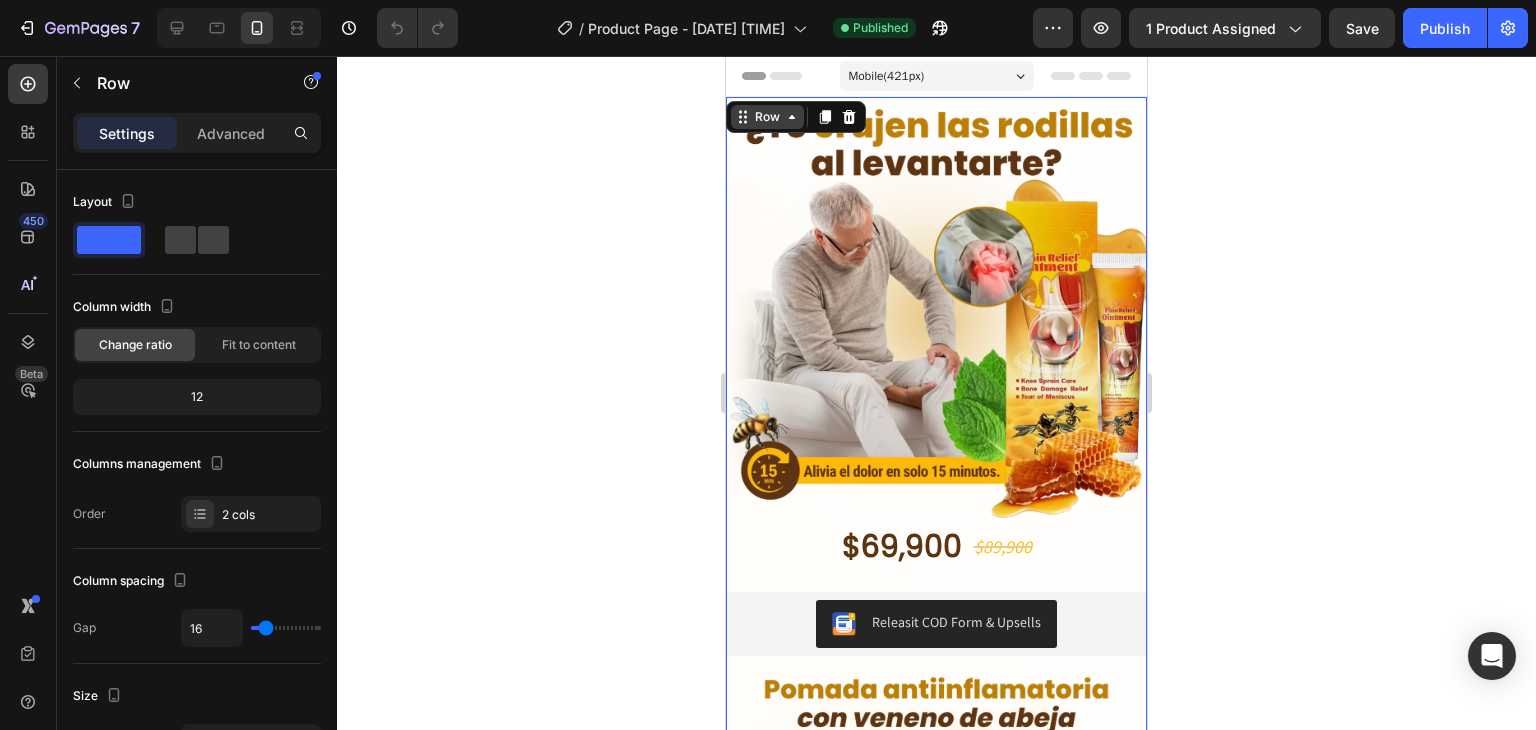 click on "Row" at bounding box center [767, 117] 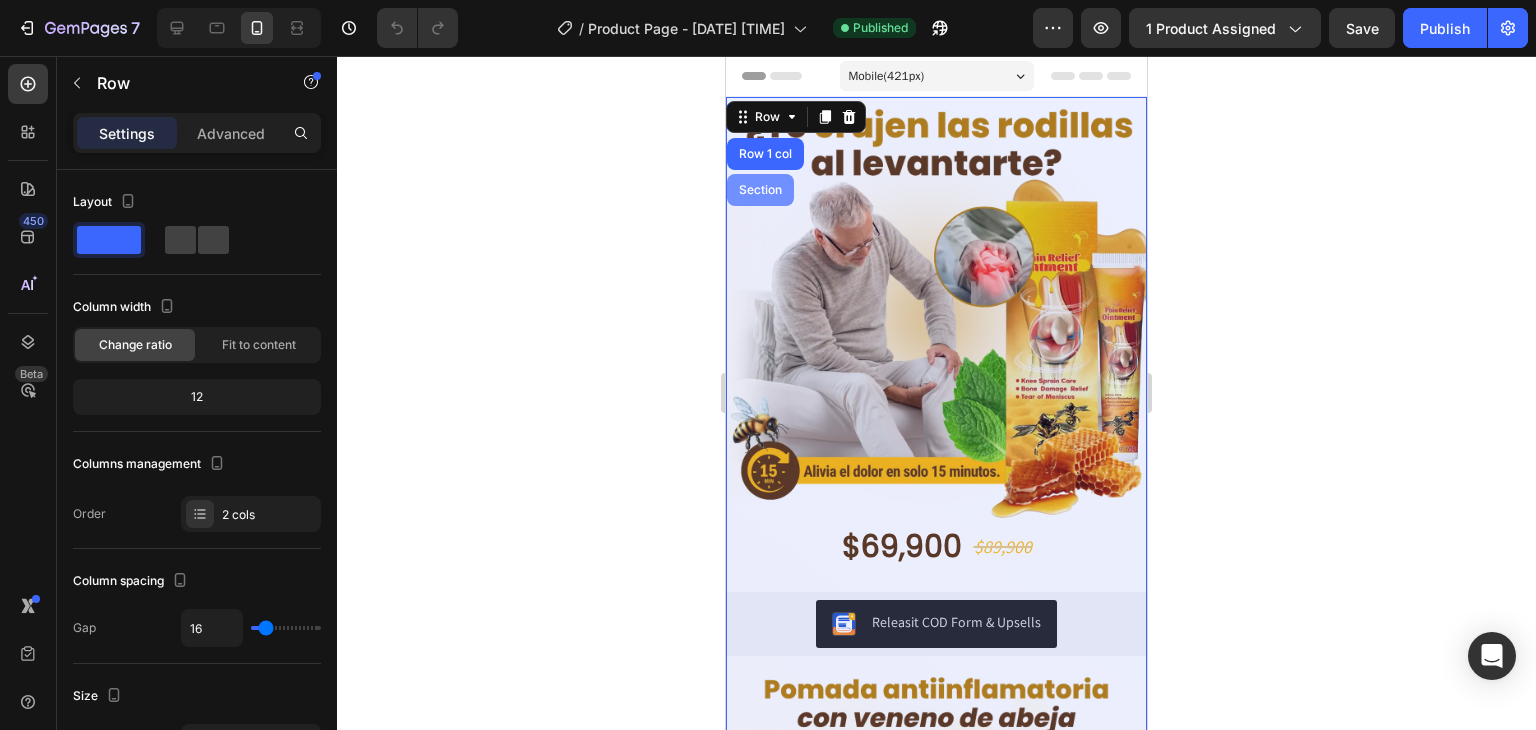 click on "Section" at bounding box center [760, 190] 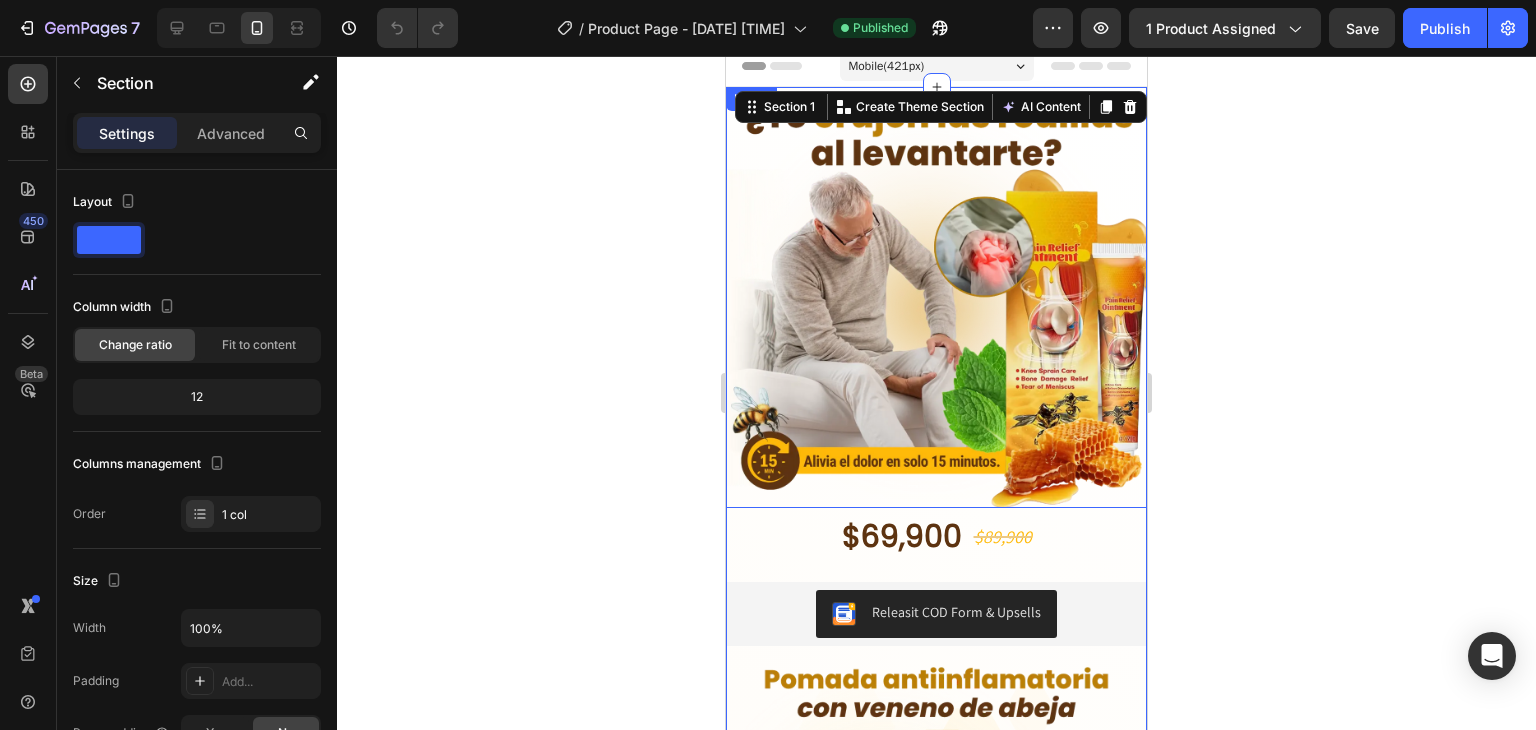 scroll, scrollTop: 0, scrollLeft: 0, axis: both 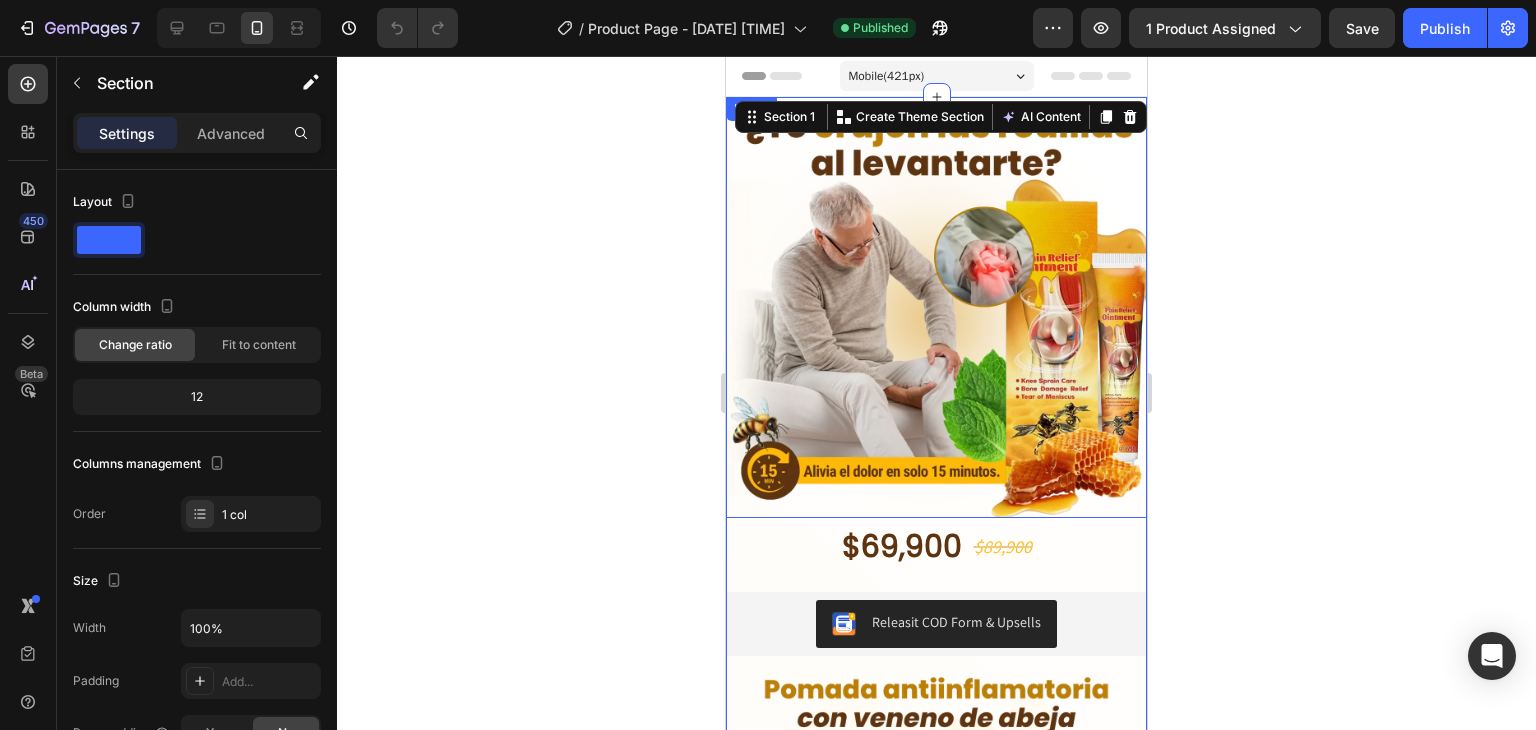 click at bounding box center [936, 307] 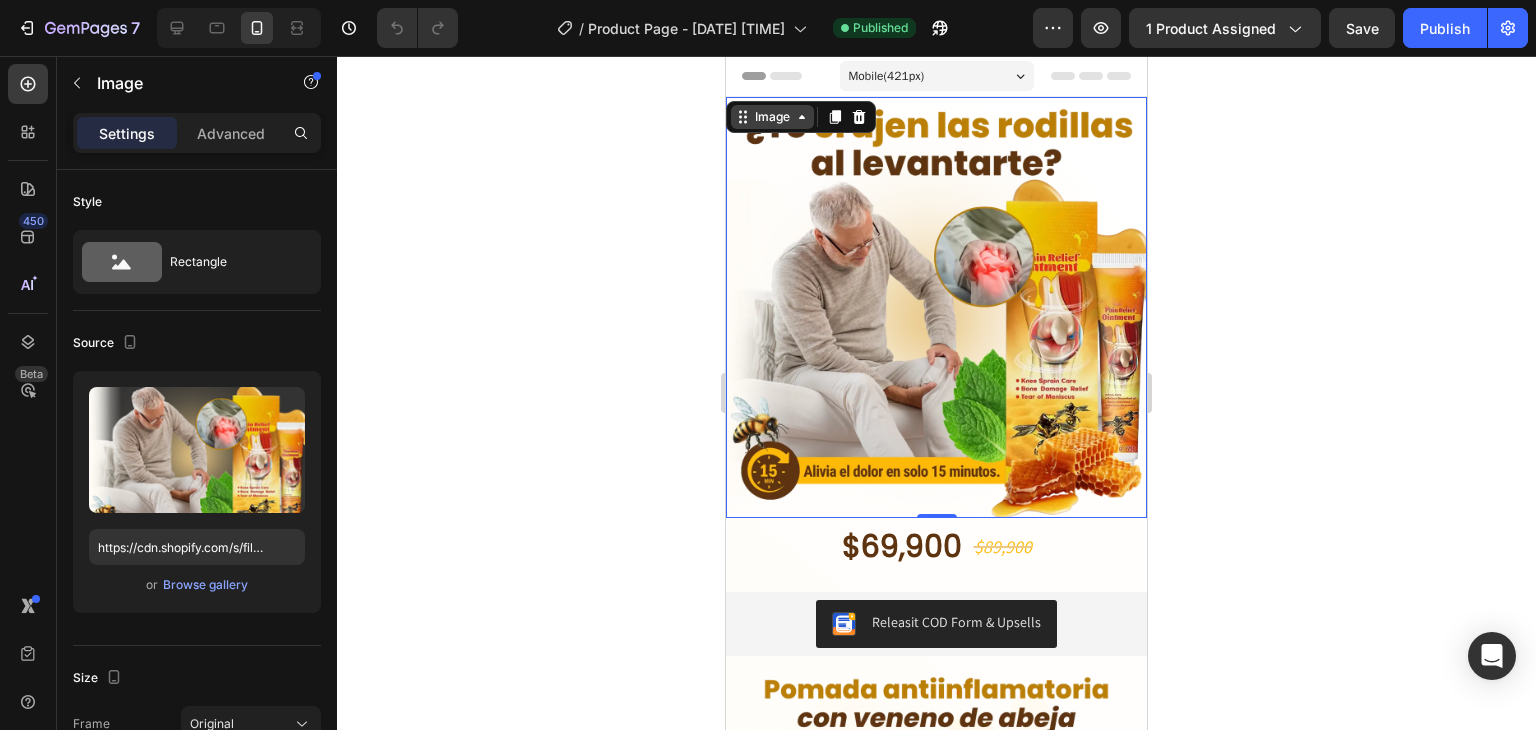 click on "Image" at bounding box center [772, 117] 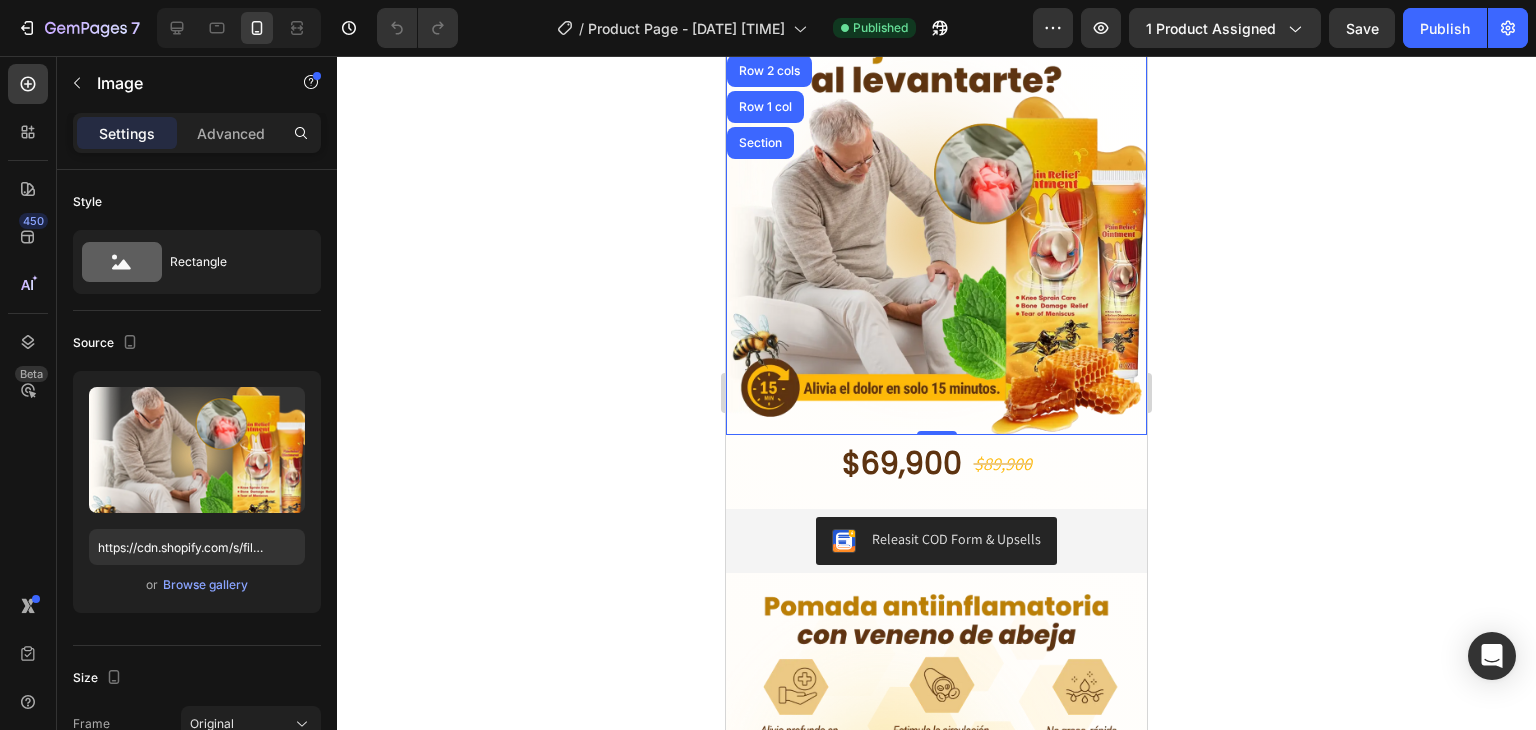 scroll, scrollTop: 82, scrollLeft: 0, axis: vertical 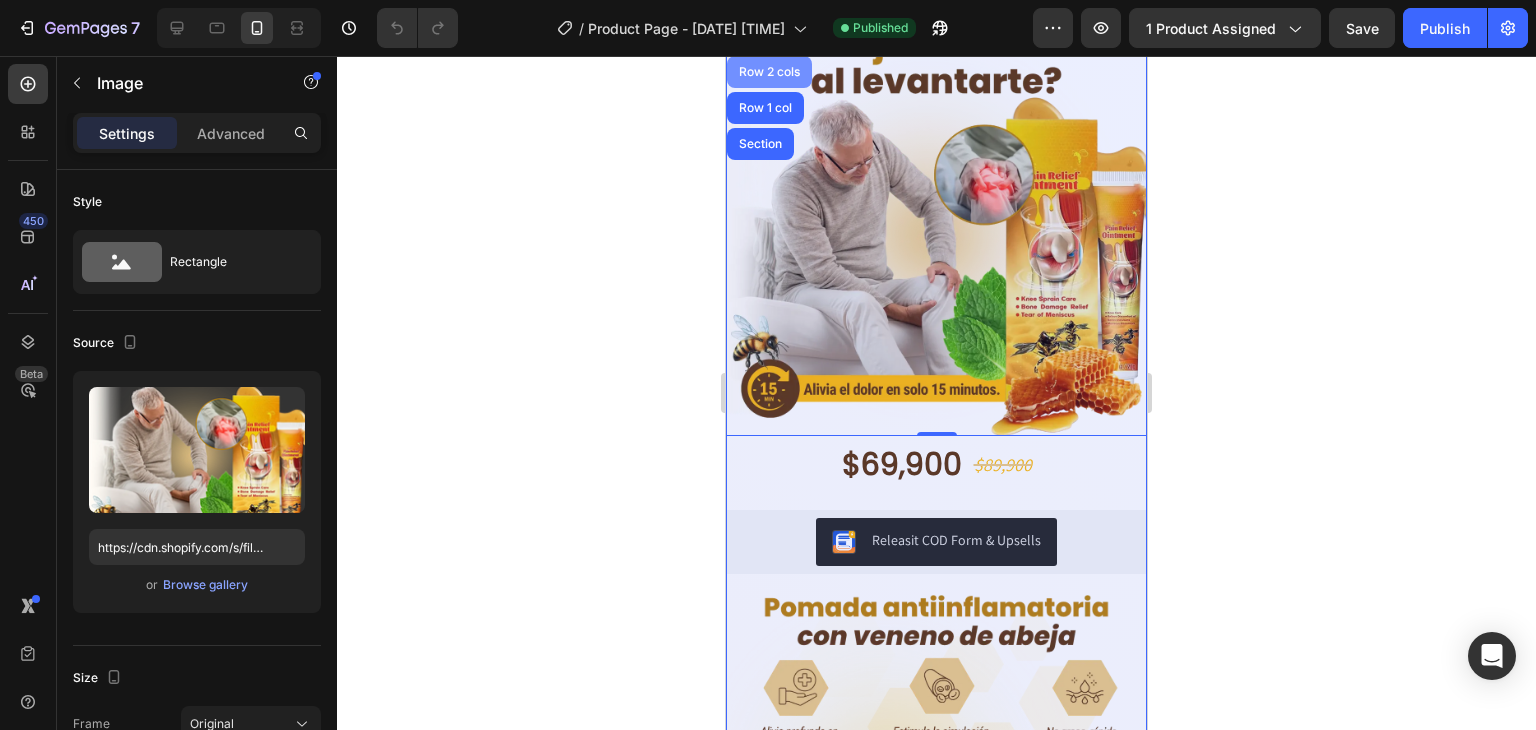click on "Row 2 cols" at bounding box center (769, 72) 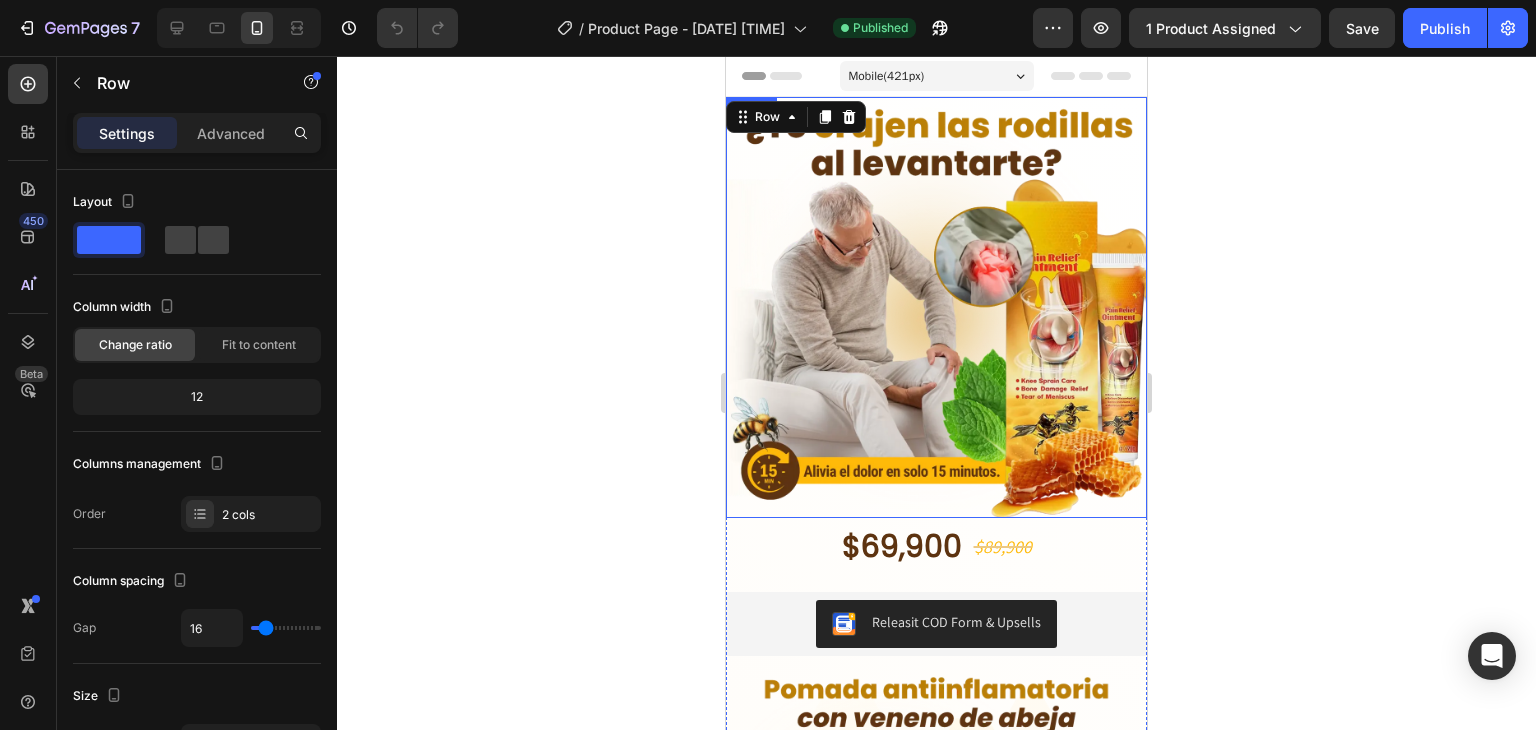 scroll, scrollTop: 0, scrollLeft: 0, axis: both 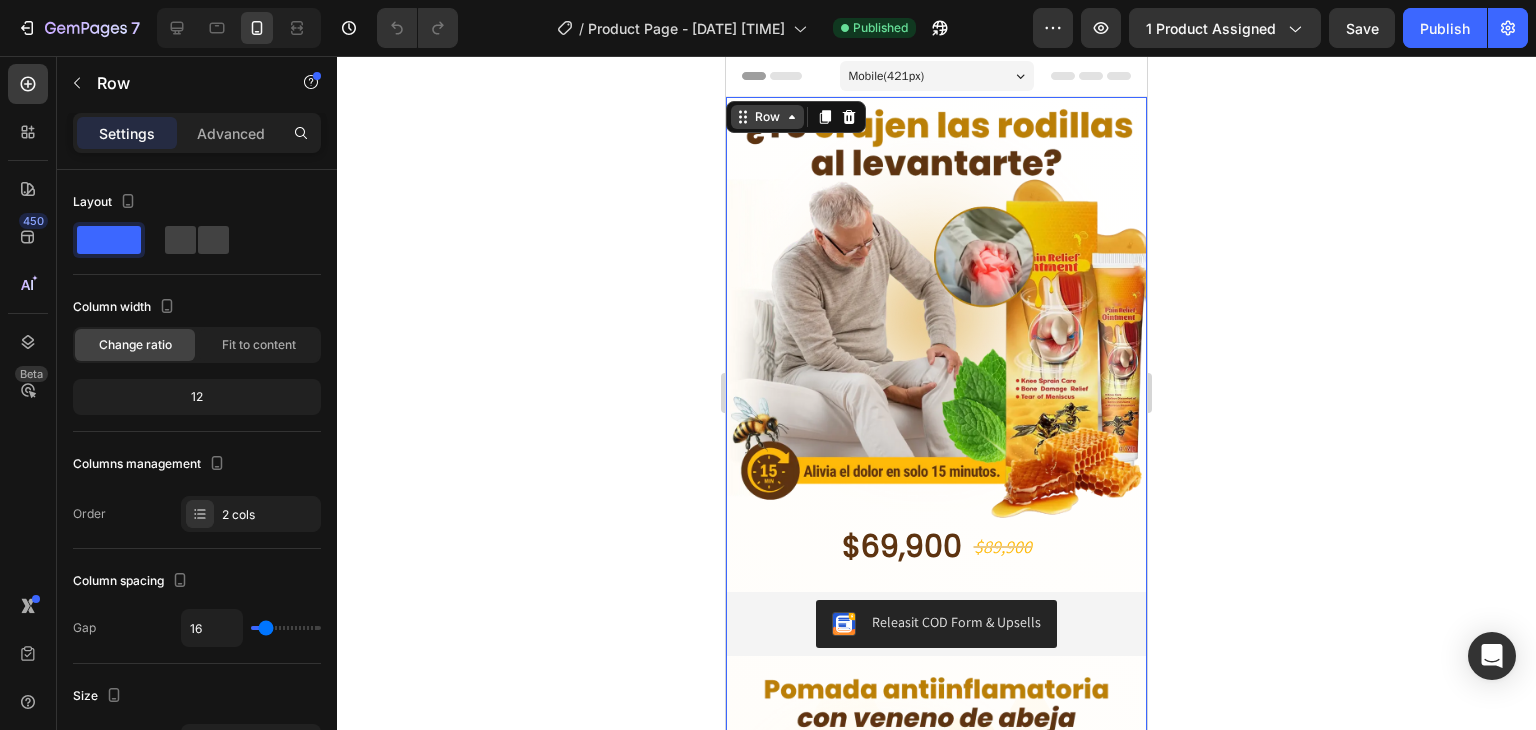click on "Row" at bounding box center (767, 117) 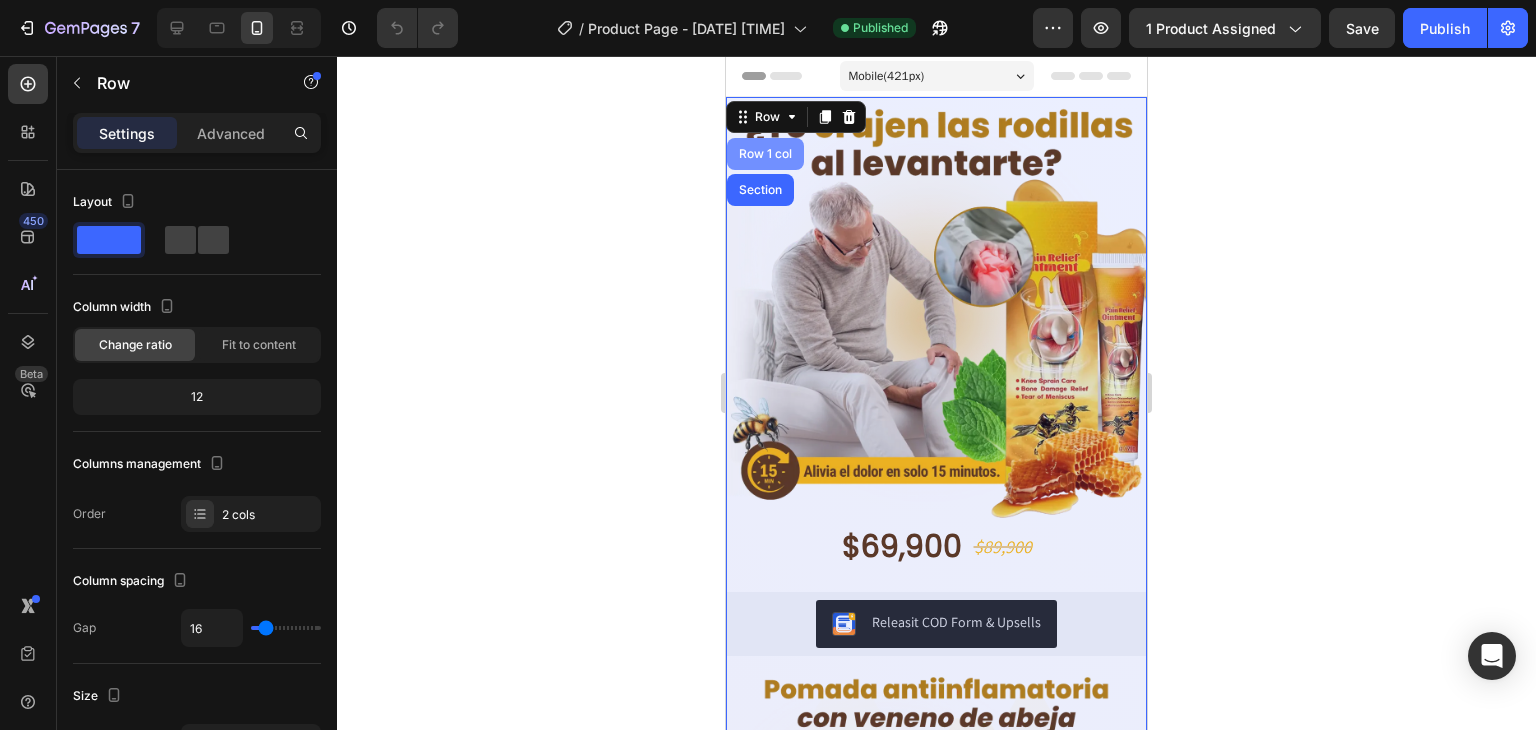 click on "Row 1 col" at bounding box center (765, 154) 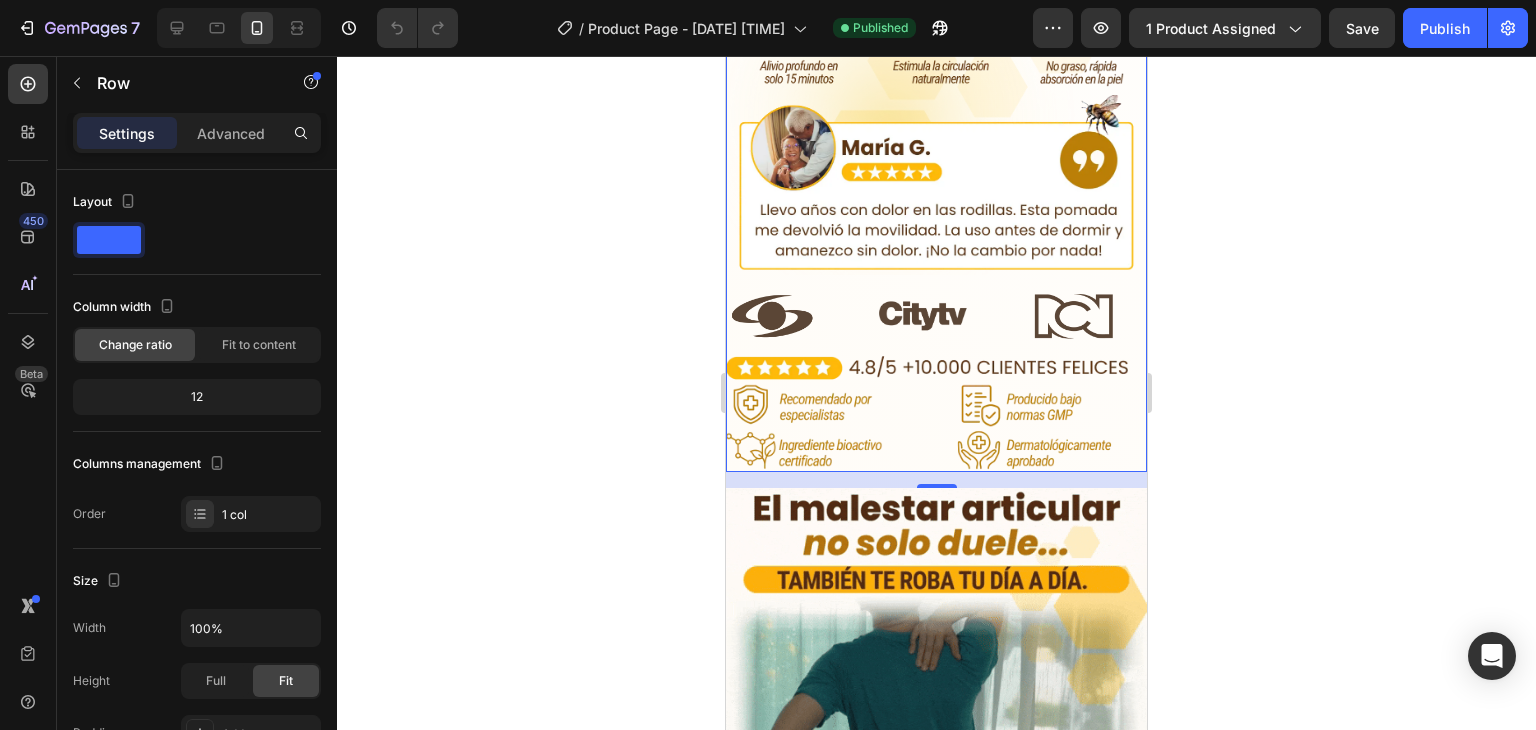 scroll, scrollTop: 763, scrollLeft: 0, axis: vertical 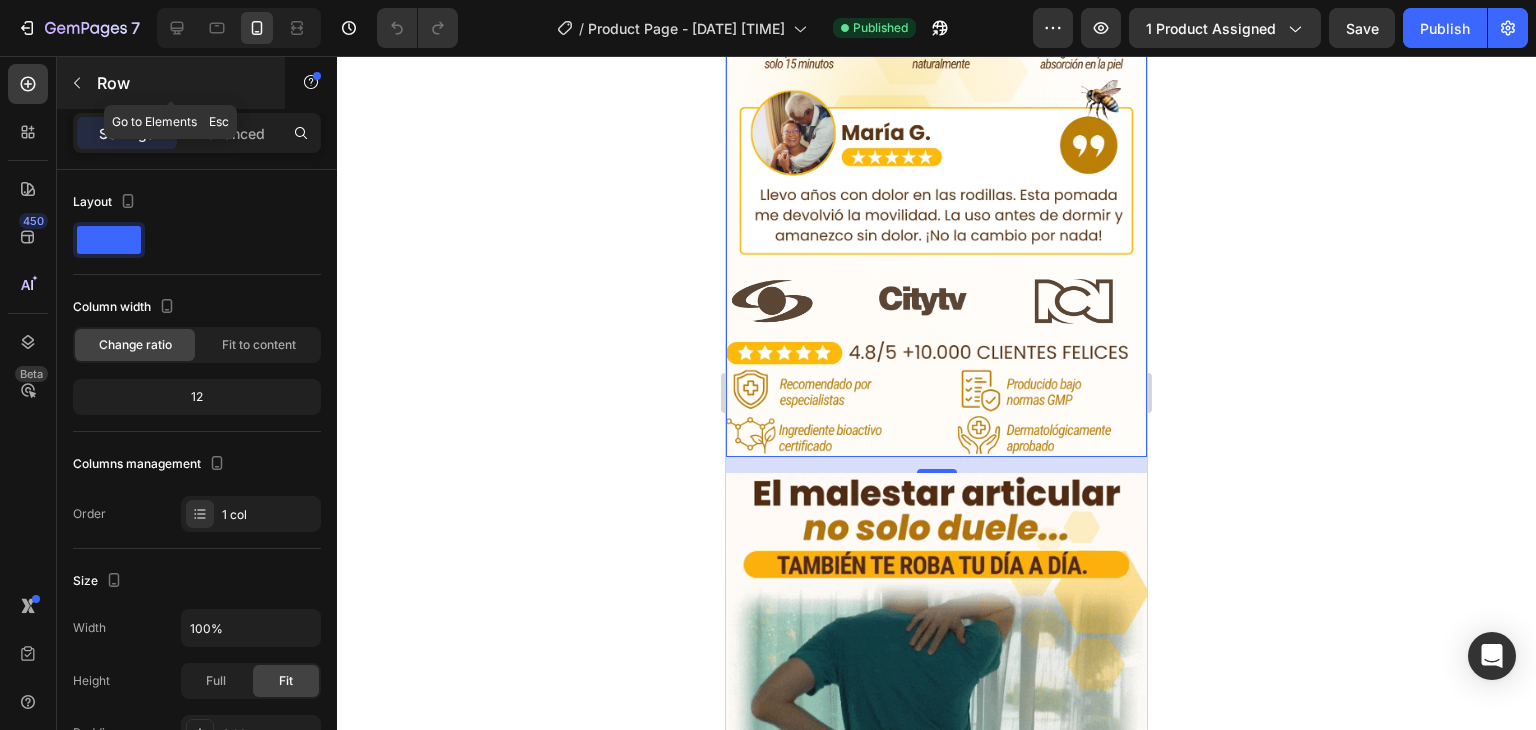 click at bounding box center (77, 83) 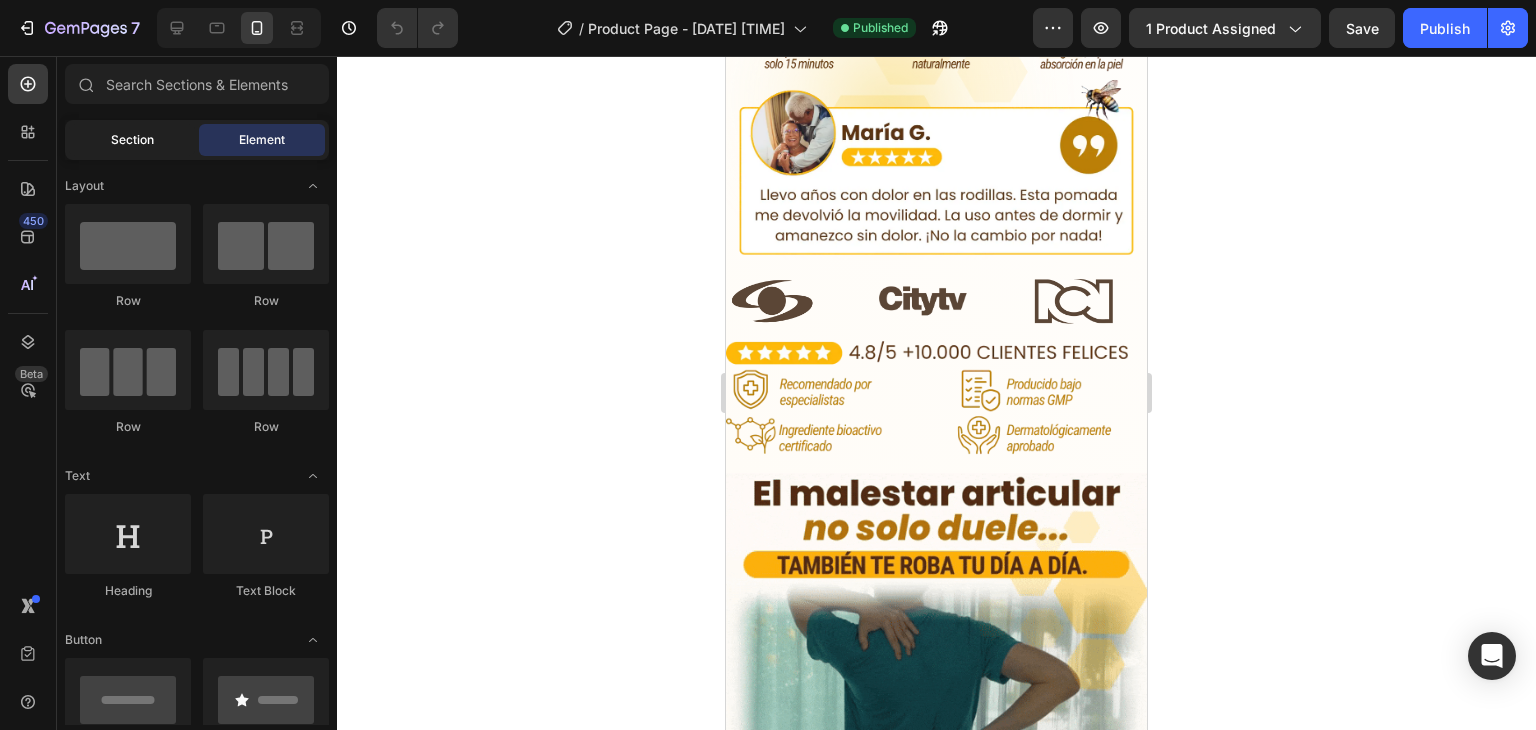 click on "Section" 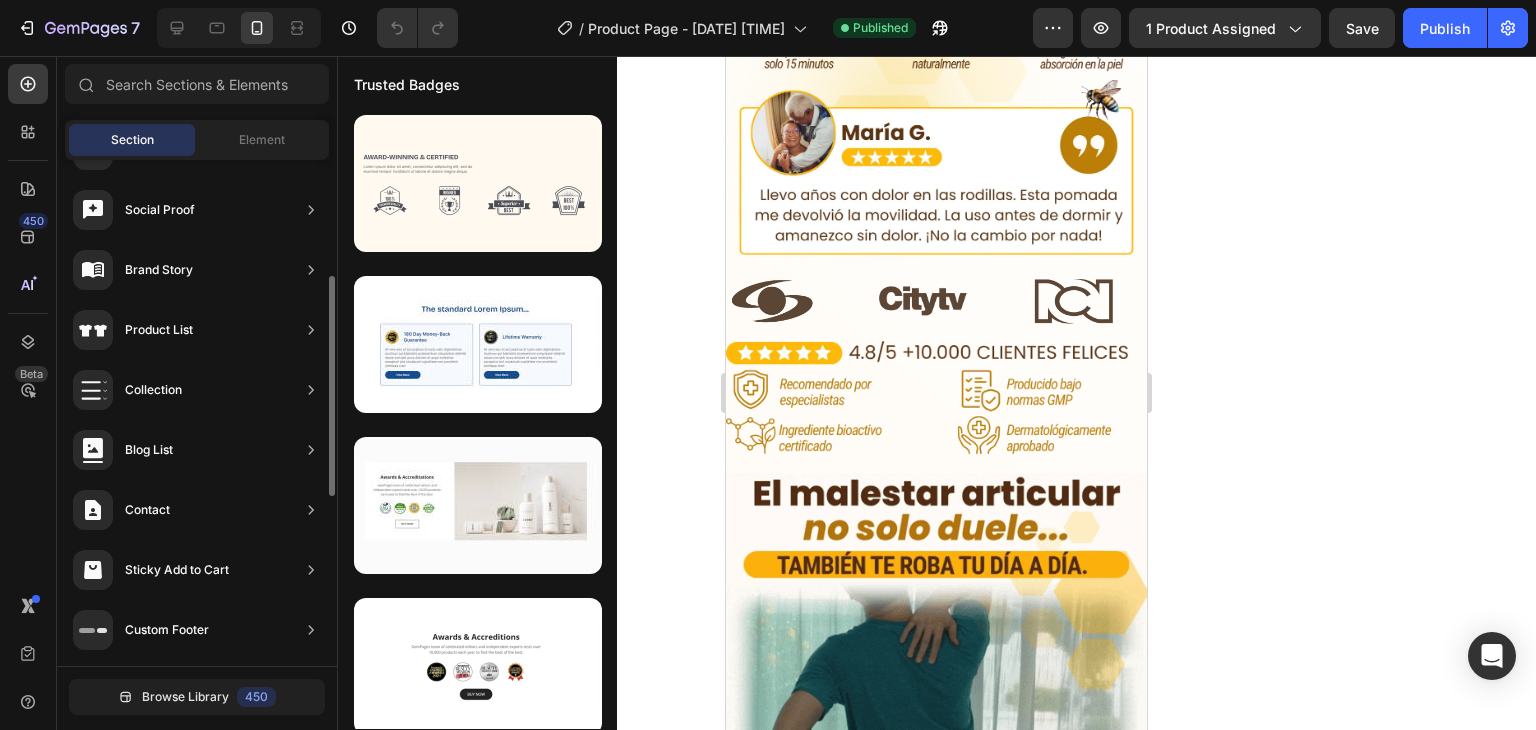 scroll, scrollTop: 0, scrollLeft: 0, axis: both 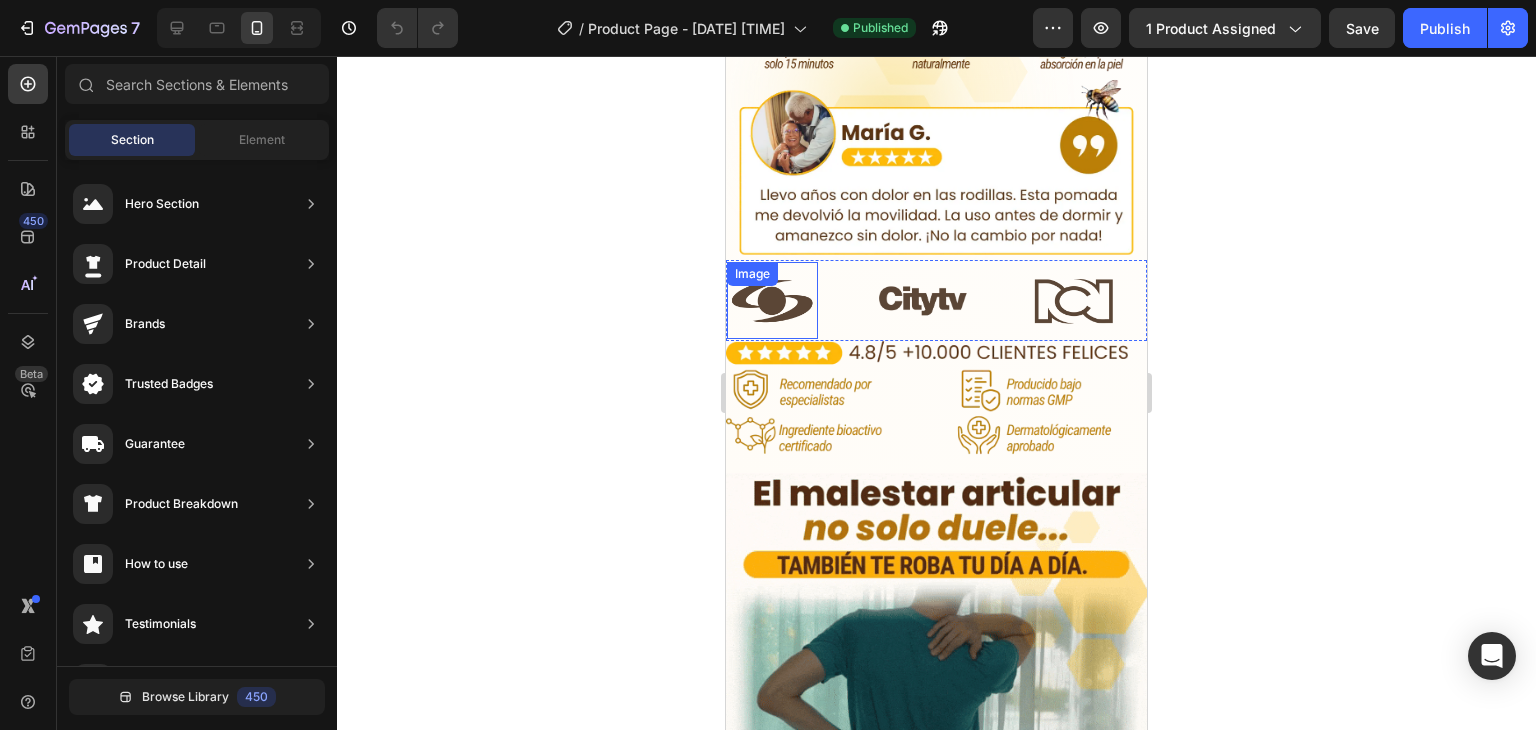 click at bounding box center (772, 300) 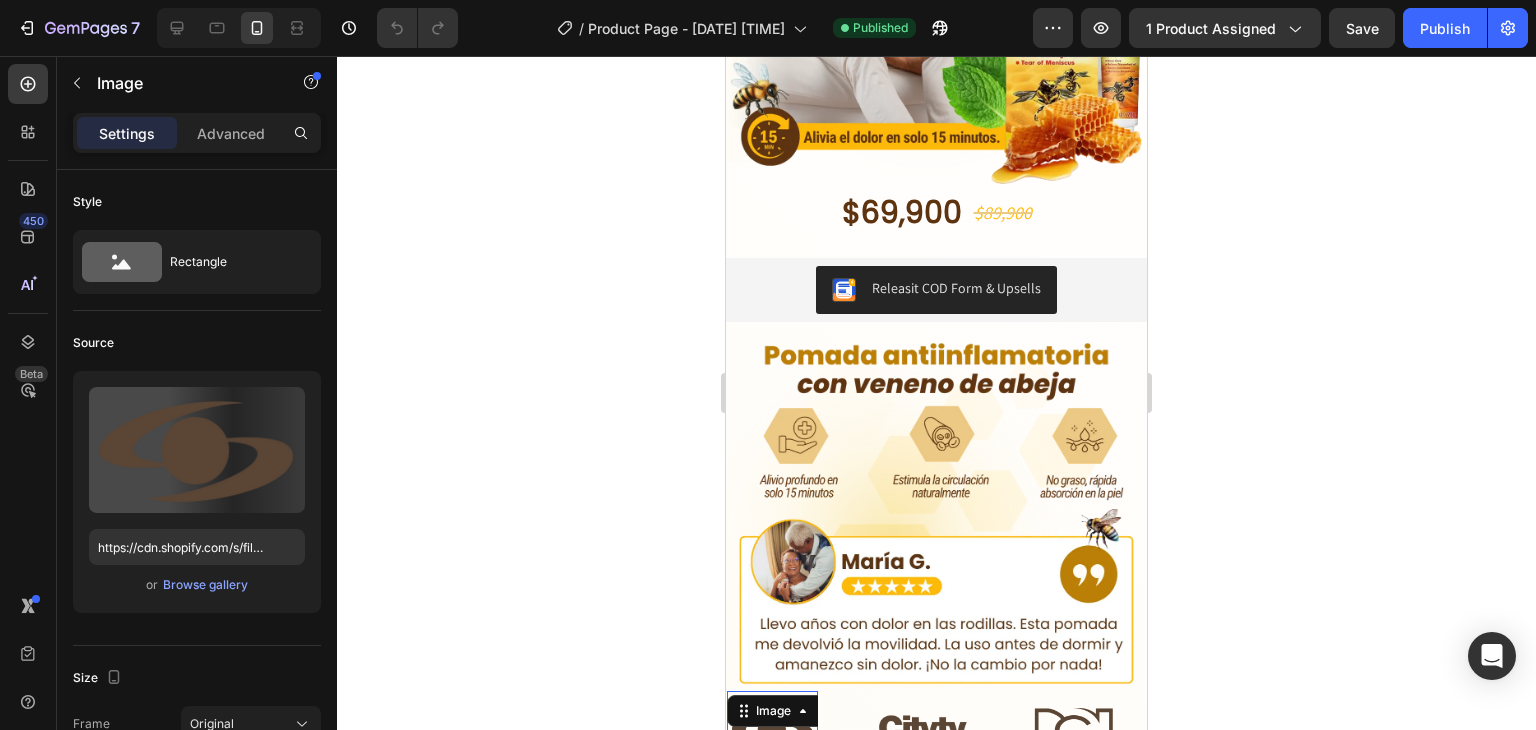 scroll, scrollTop: 0, scrollLeft: 0, axis: both 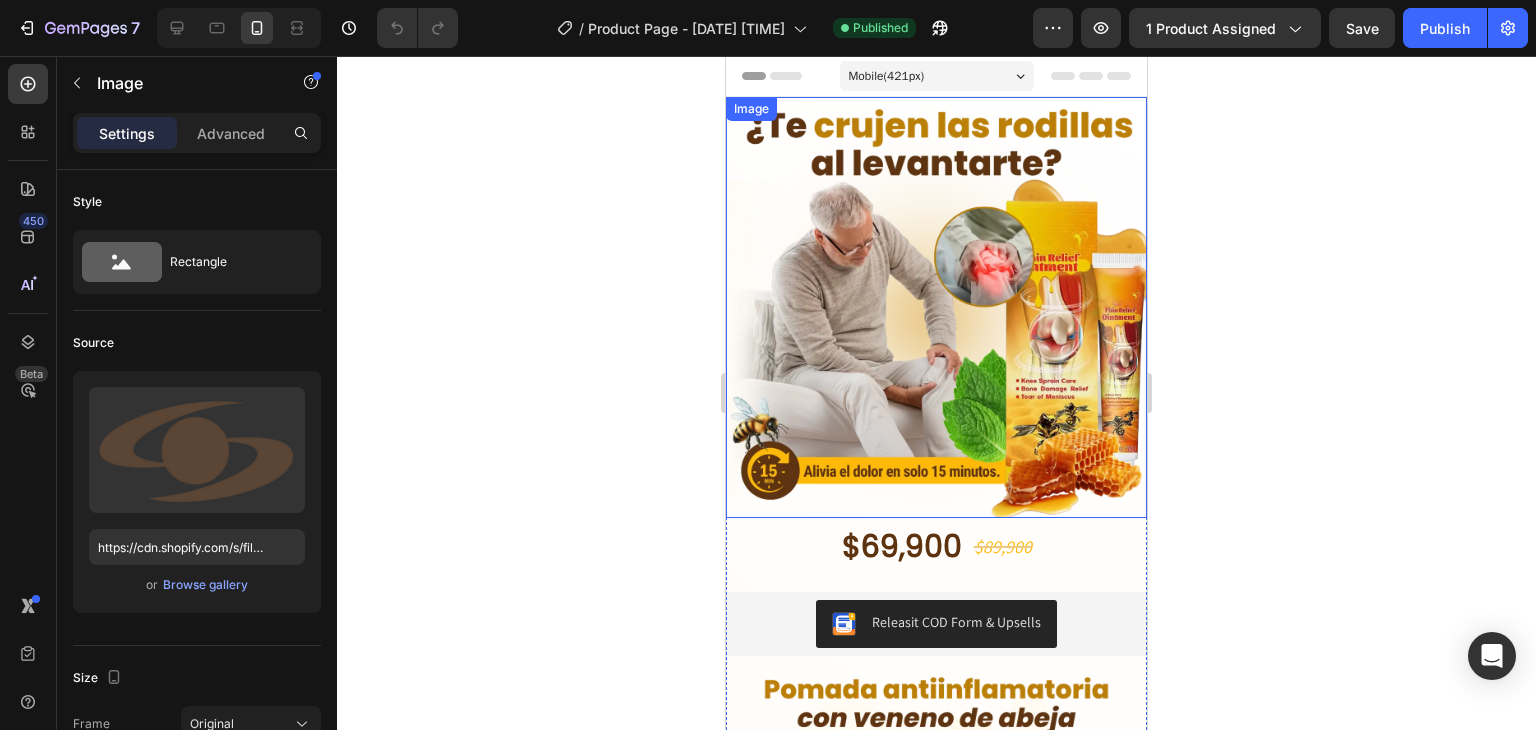 click at bounding box center [936, 307] 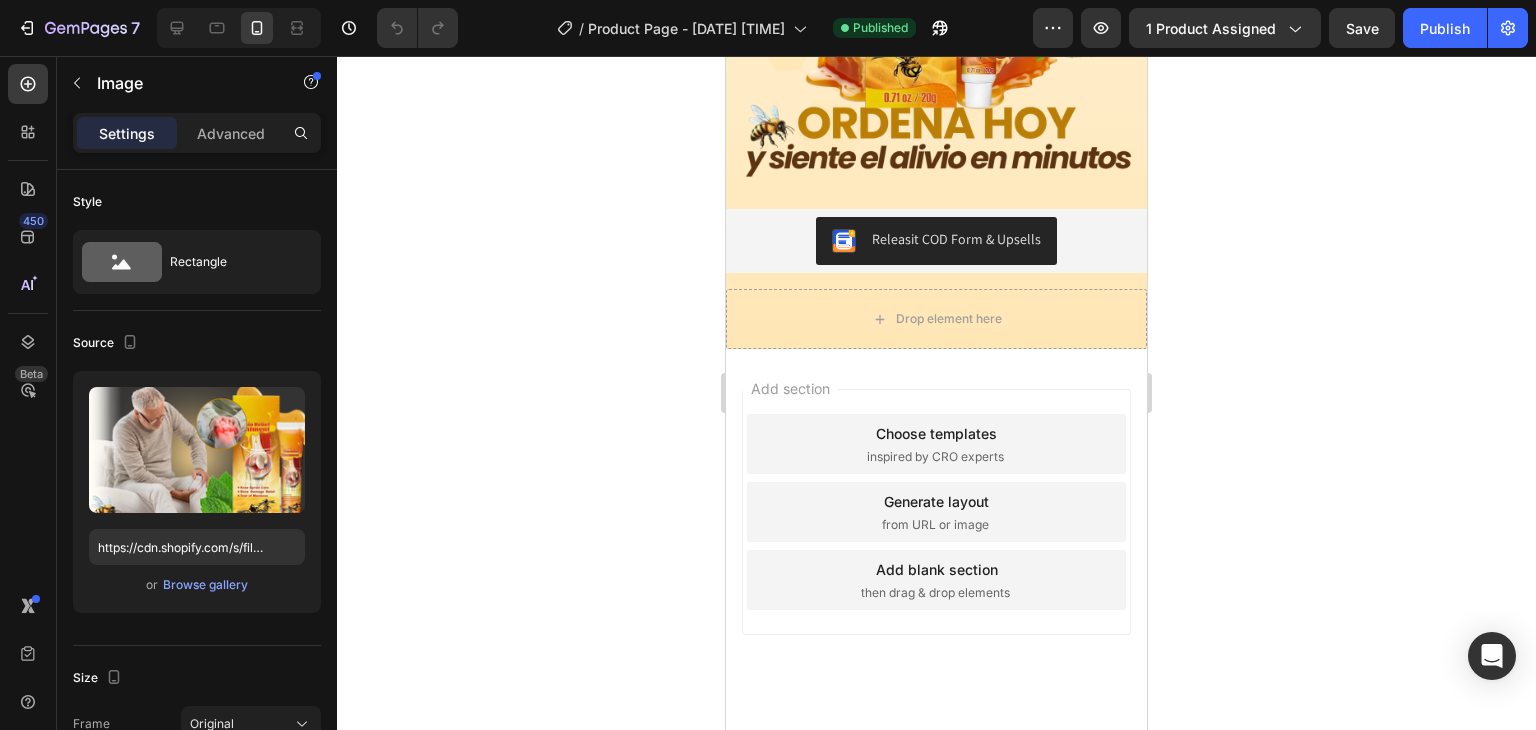 scroll, scrollTop: 6828, scrollLeft: 0, axis: vertical 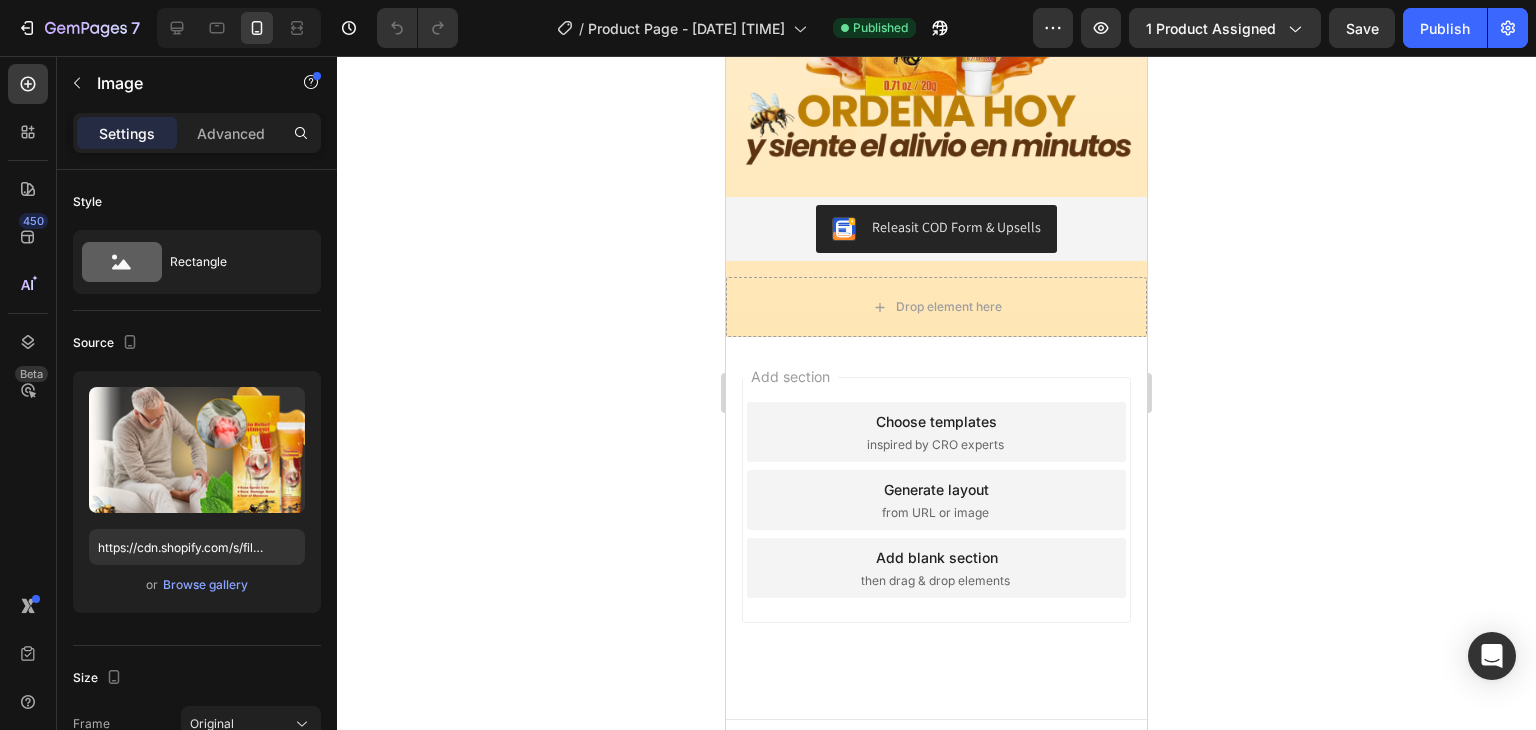click on "Add blank section" at bounding box center [937, 557] 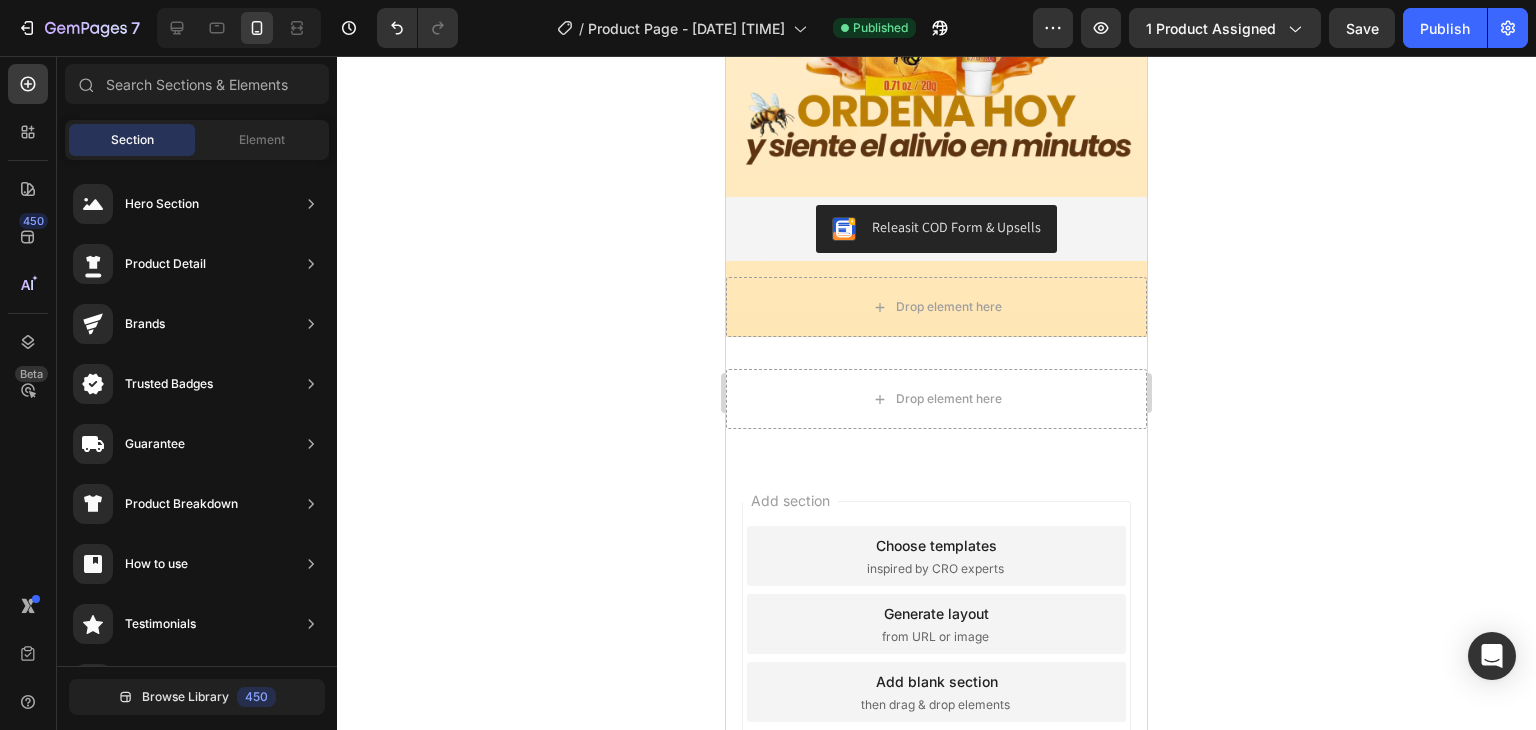 click on "Add blank section" at bounding box center [937, 681] 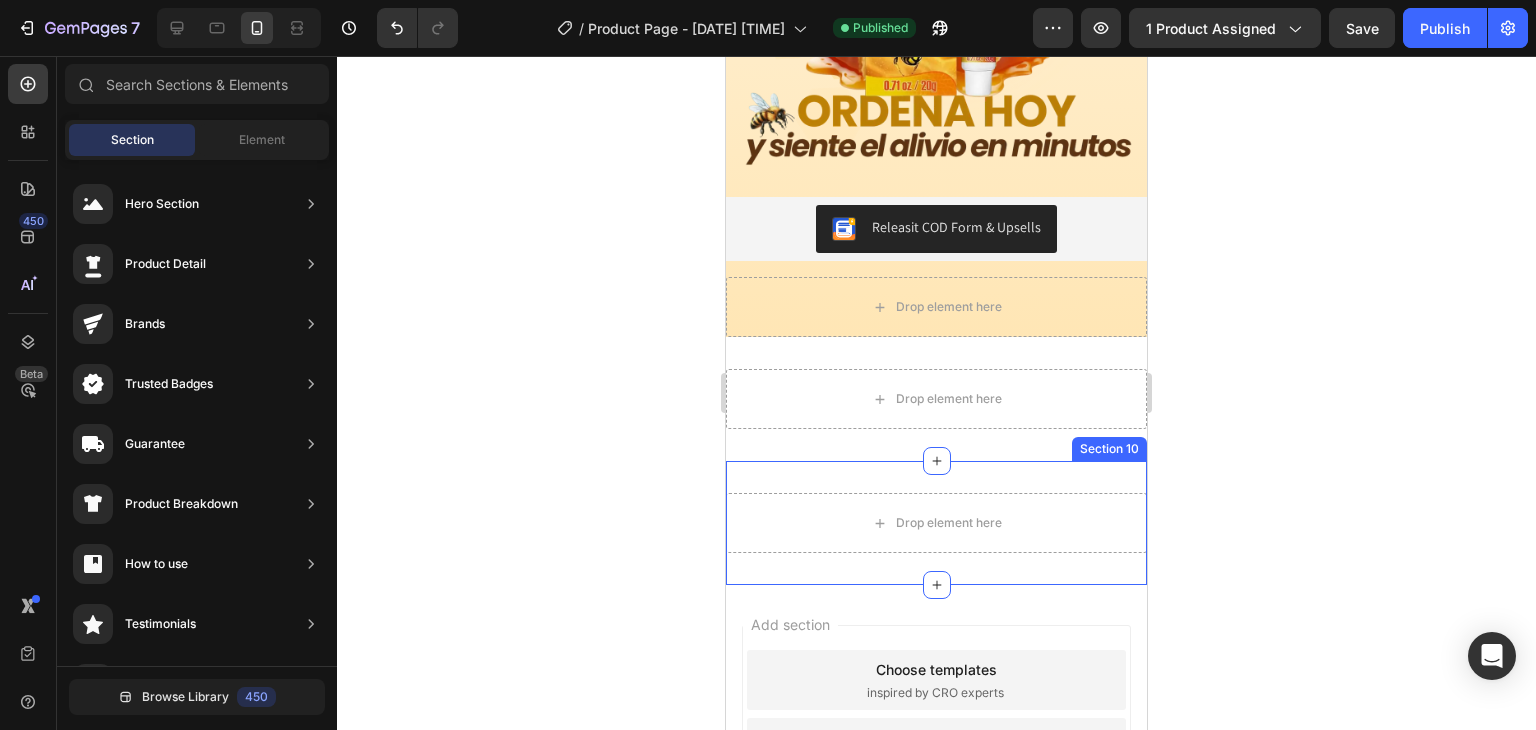 click on "Drop element here Section 10" at bounding box center (936, 523) 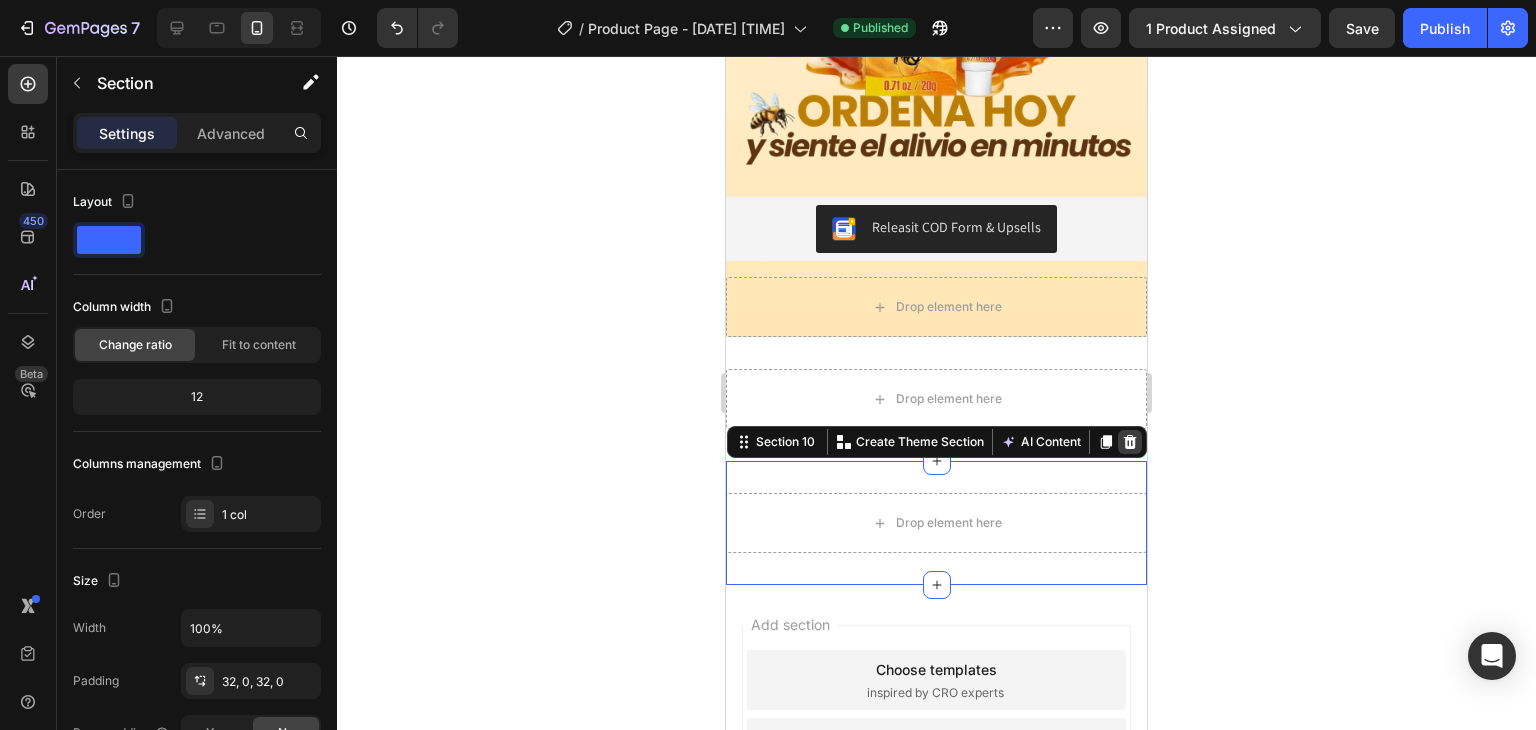 click 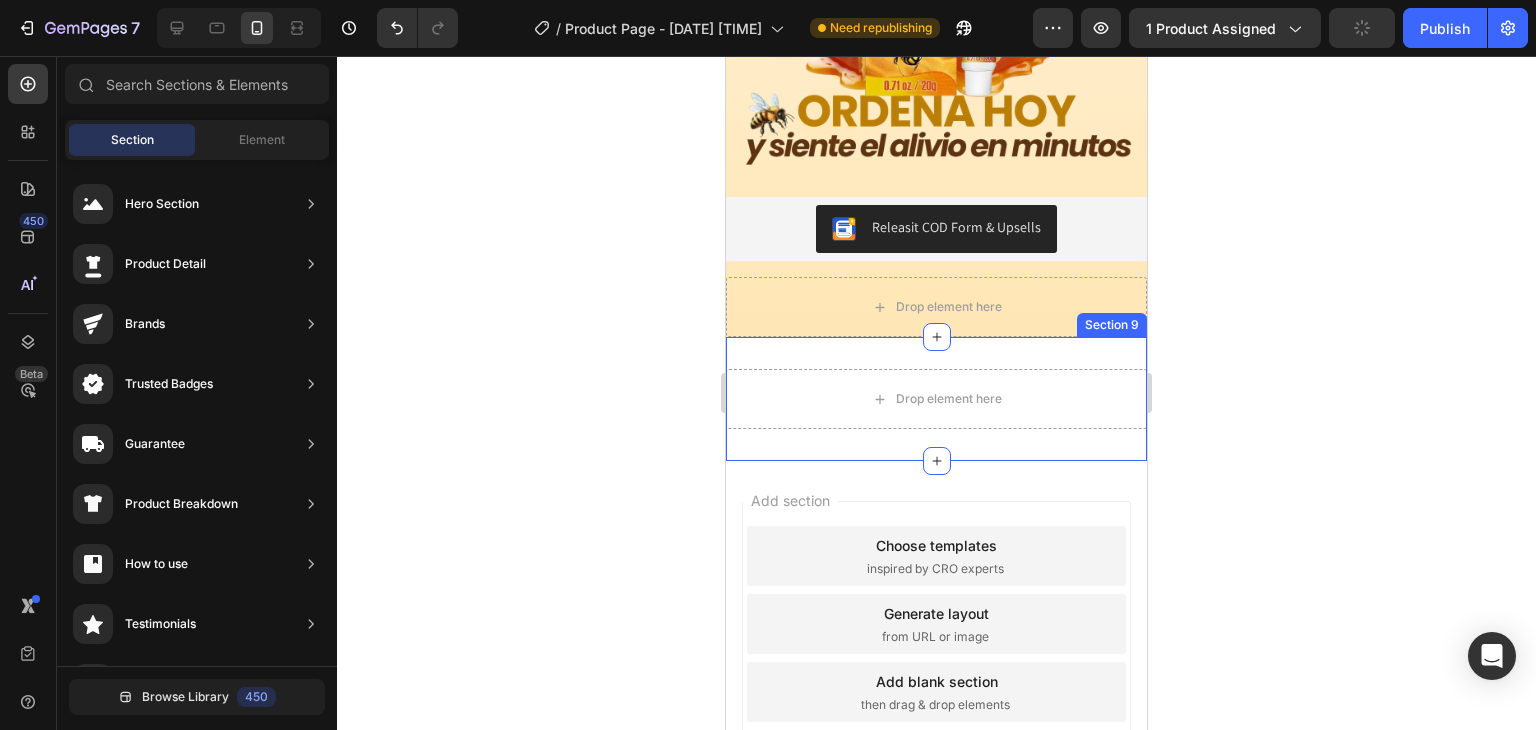click on "Drop element here Section 9" at bounding box center [936, 399] 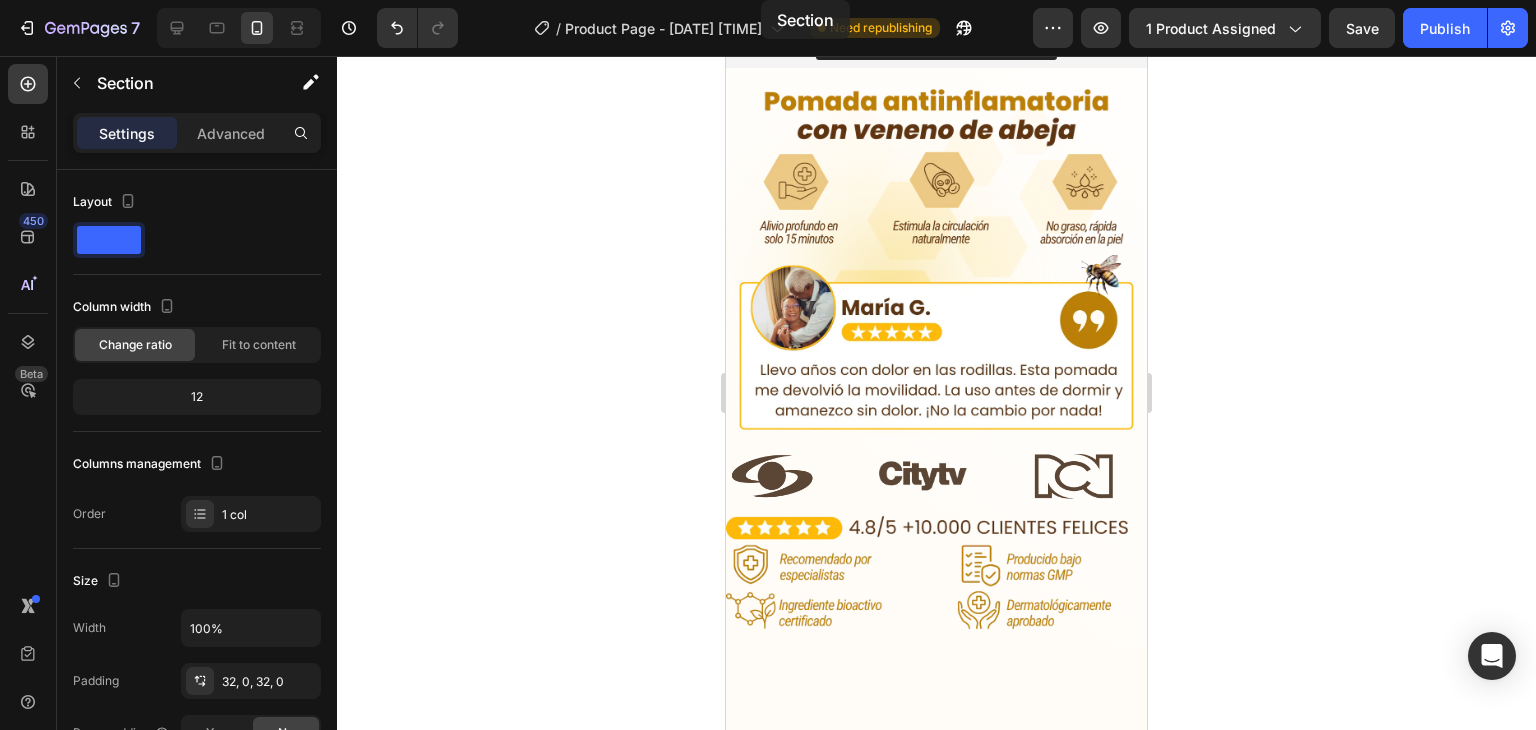 scroll, scrollTop: 0, scrollLeft: 0, axis: both 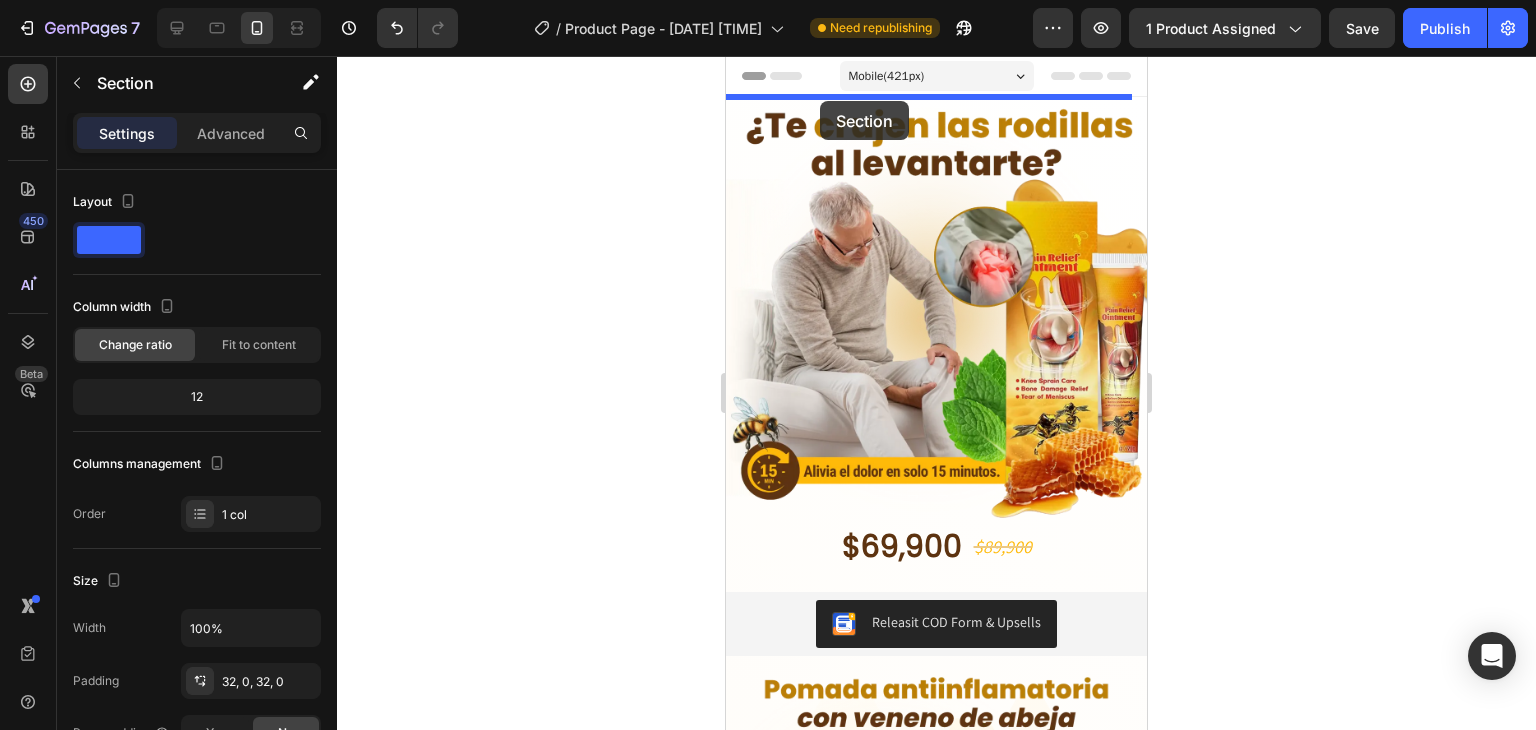 drag, startPoint x: 739, startPoint y: 297, endPoint x: 820, endPoint y: 101, distance: 212.07782 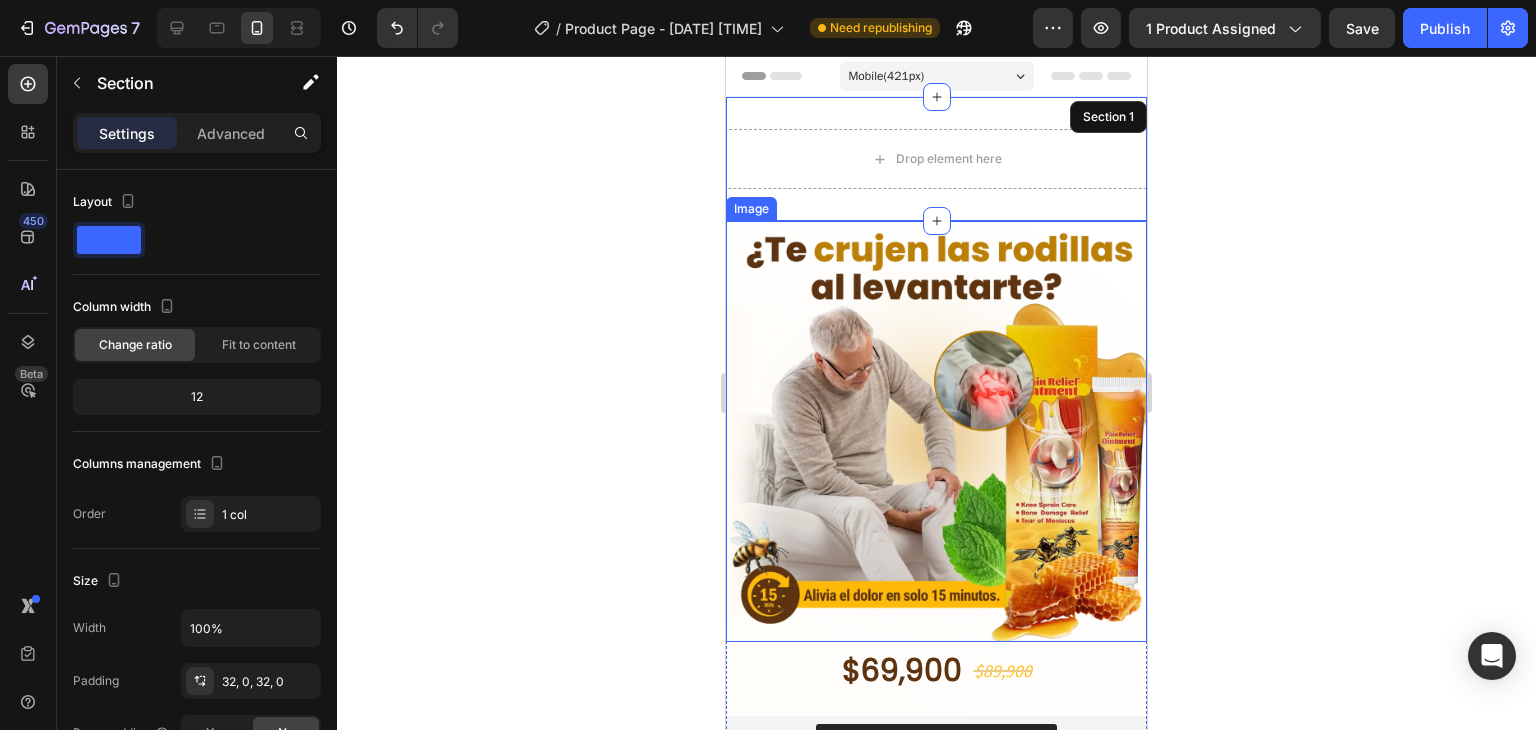 click at bounding box center [936, 431] 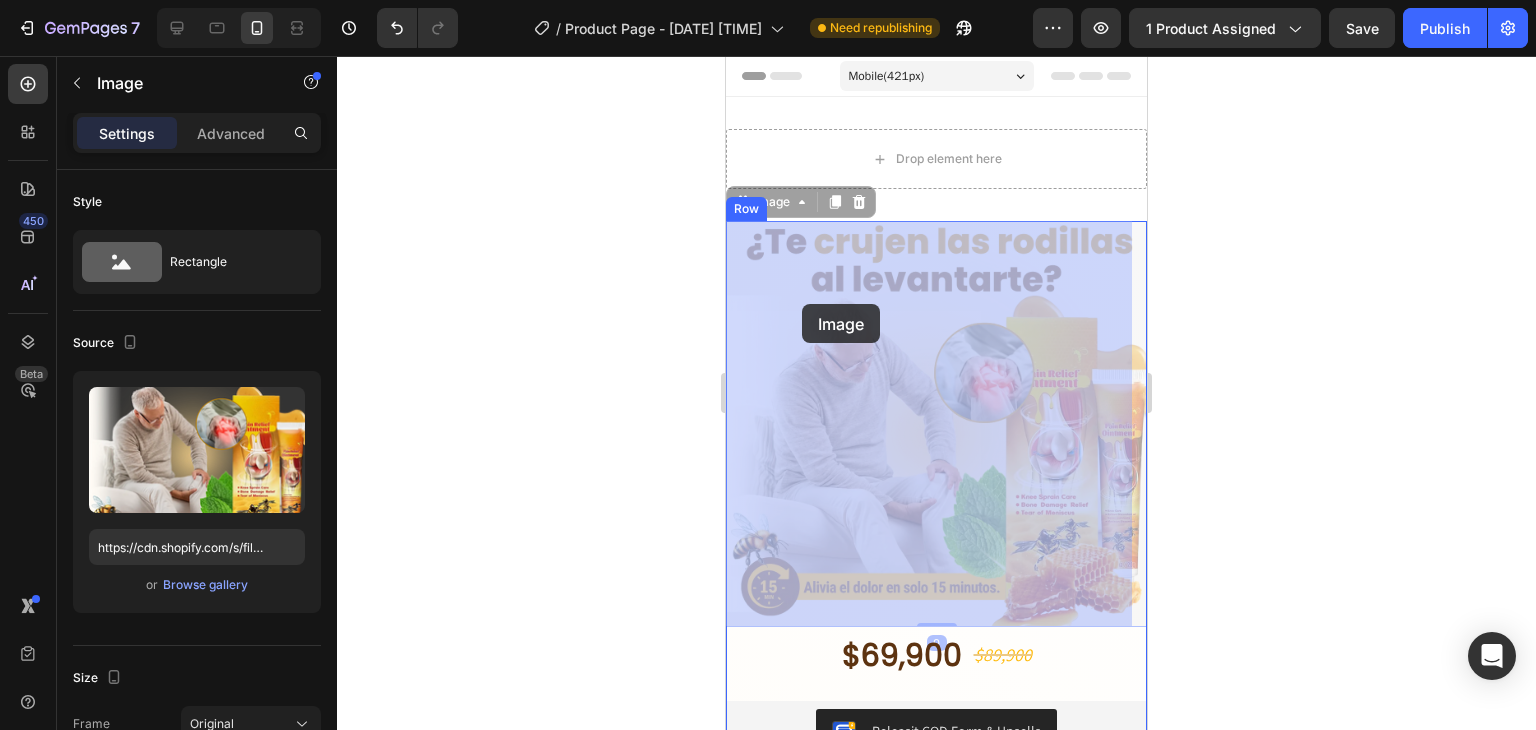 drag, startPoint x: 849, startPoint y: 344, endPoint x: 803, endPoint y: 304, distance: 60.959003 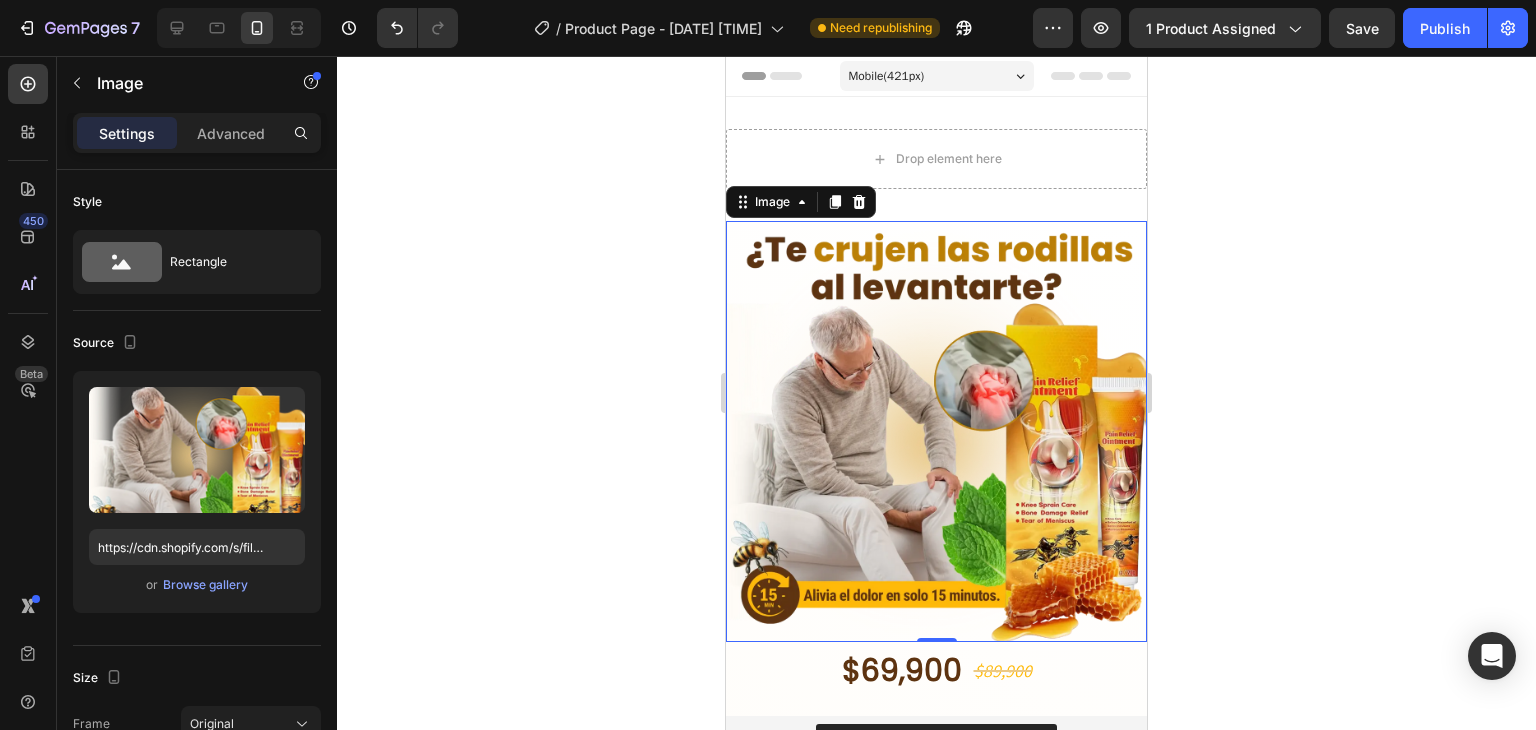click at bounding box center [936, 431] 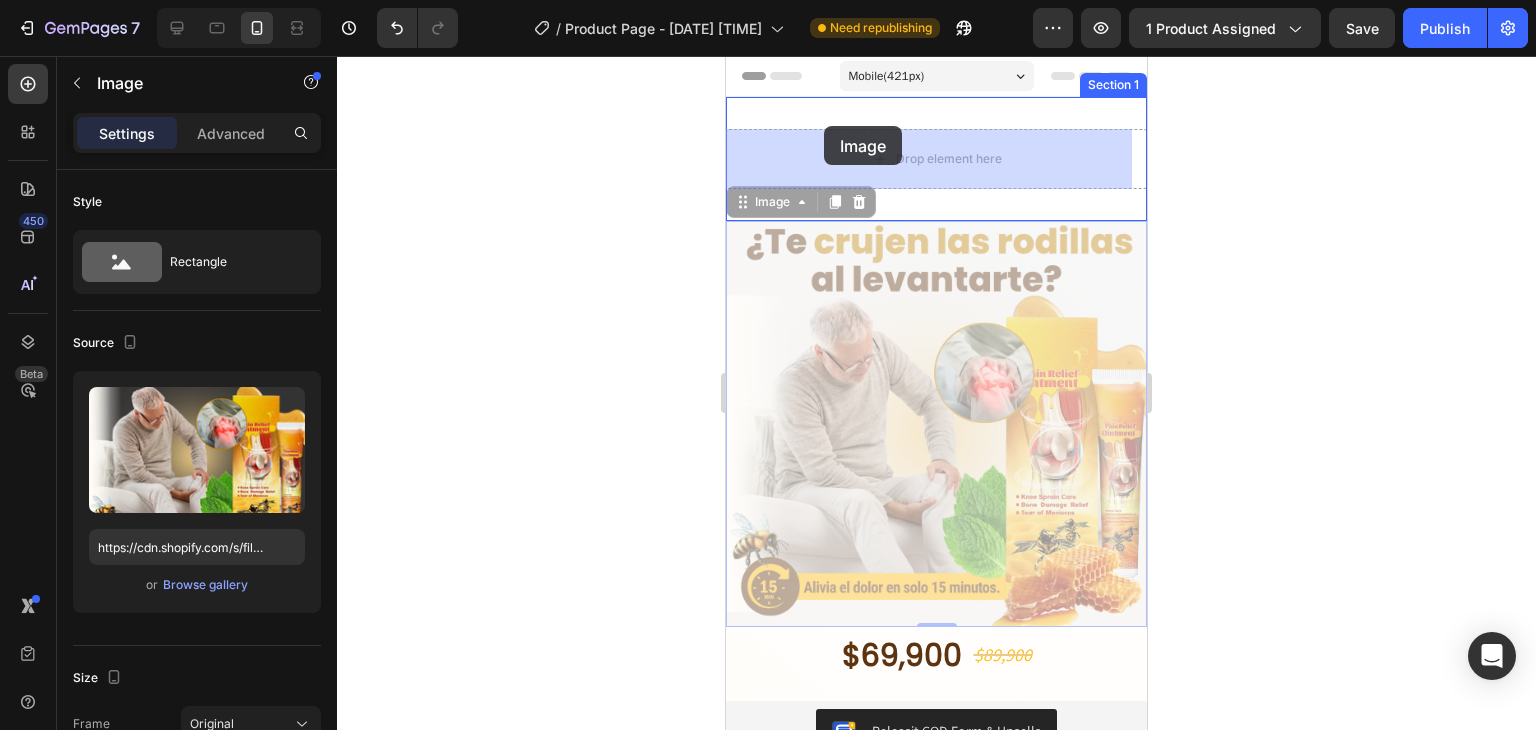 drag, startPoint x: 813, startPoint y: 301, endPoint x: 824, endPoint y: 125, distance: 176.34341 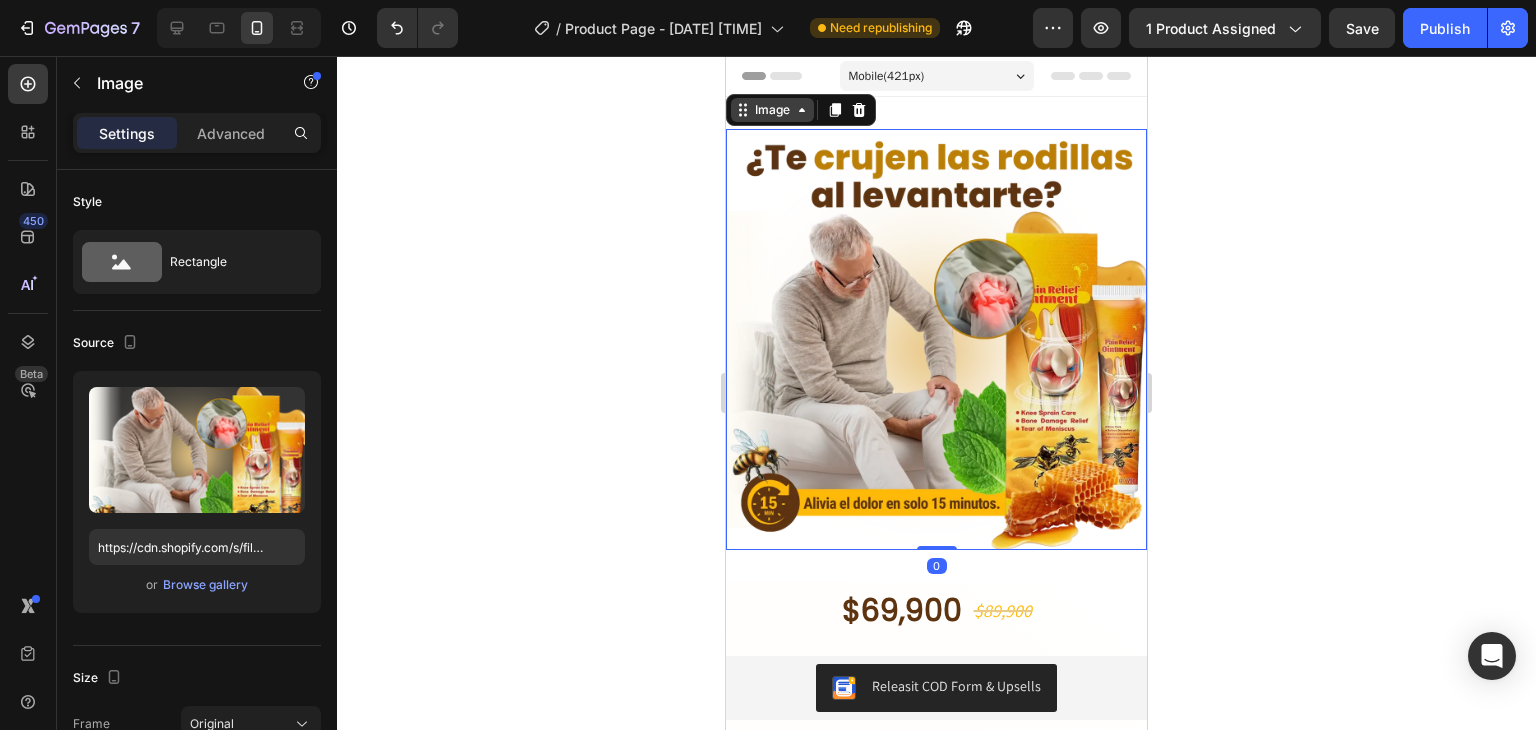 click on "Image" at bounding box center [772, 110] 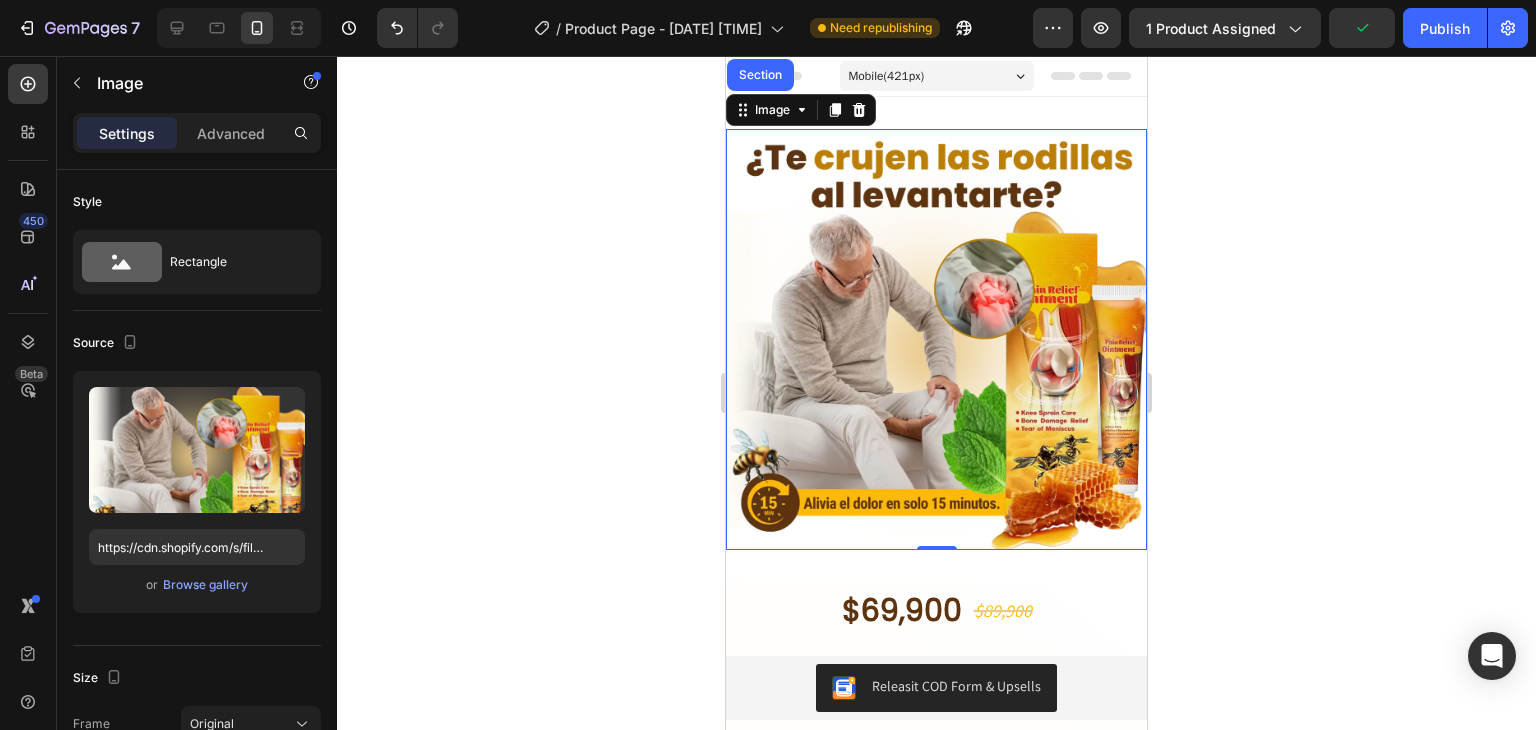 click at bounding box center (936, 339) 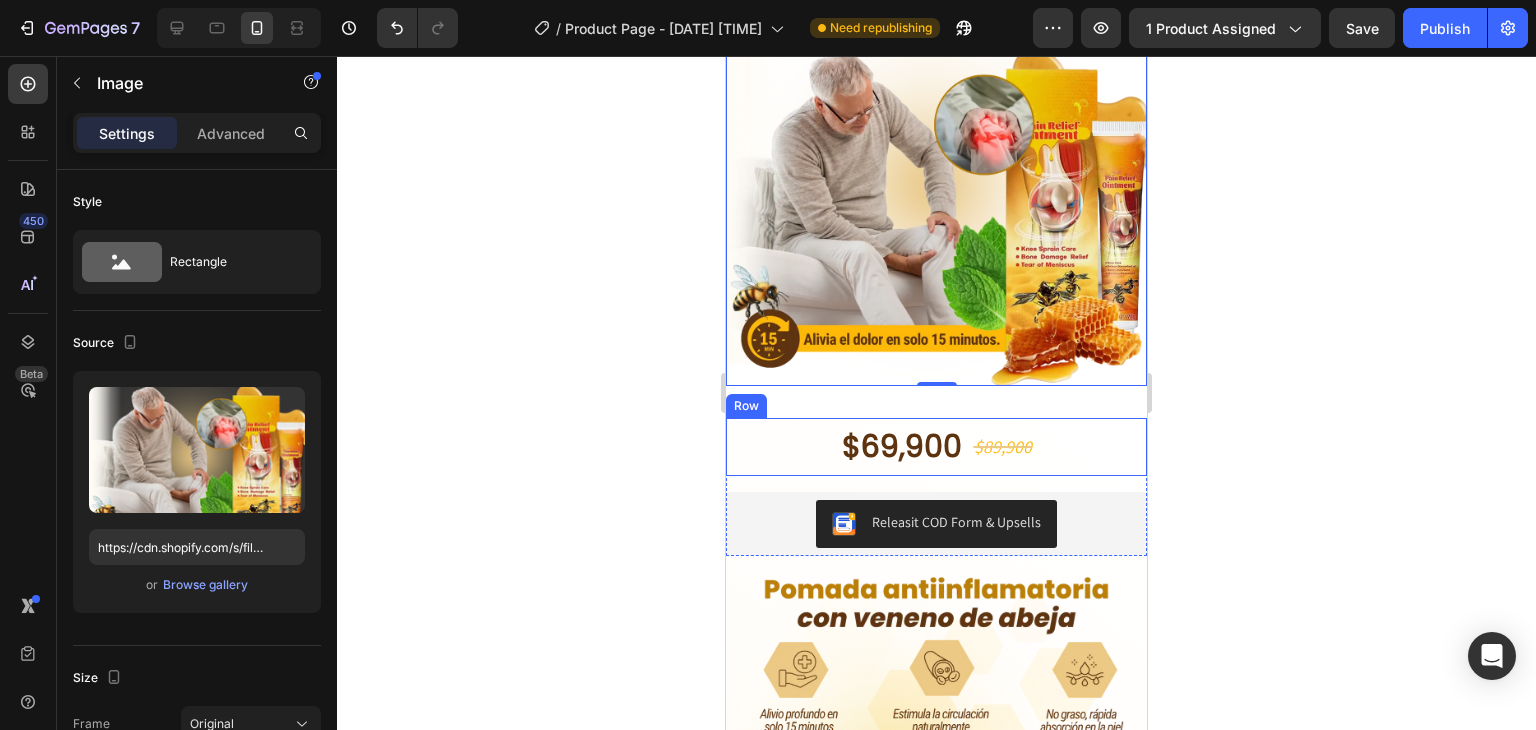 scroll, scrollTop: 160, scrollLeft: 0, axis: vertical 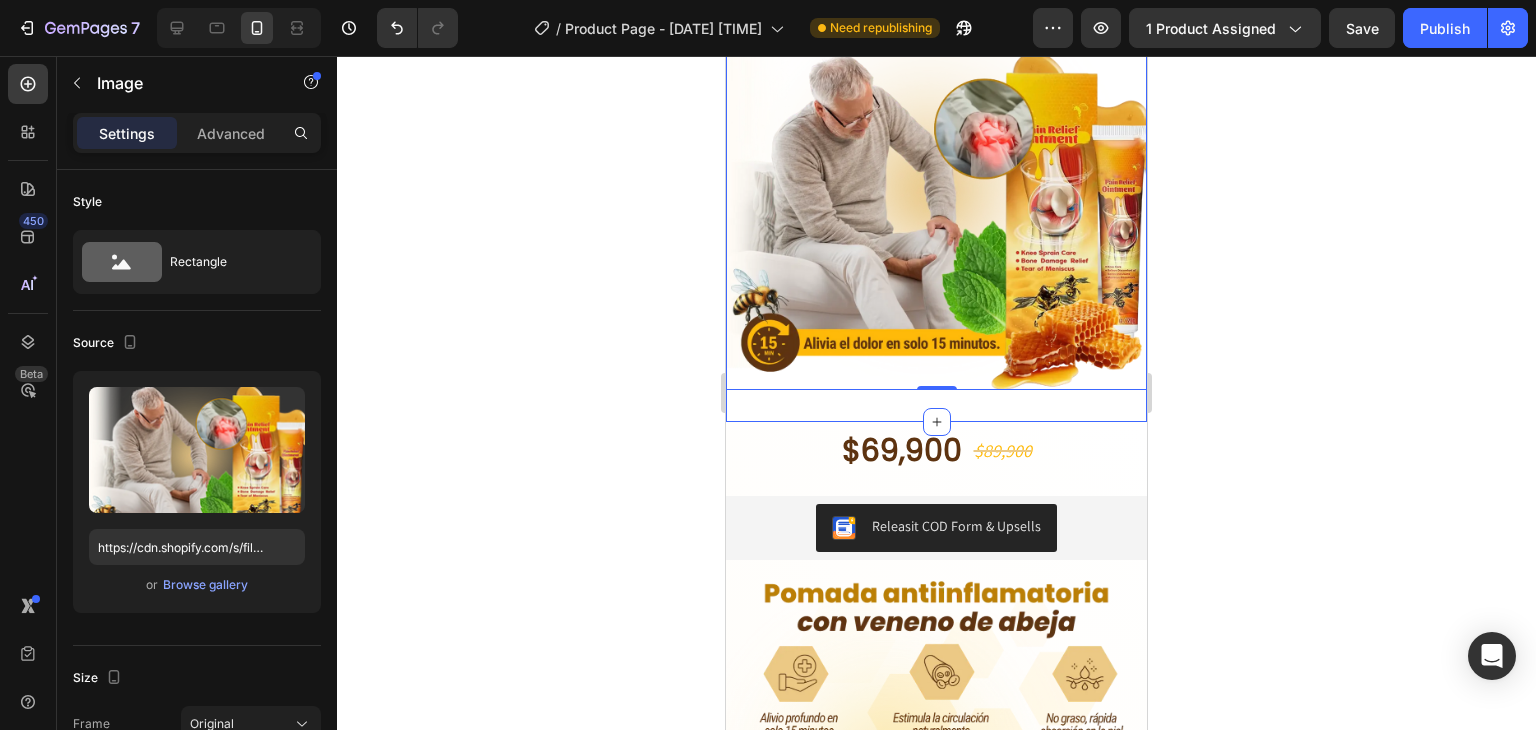 click on "Image Section   0 Section 1" at bounding box center [936, 179] 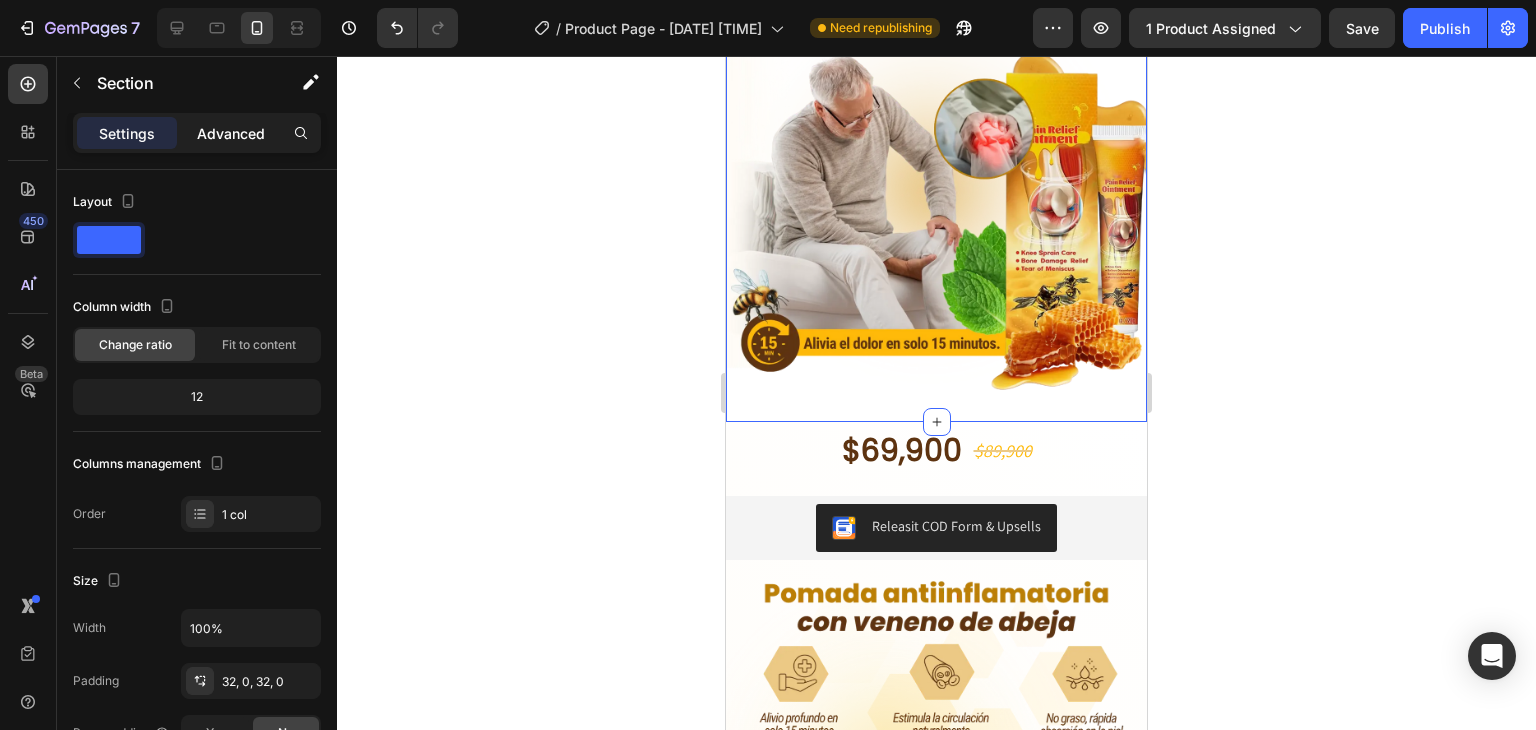 click on "Advanced" at bounding box center (231, 133) 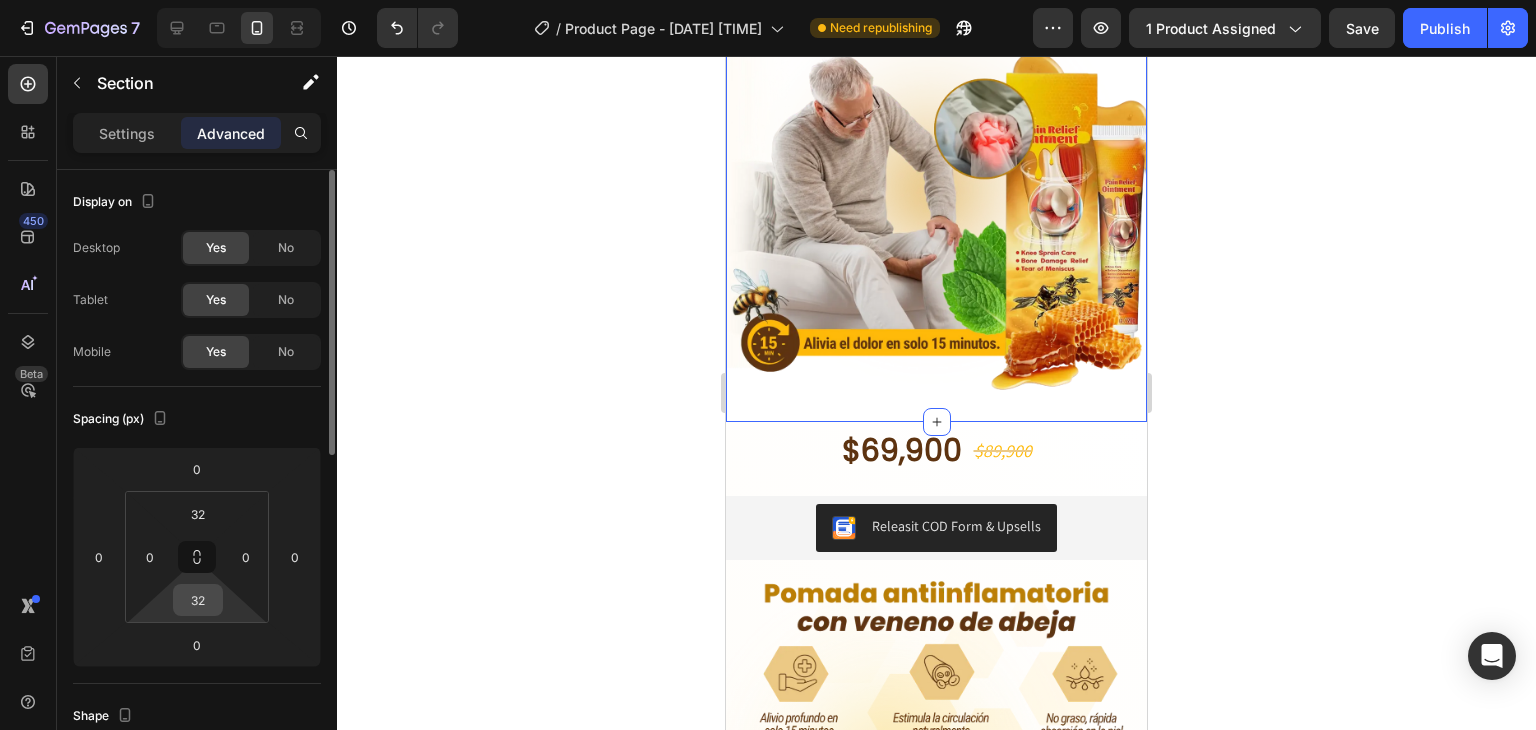 click on "32" at bounding box center (198, 600) 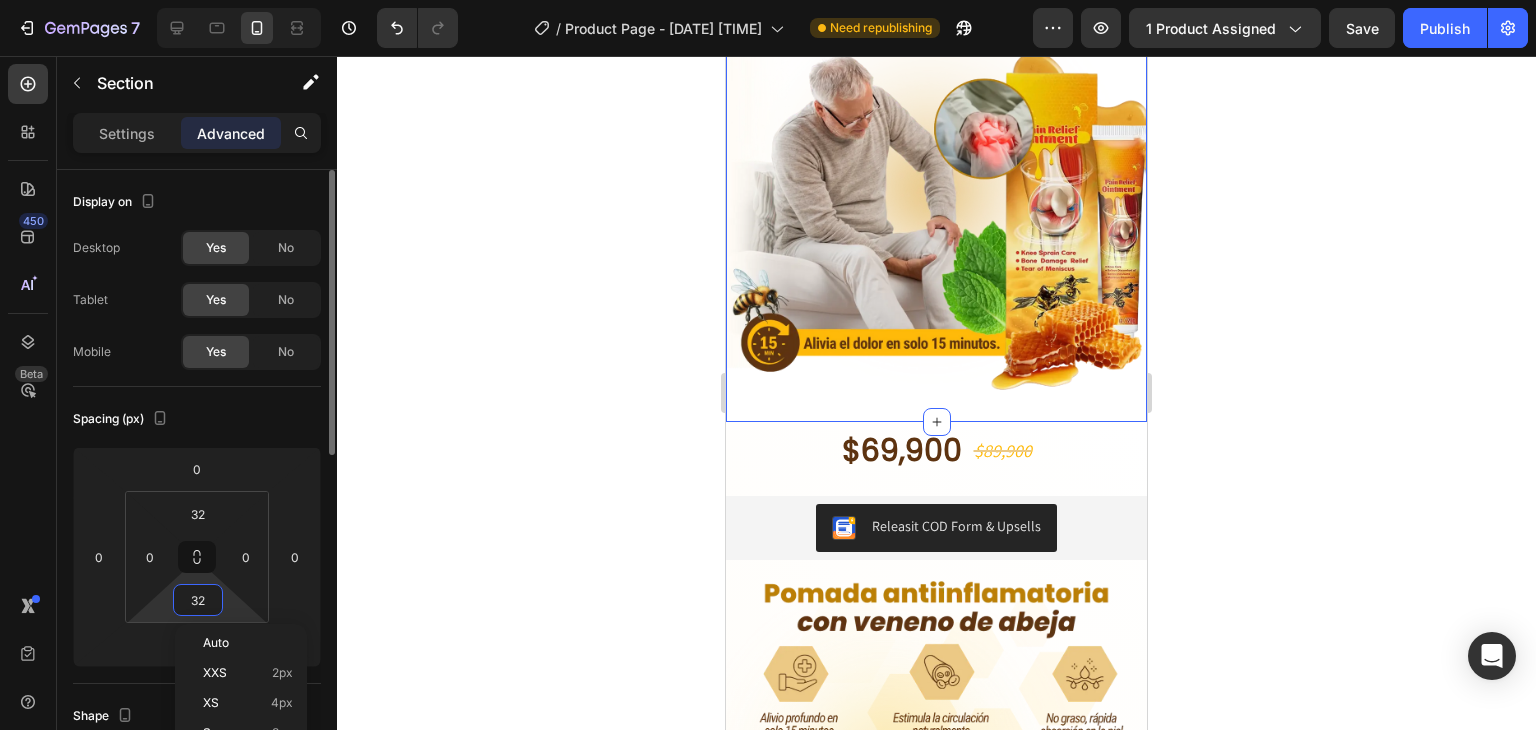 type on "0" 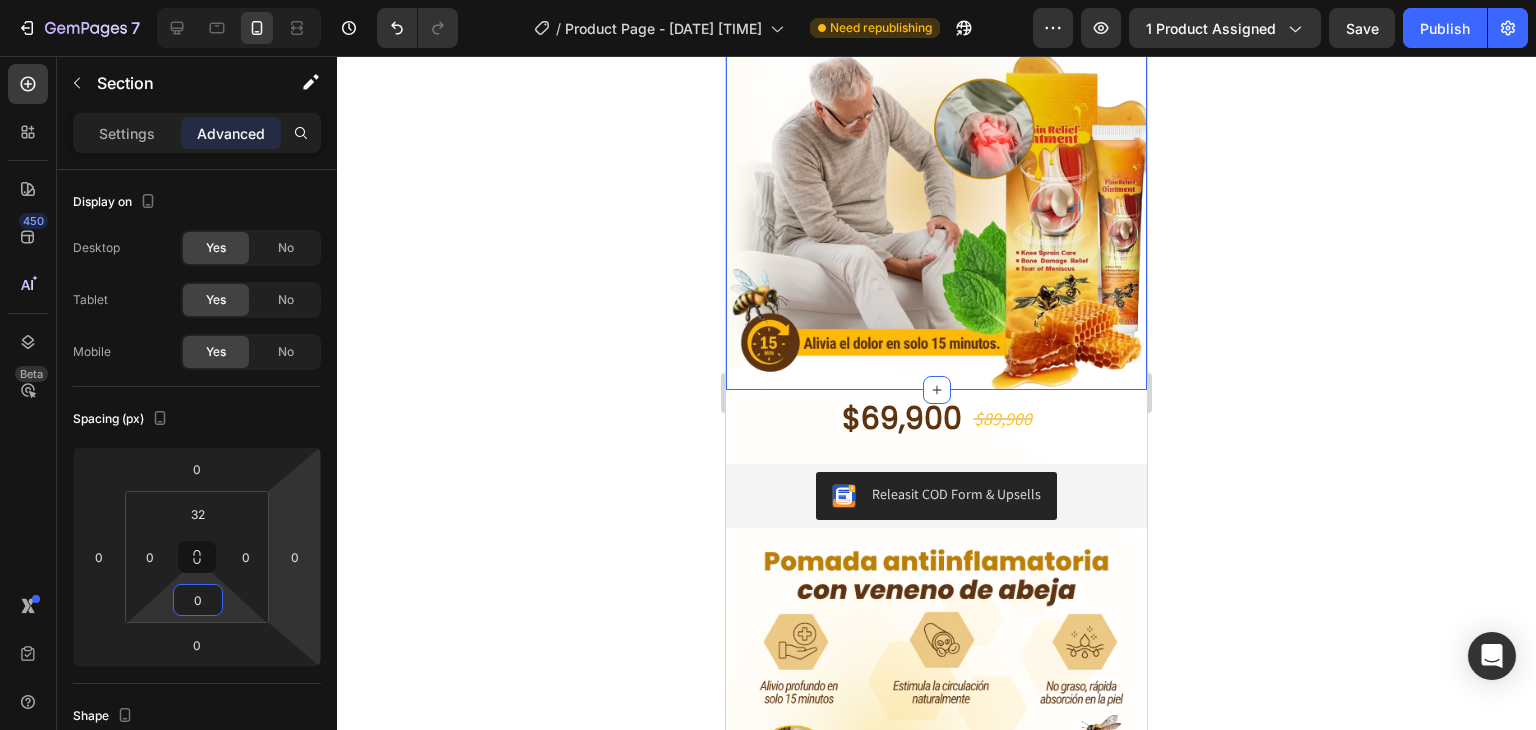 click 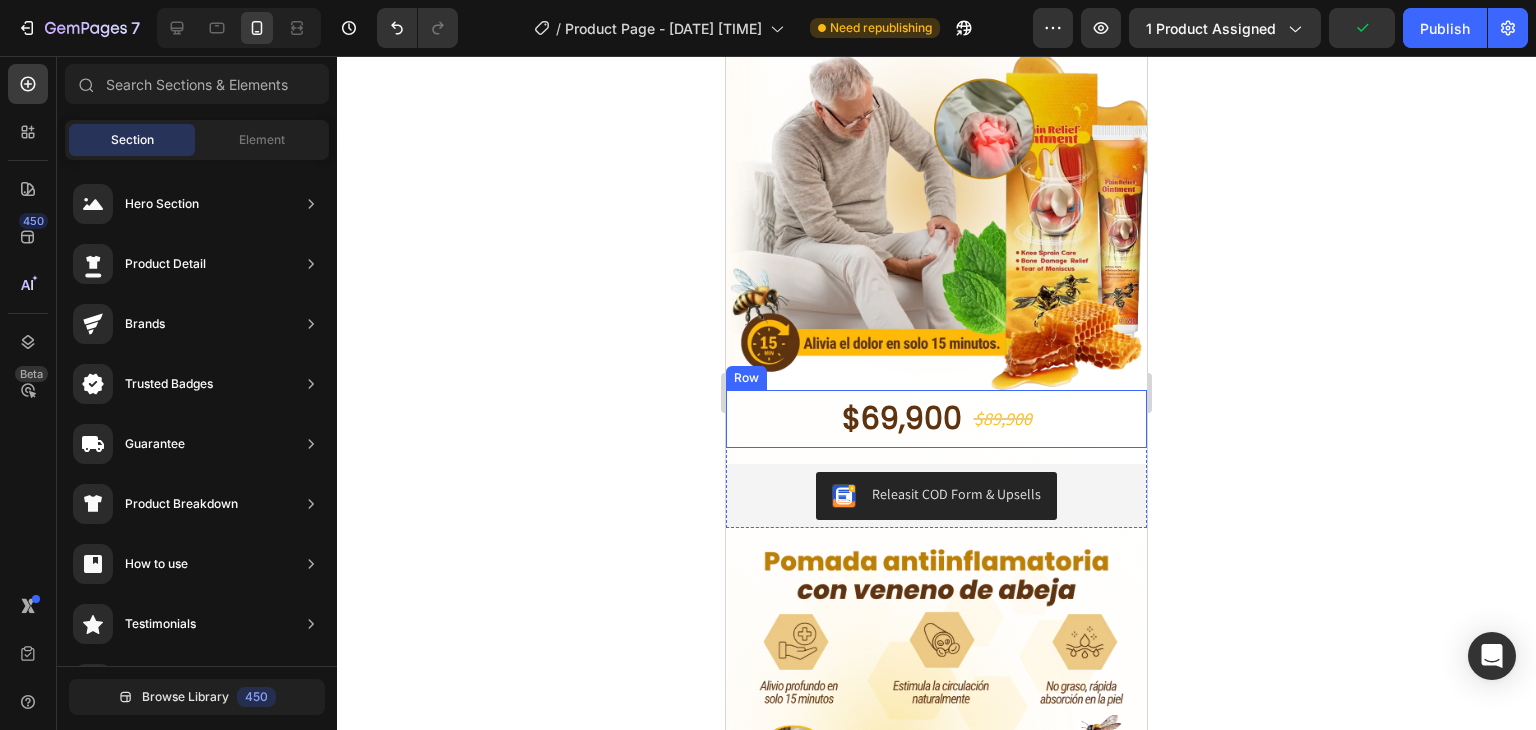 click on "Row" at bounding box center [746, 378] 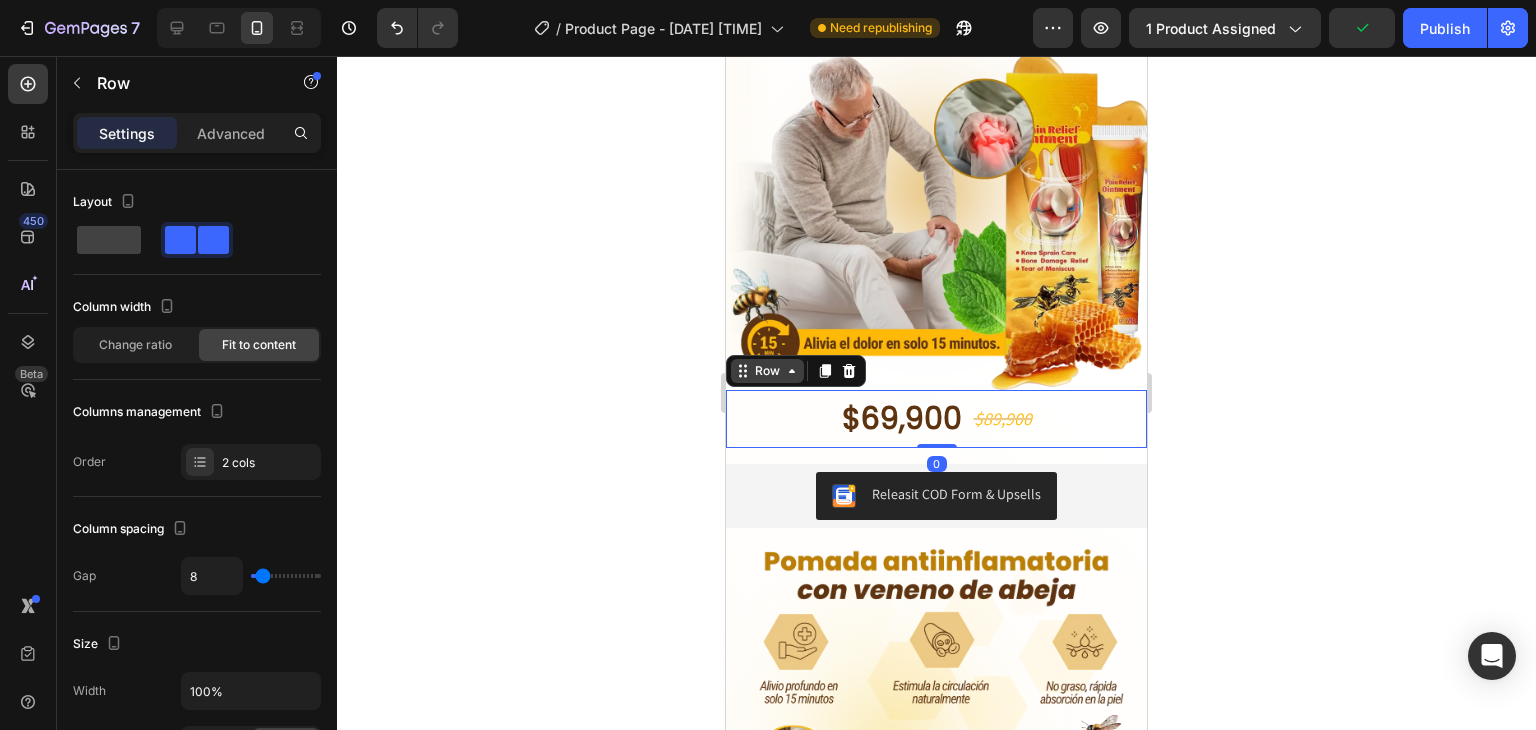 click on "Row" at bounding box center [767, 371] 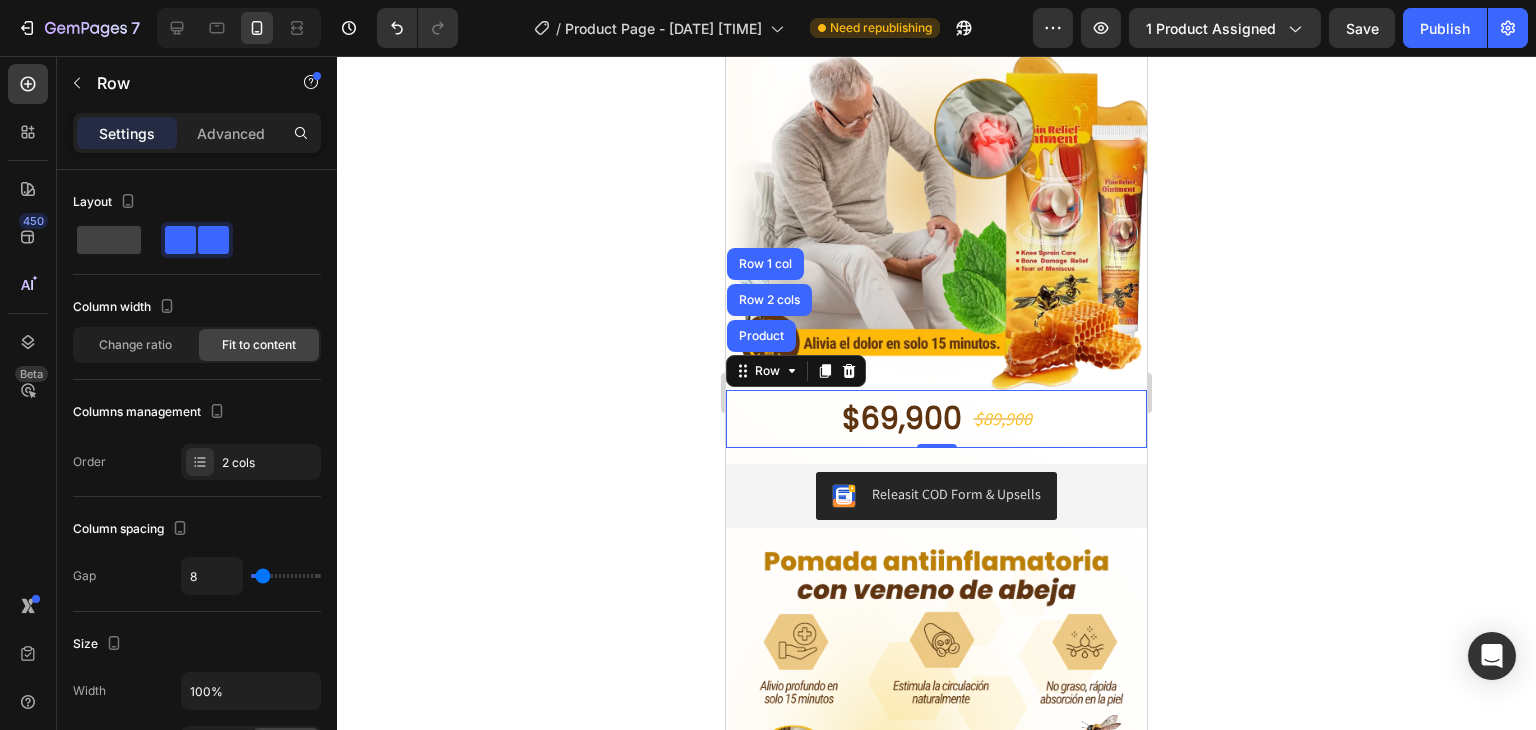 click 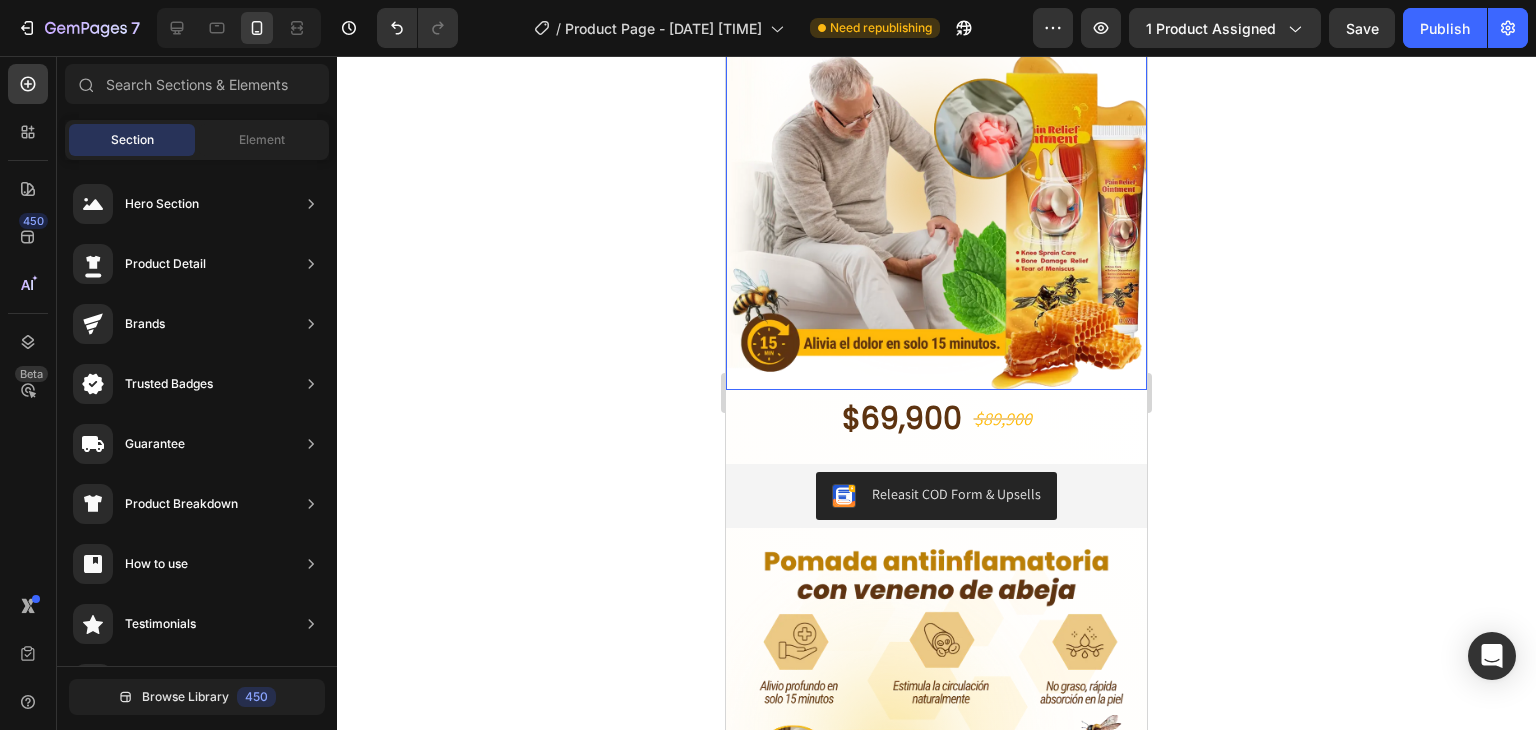 scroll, scrollTop: 0, scrollLeft: 0, axis: both 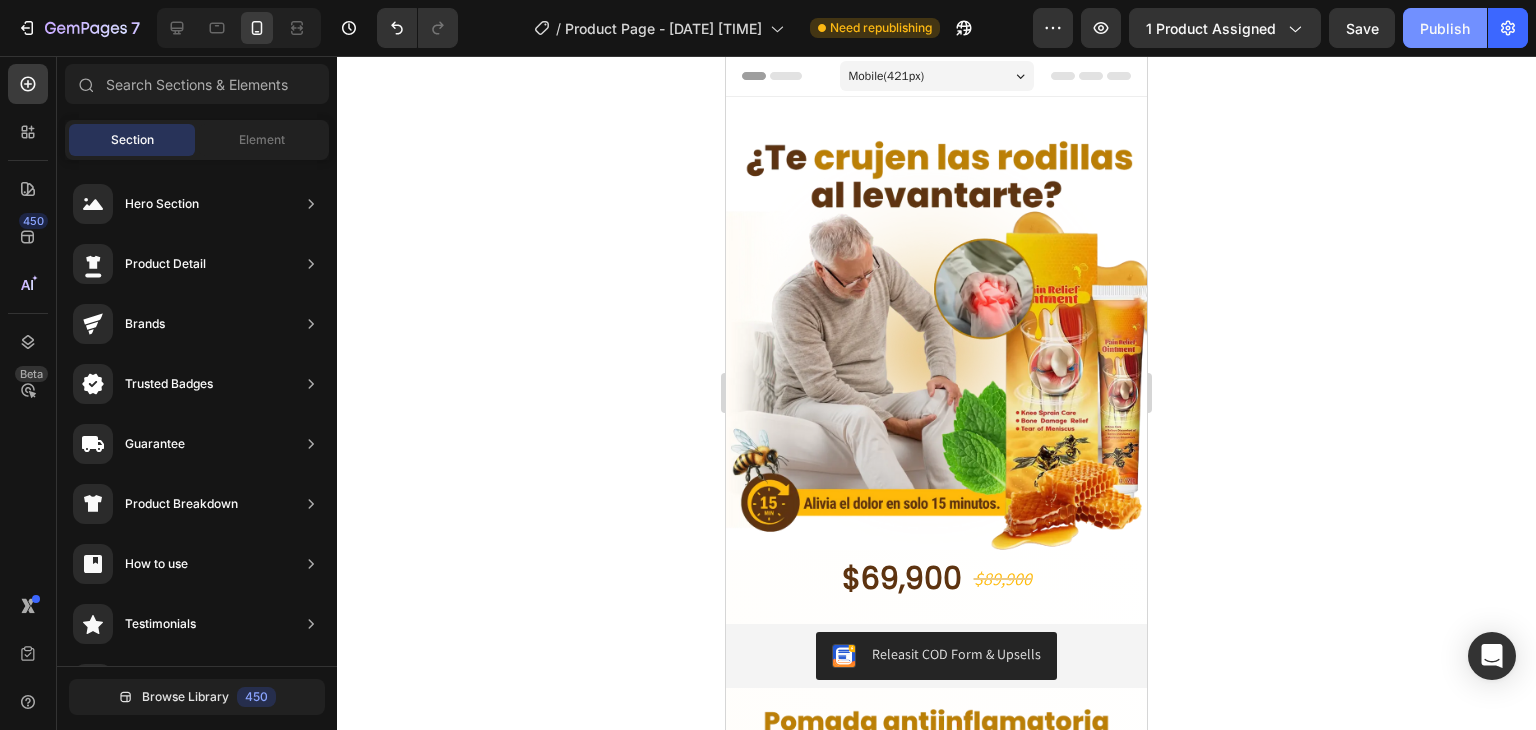 click on "Publish" at bounding box center (1445, 28) 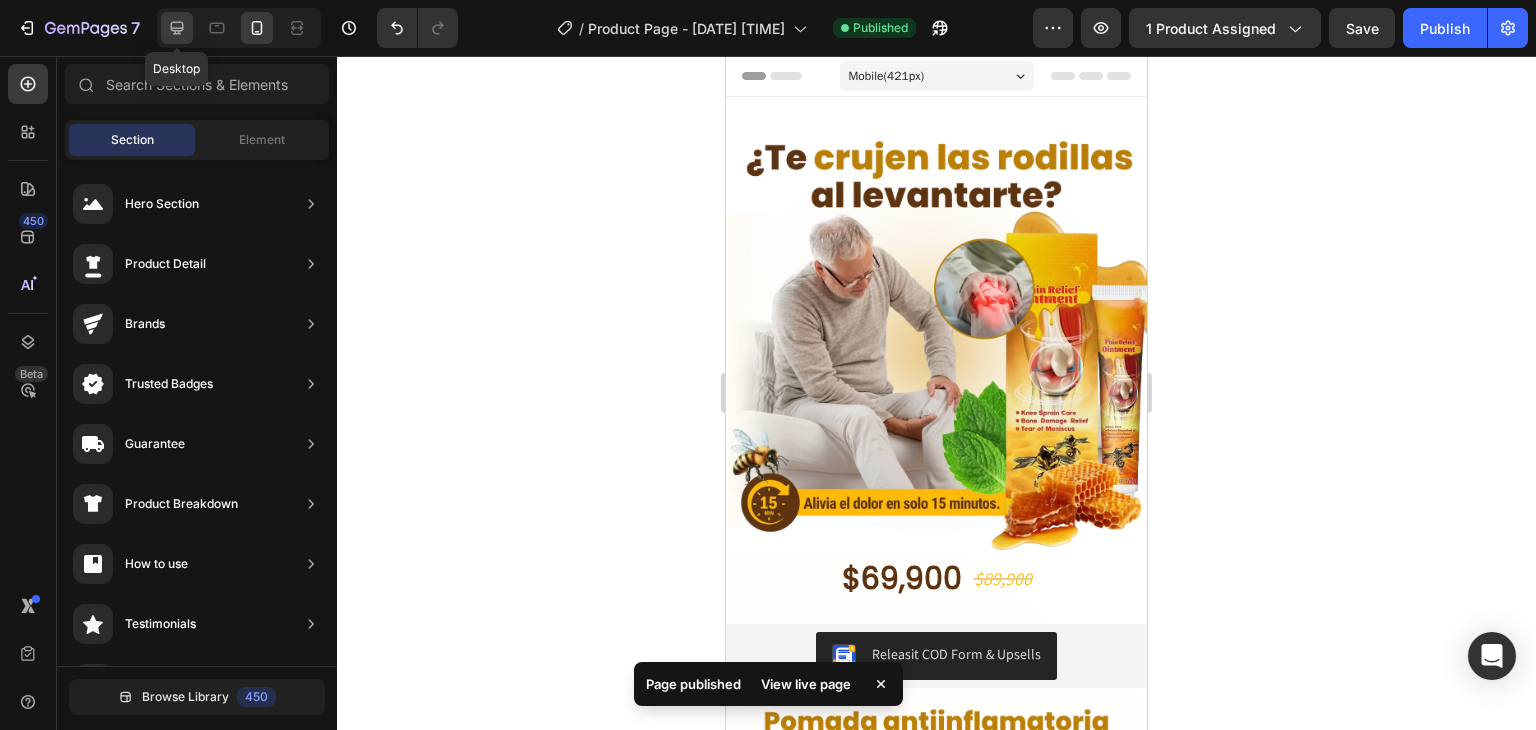 click 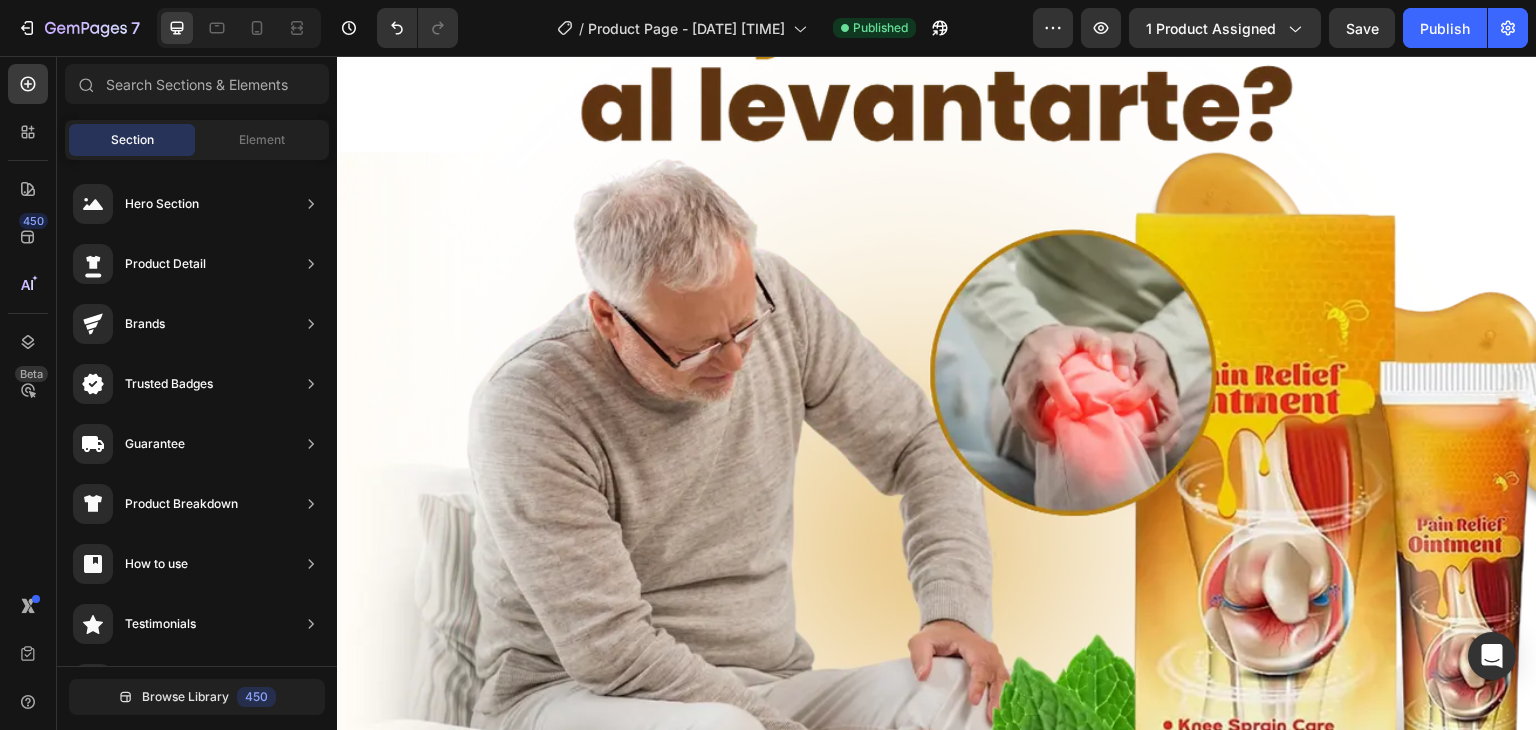 scroll, scrollTop: 224, scrollLeft: 0, axis: vertical 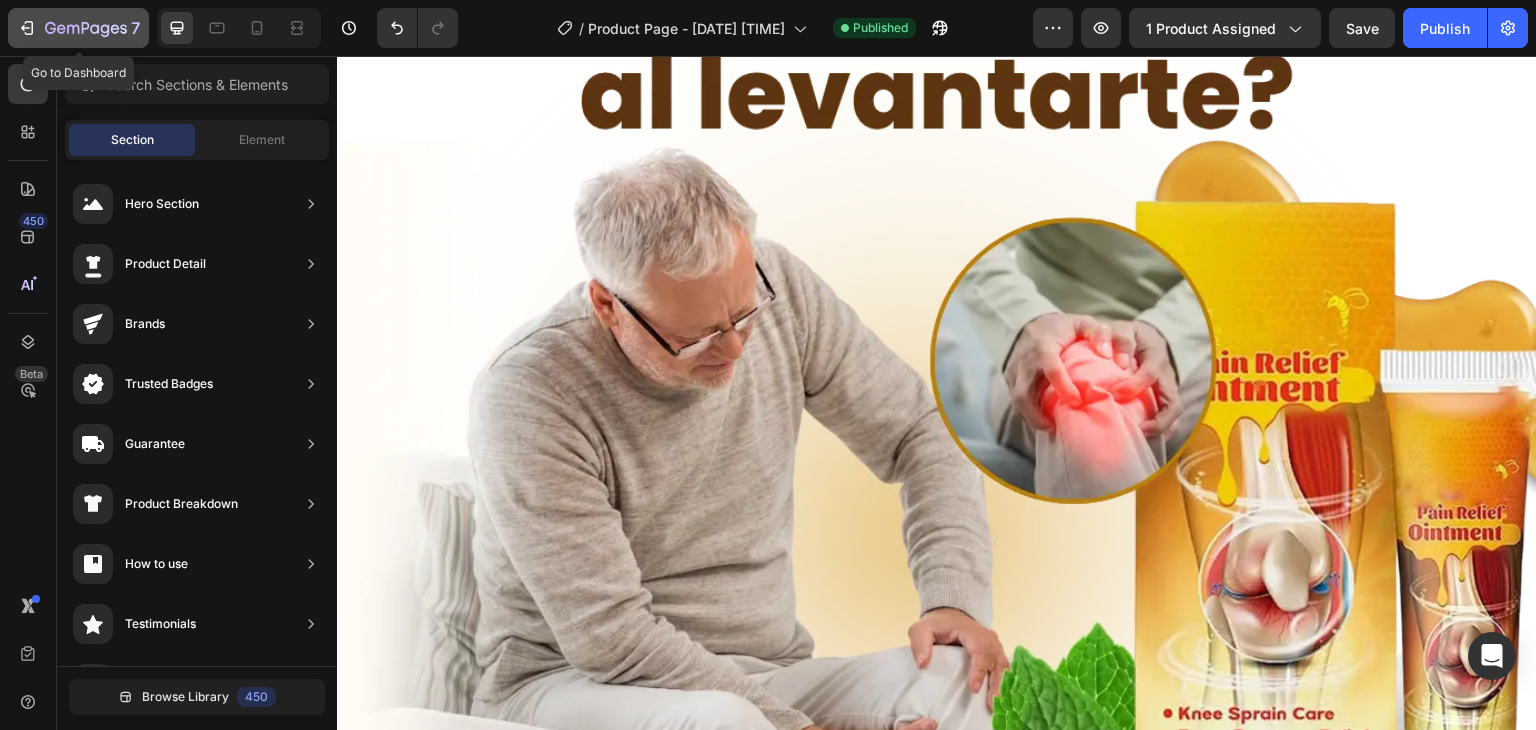 click 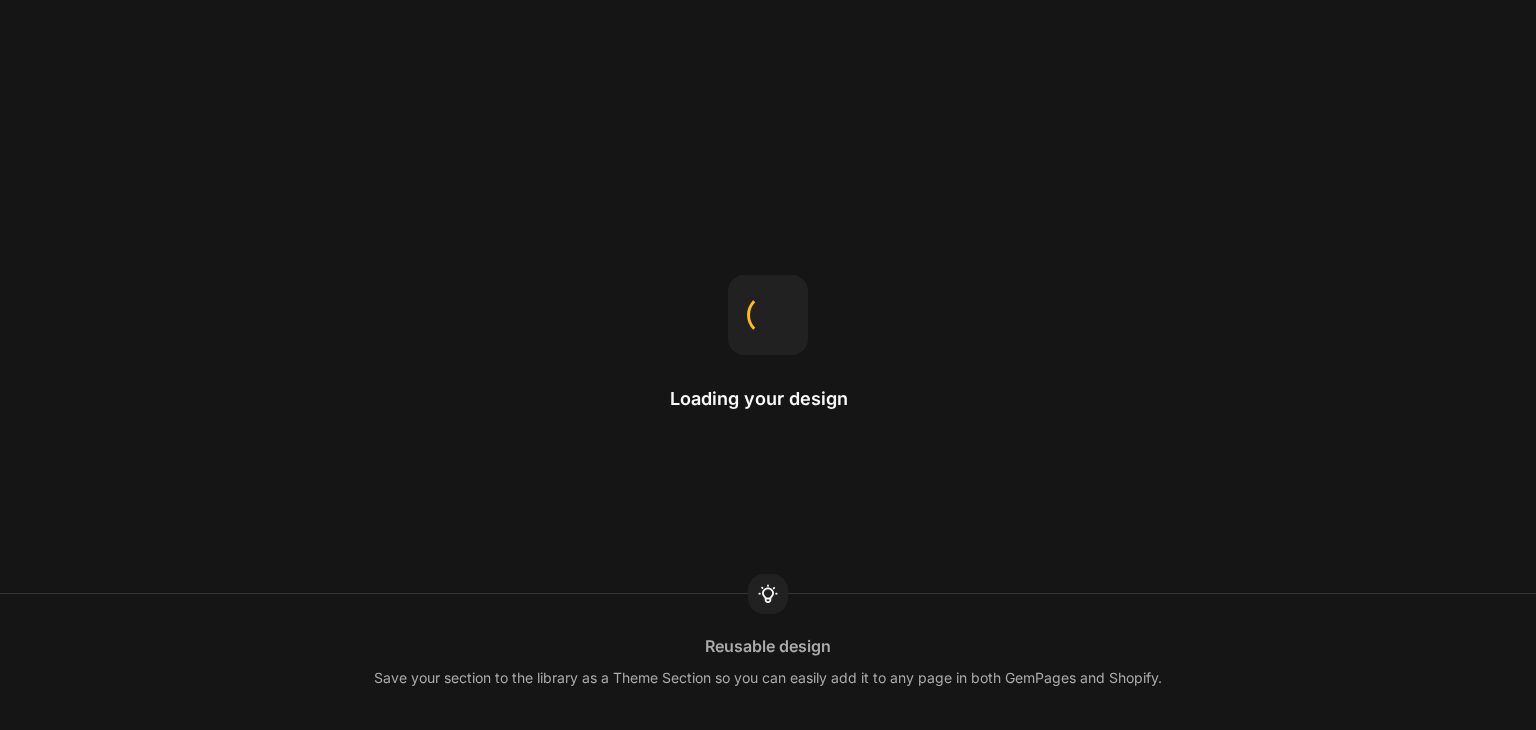 scroll, scrollTop: 0, scrollLeft: 0, axis: both 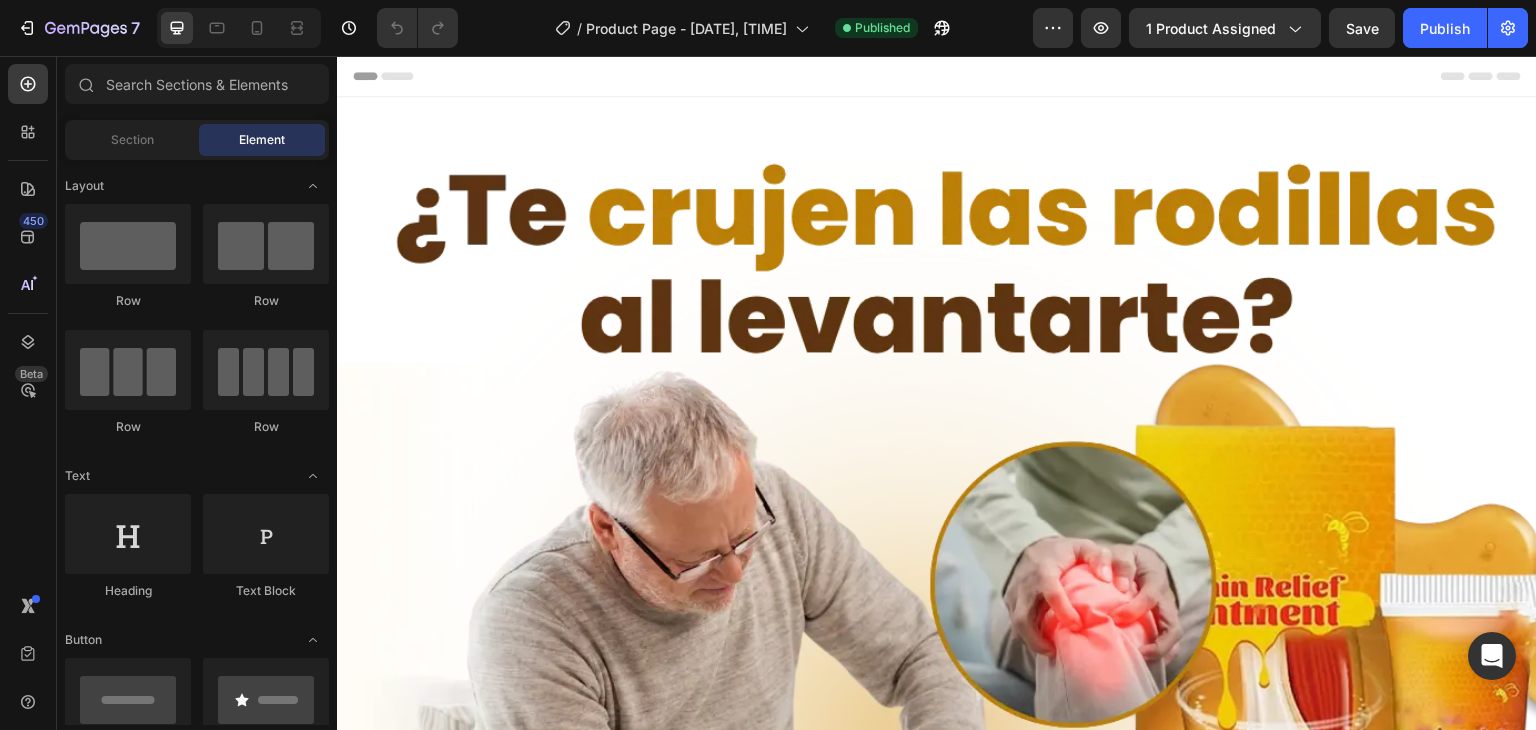 click on "Header" at bounding box center (394, 76) 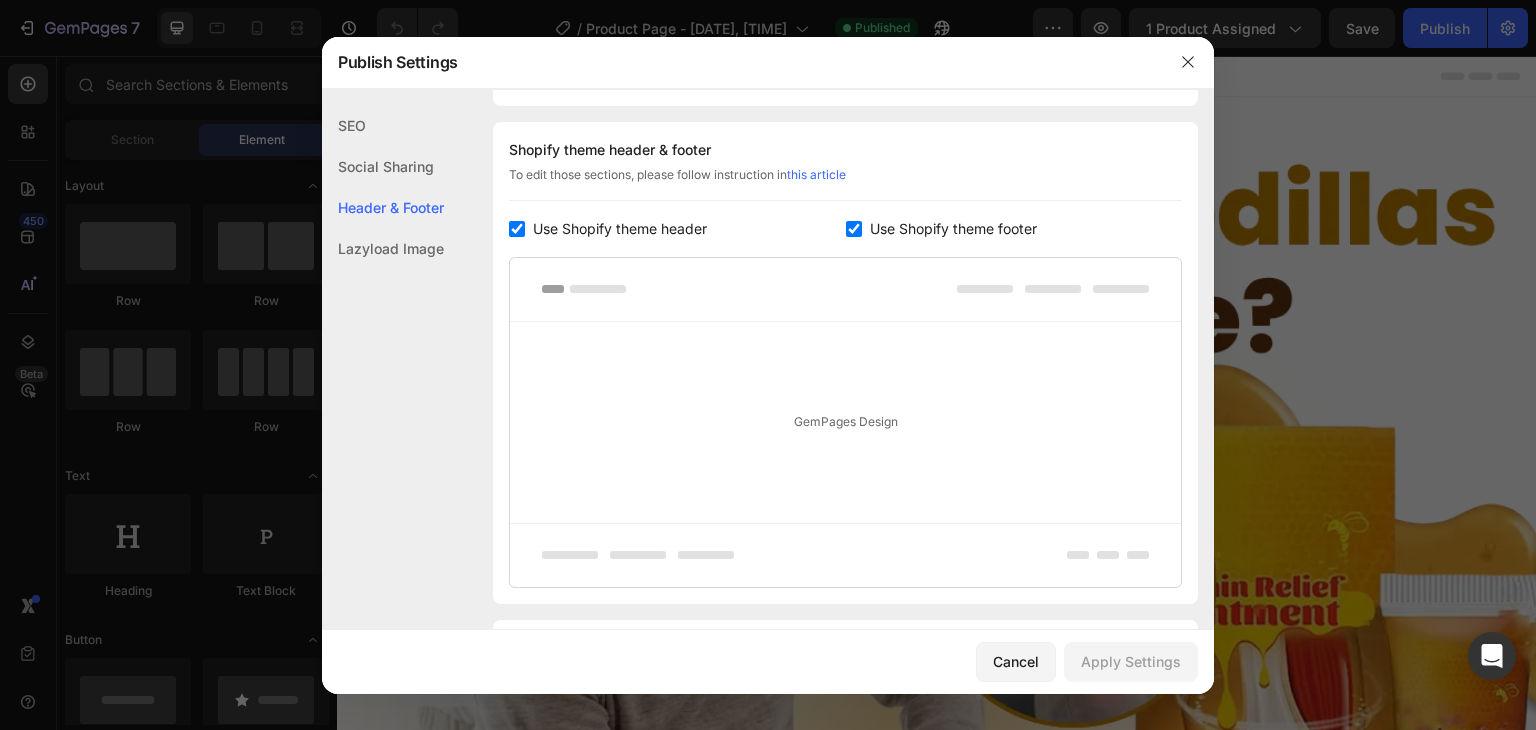 scroll, scrollTop: 291, scrollLeft: 0, axis: vertical 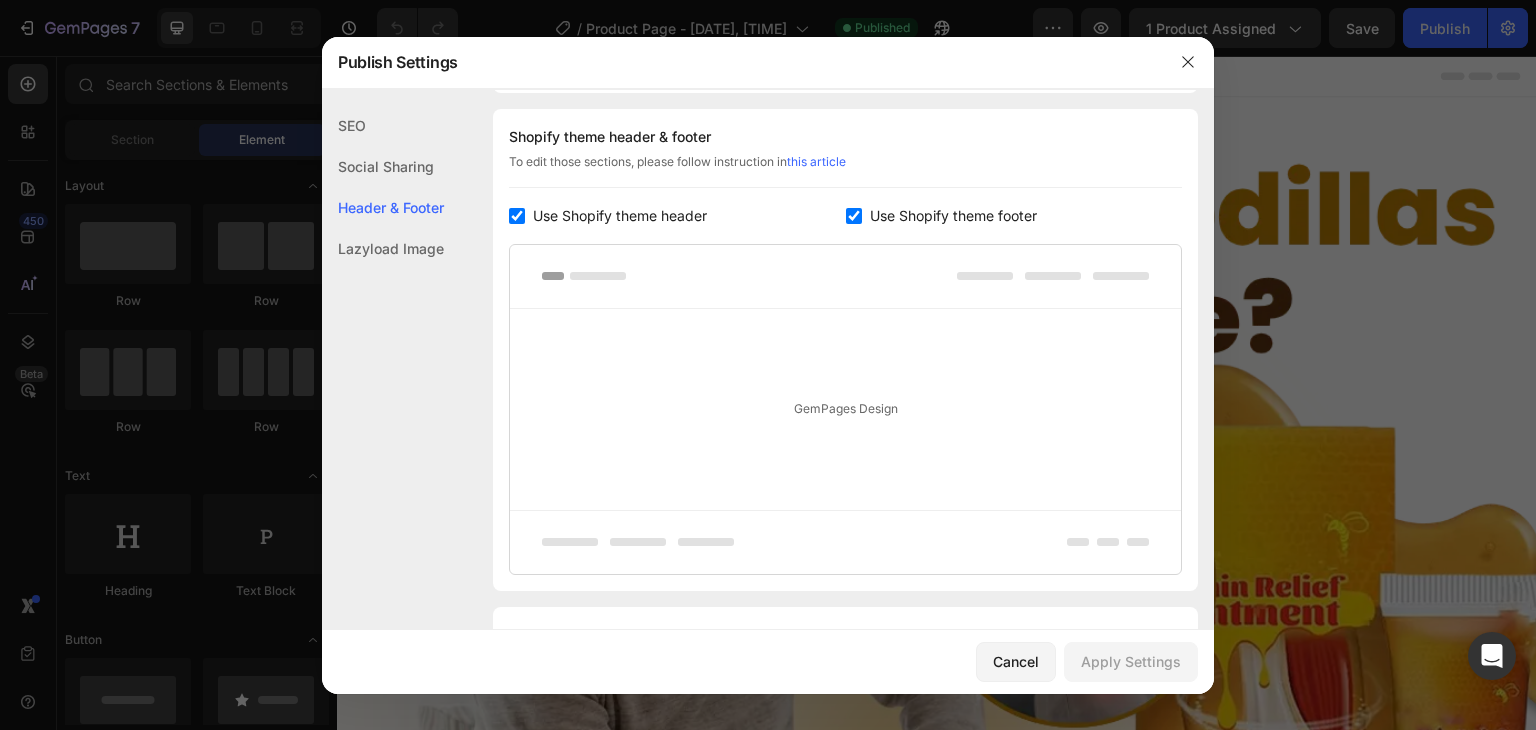 click at bounding box center [517, 216] 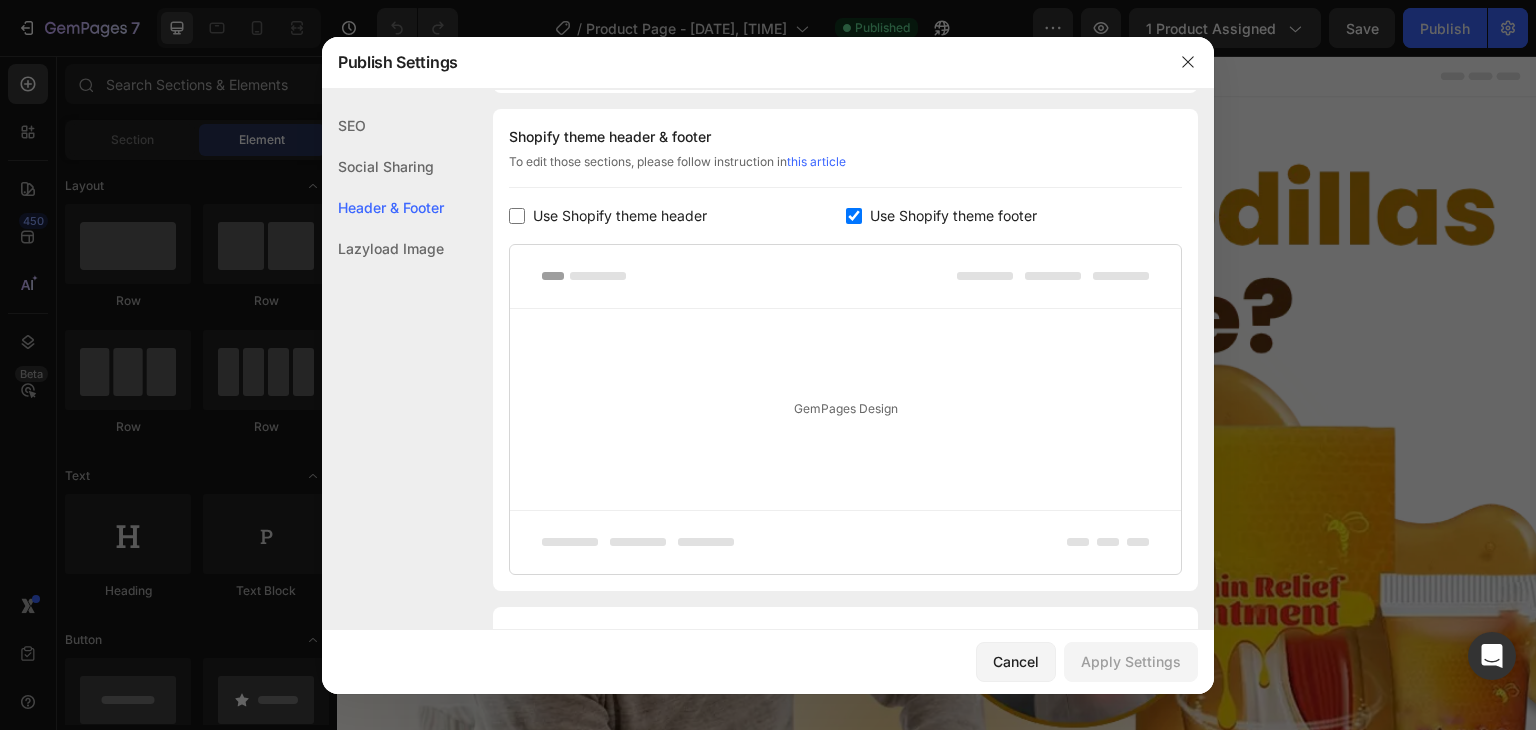 checkbox on "false" 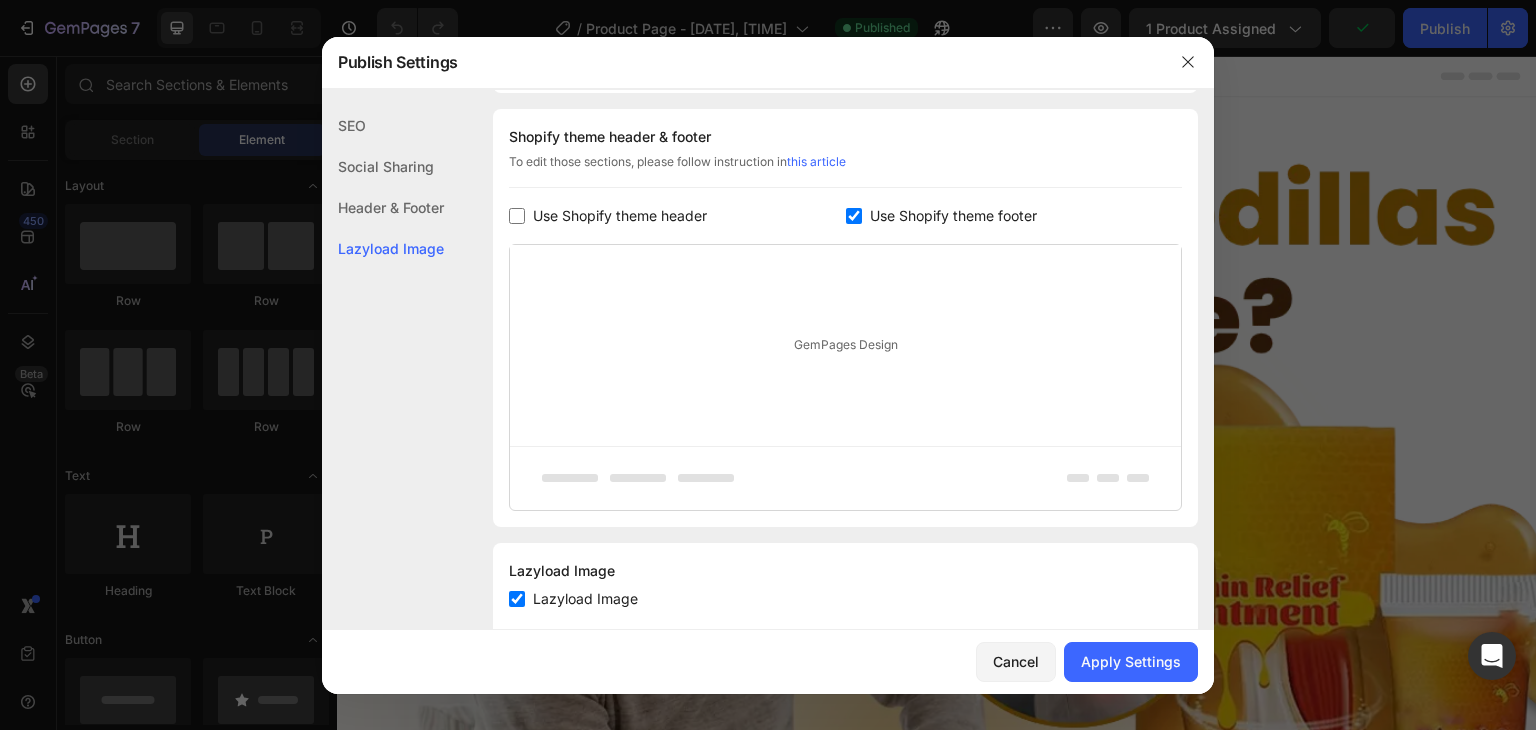 click at bounding box center [854, 216] 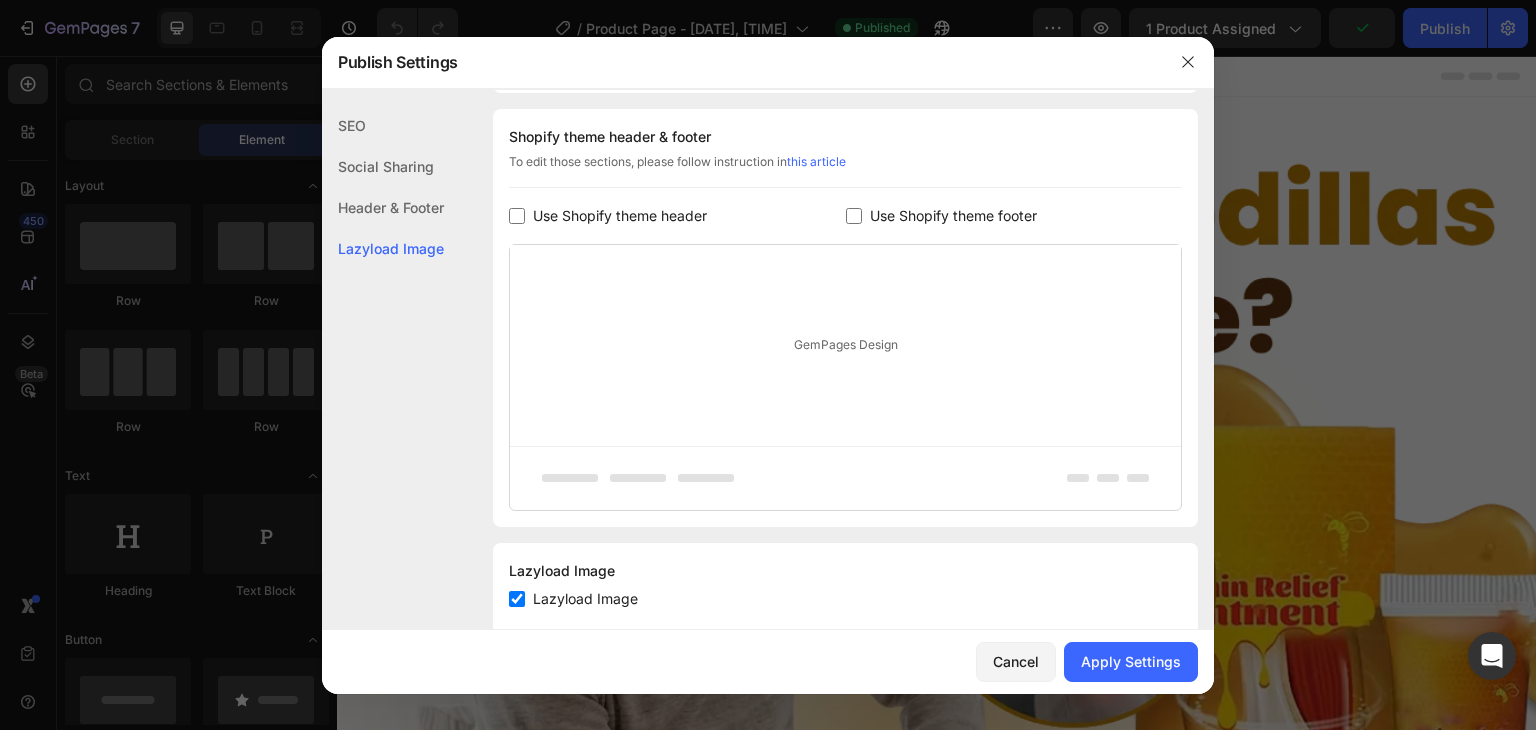 checkbox on "false" 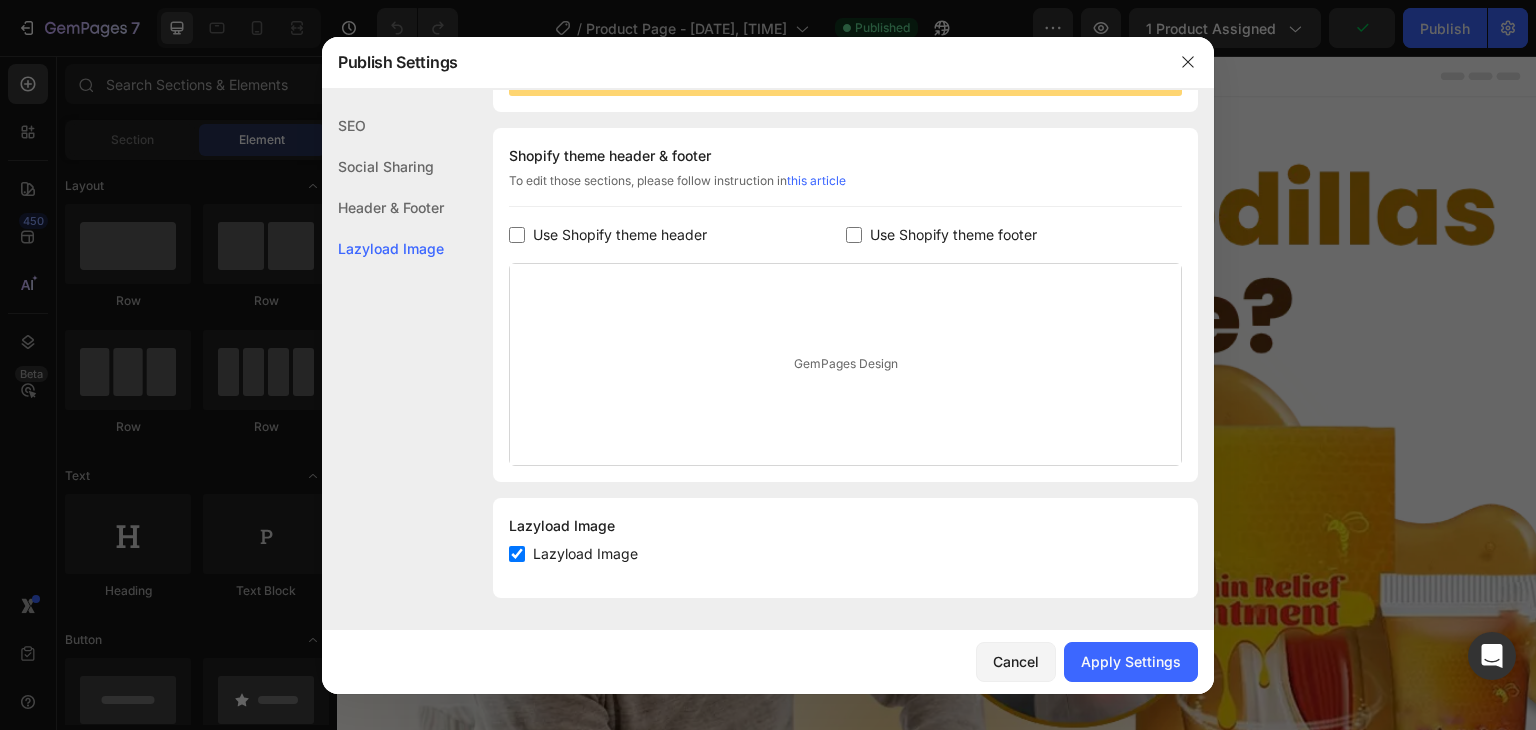 click on "Header & Footer" 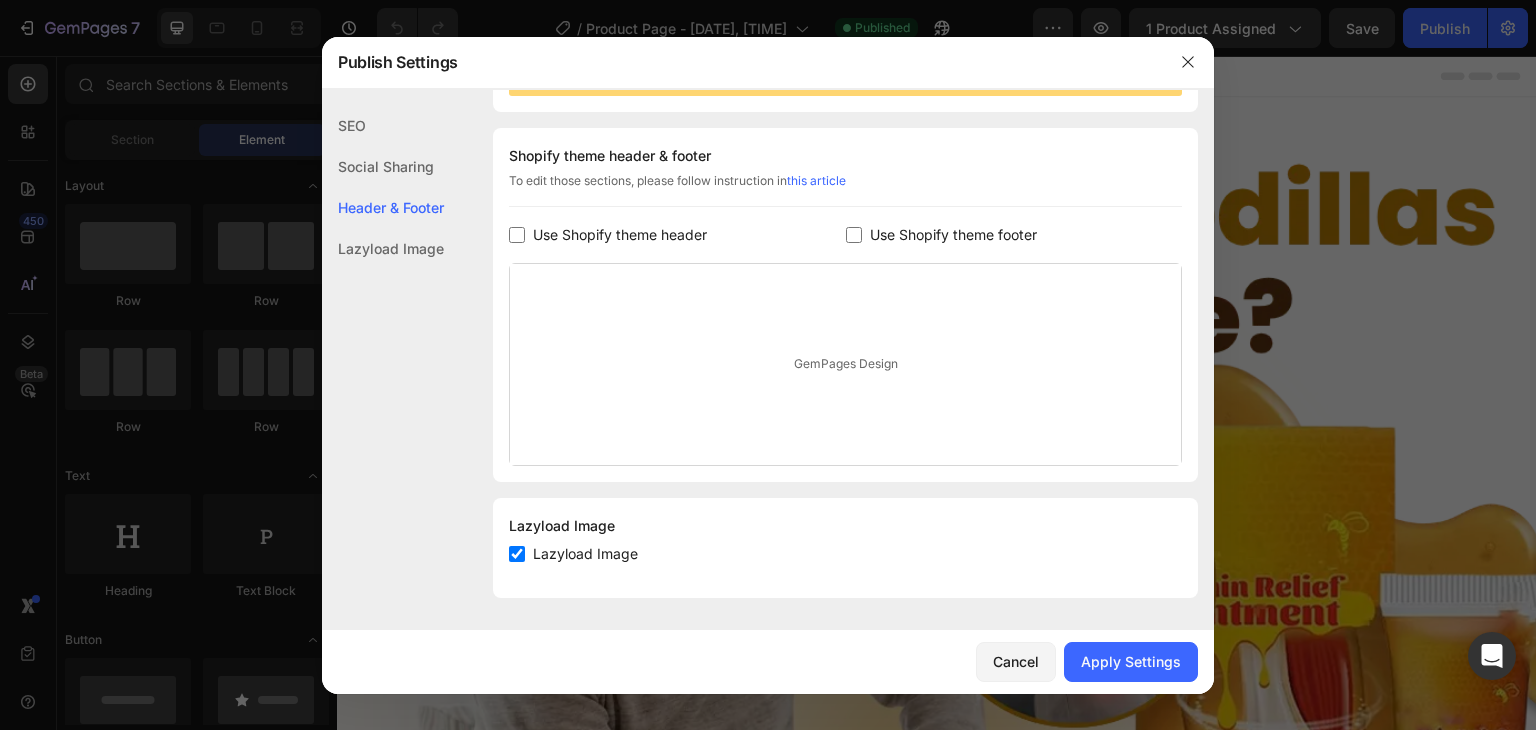 click on "Social Sharing" 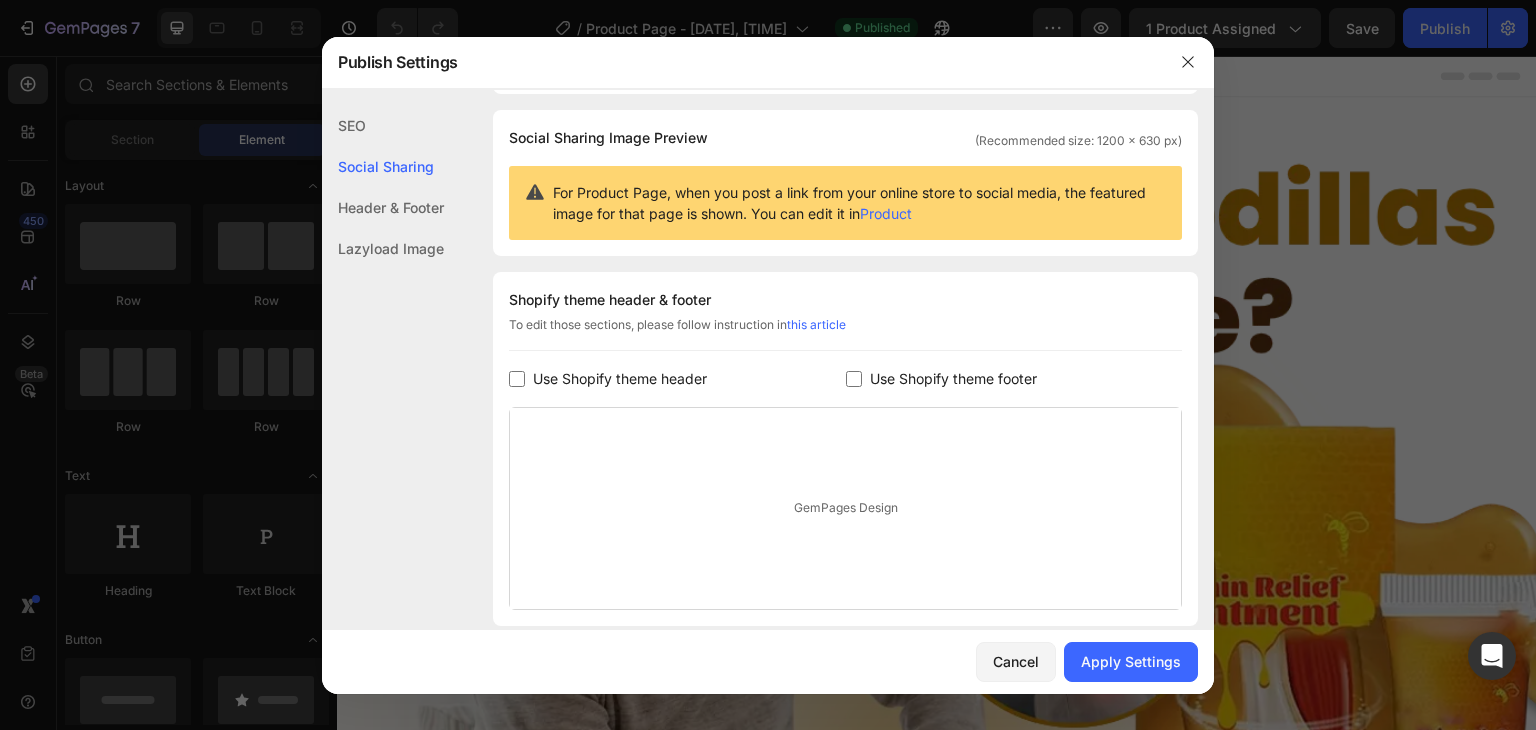 click on "SEO" 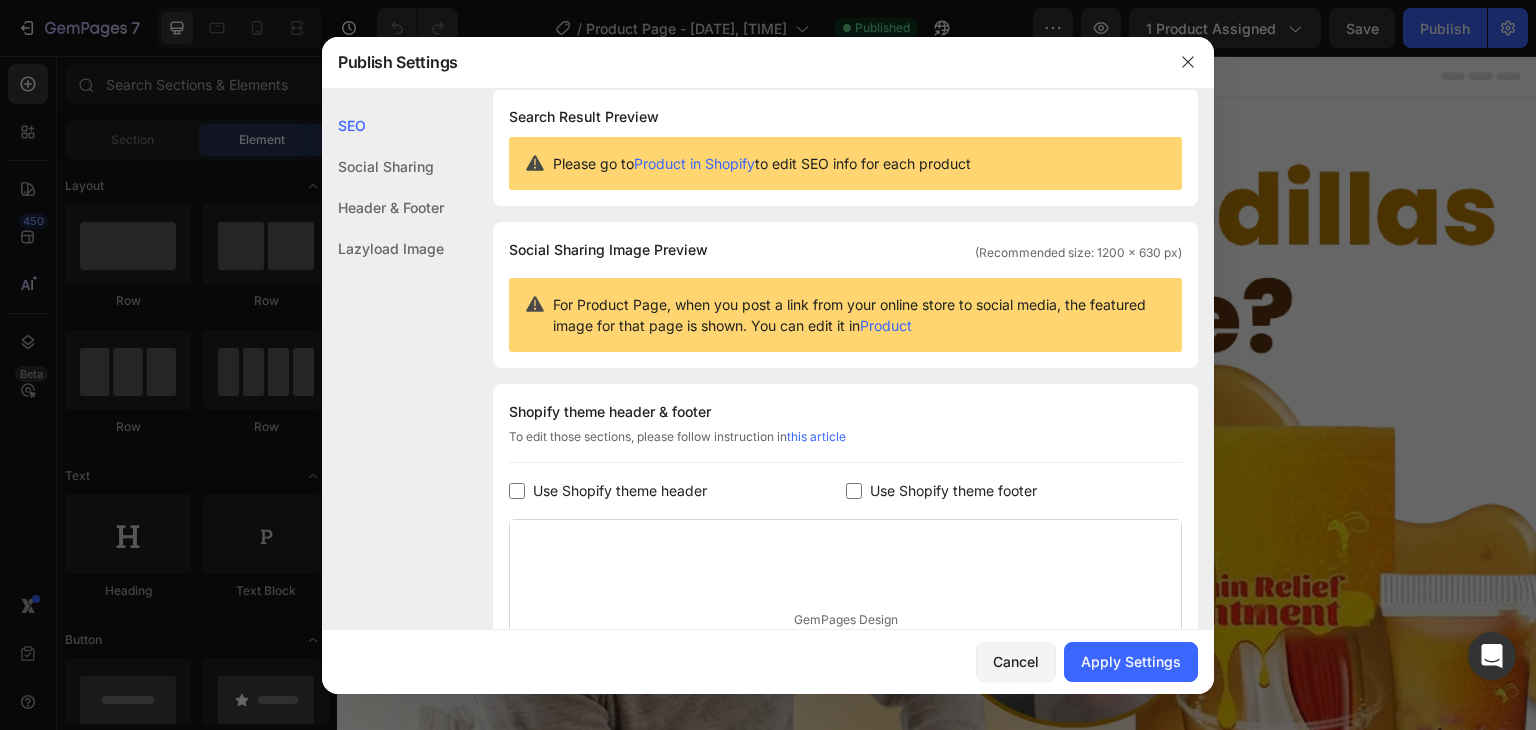 scroll, scrollTop: 0, scrollLeft: 0, axis: both 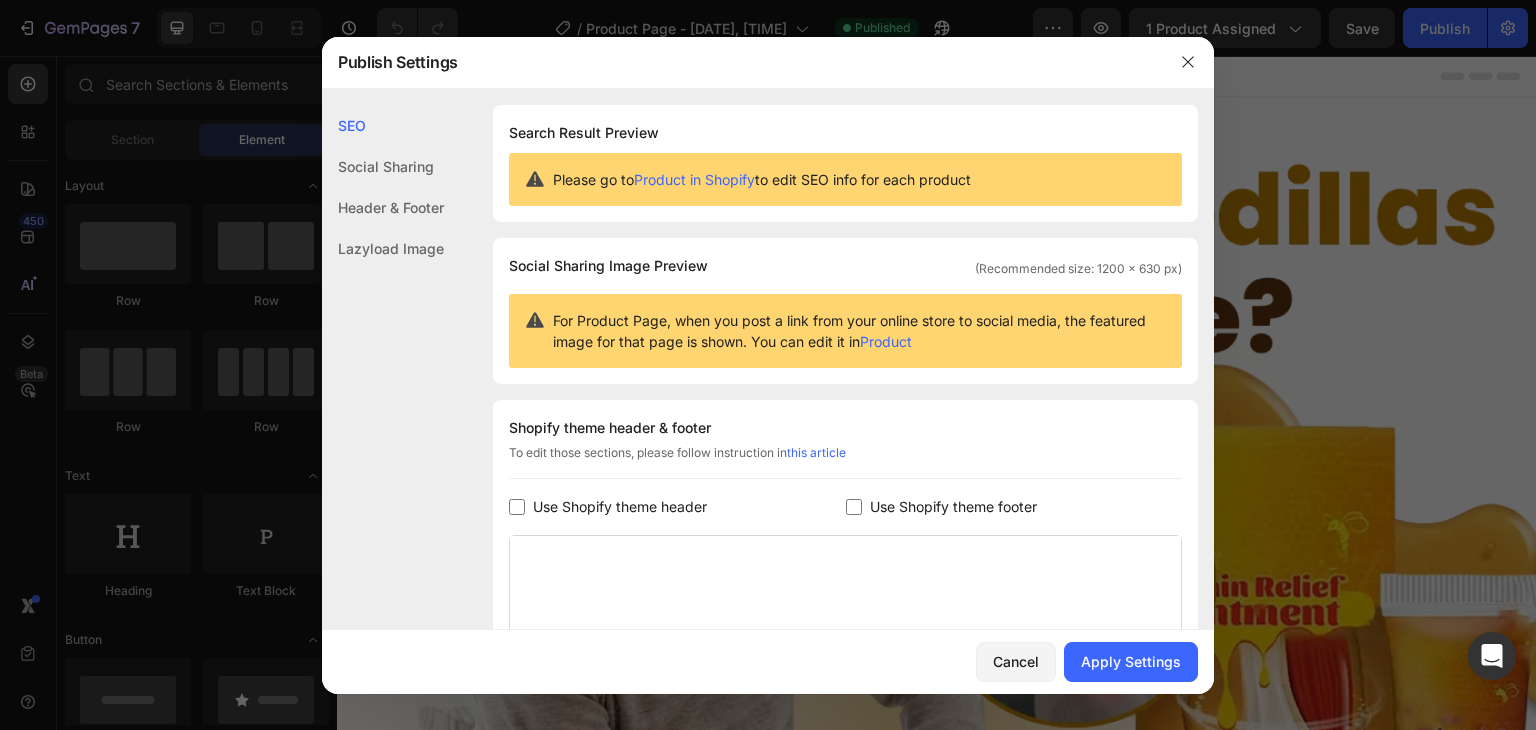 click on "Social Sharing" 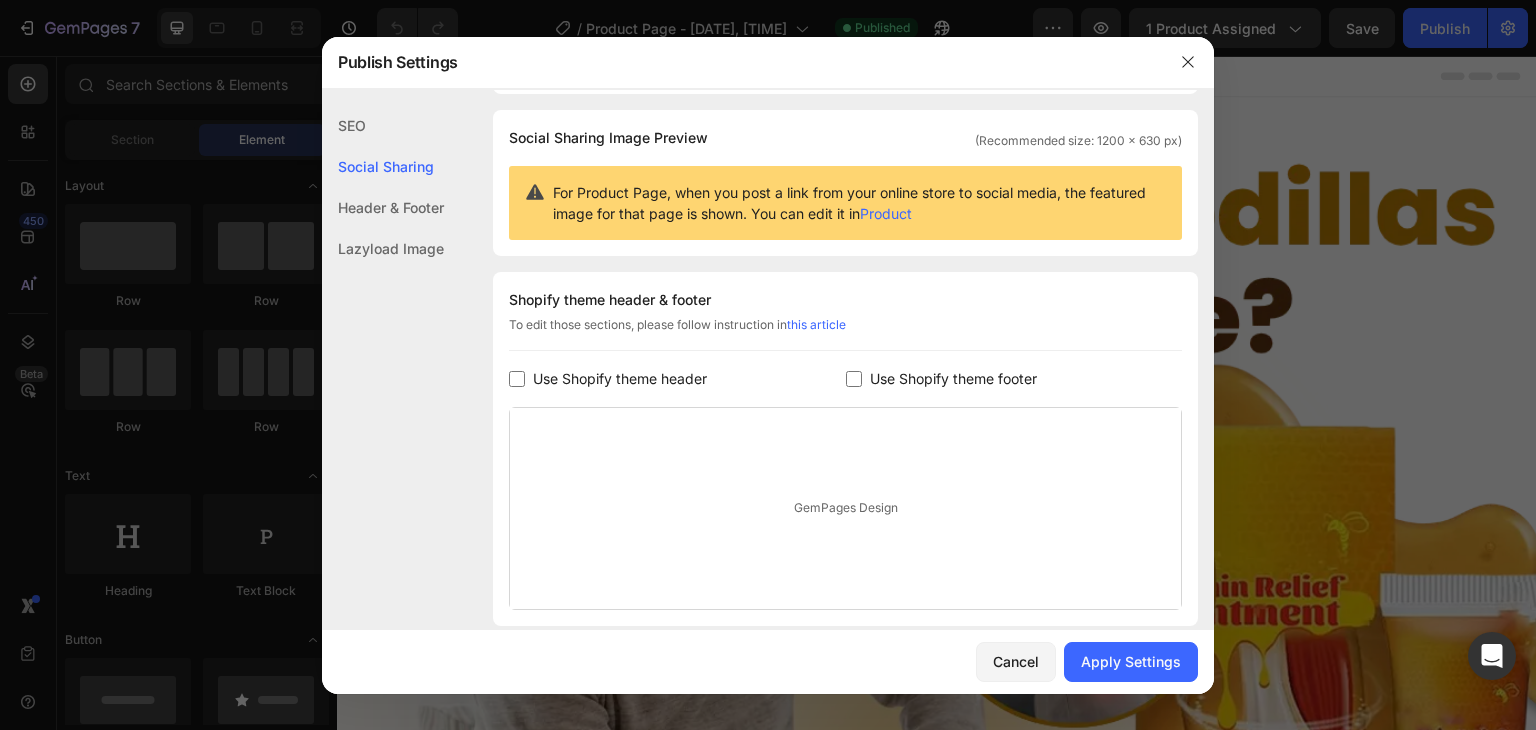 click on "Header & Footer" 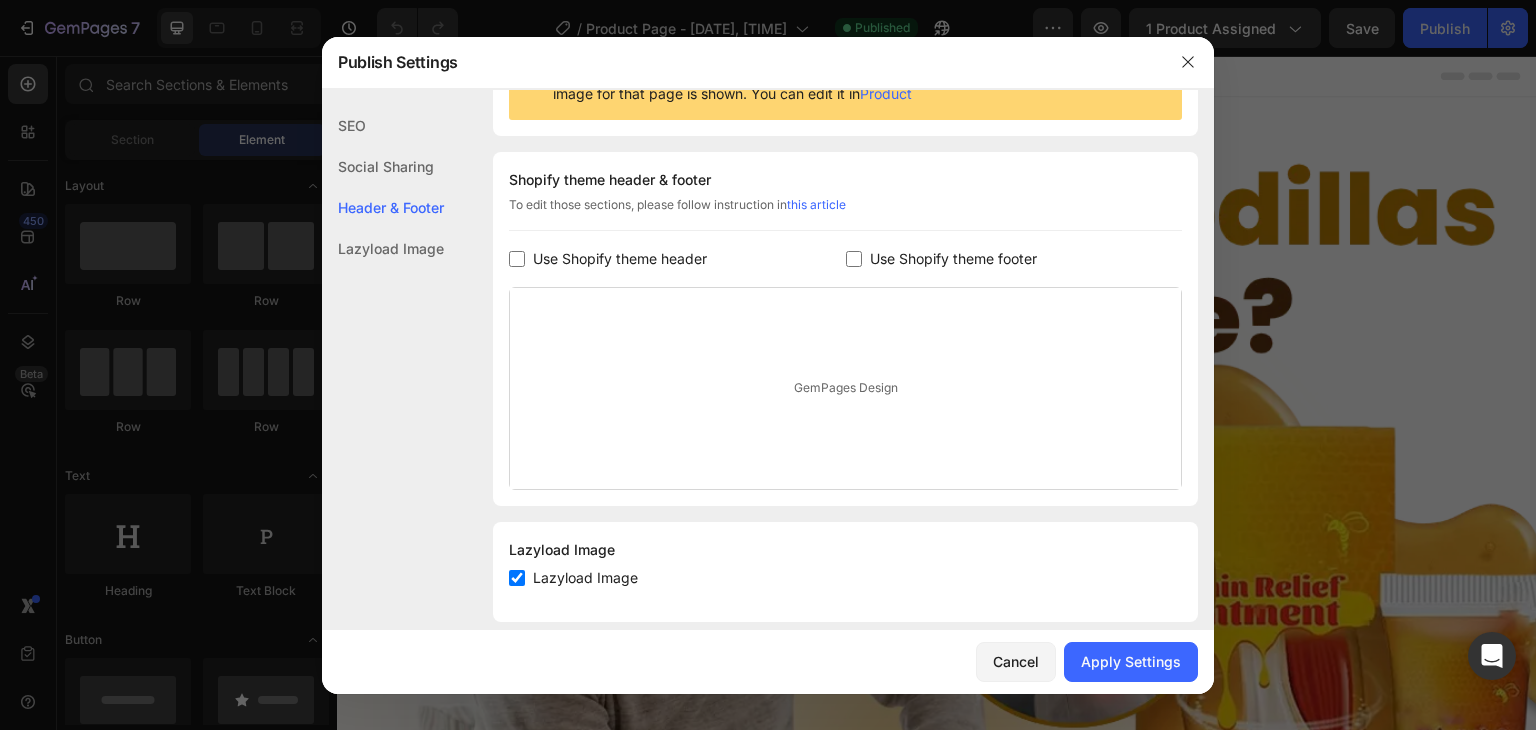 scroll, scrollTop: 272, scrollLeft: 0, axis: vertical 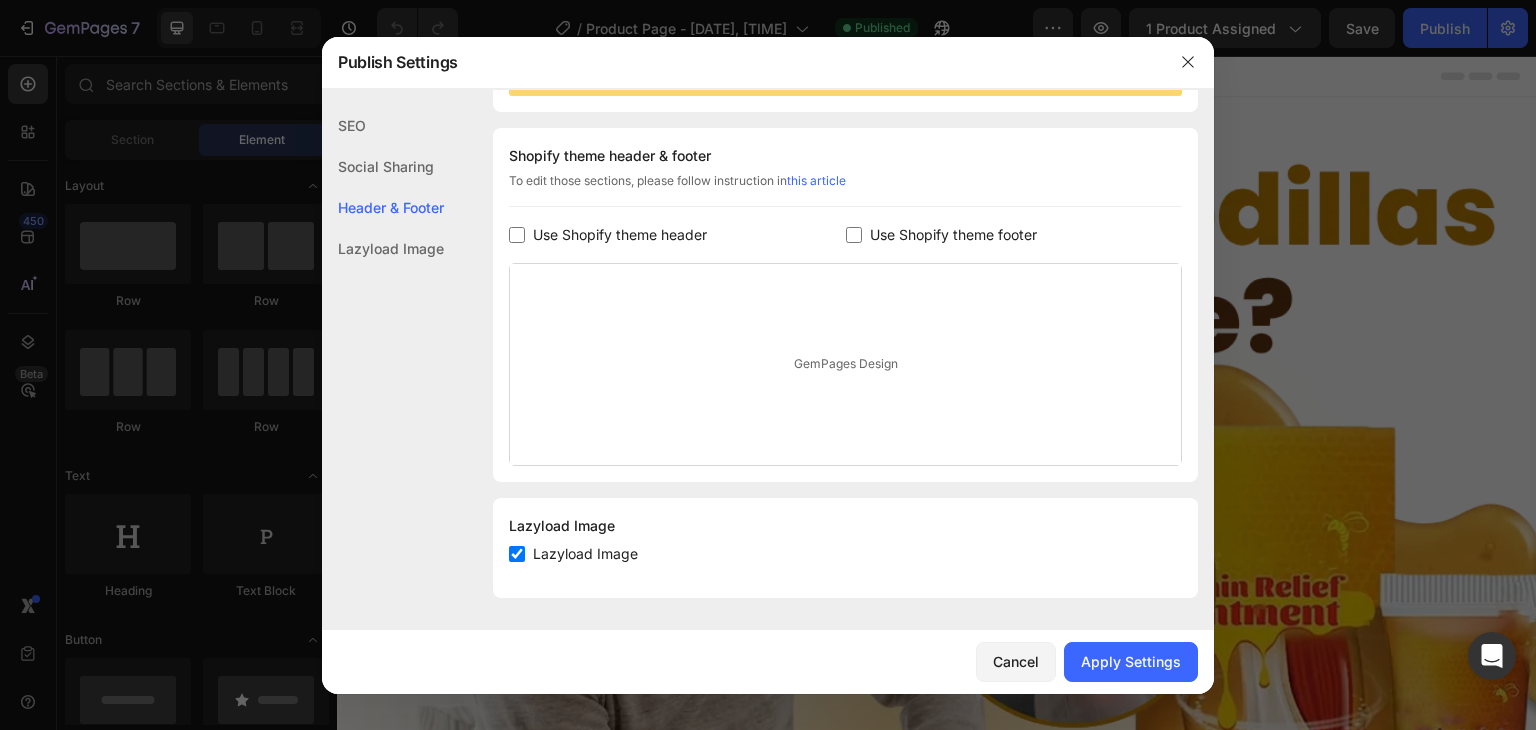 click on "Lazyload Image" 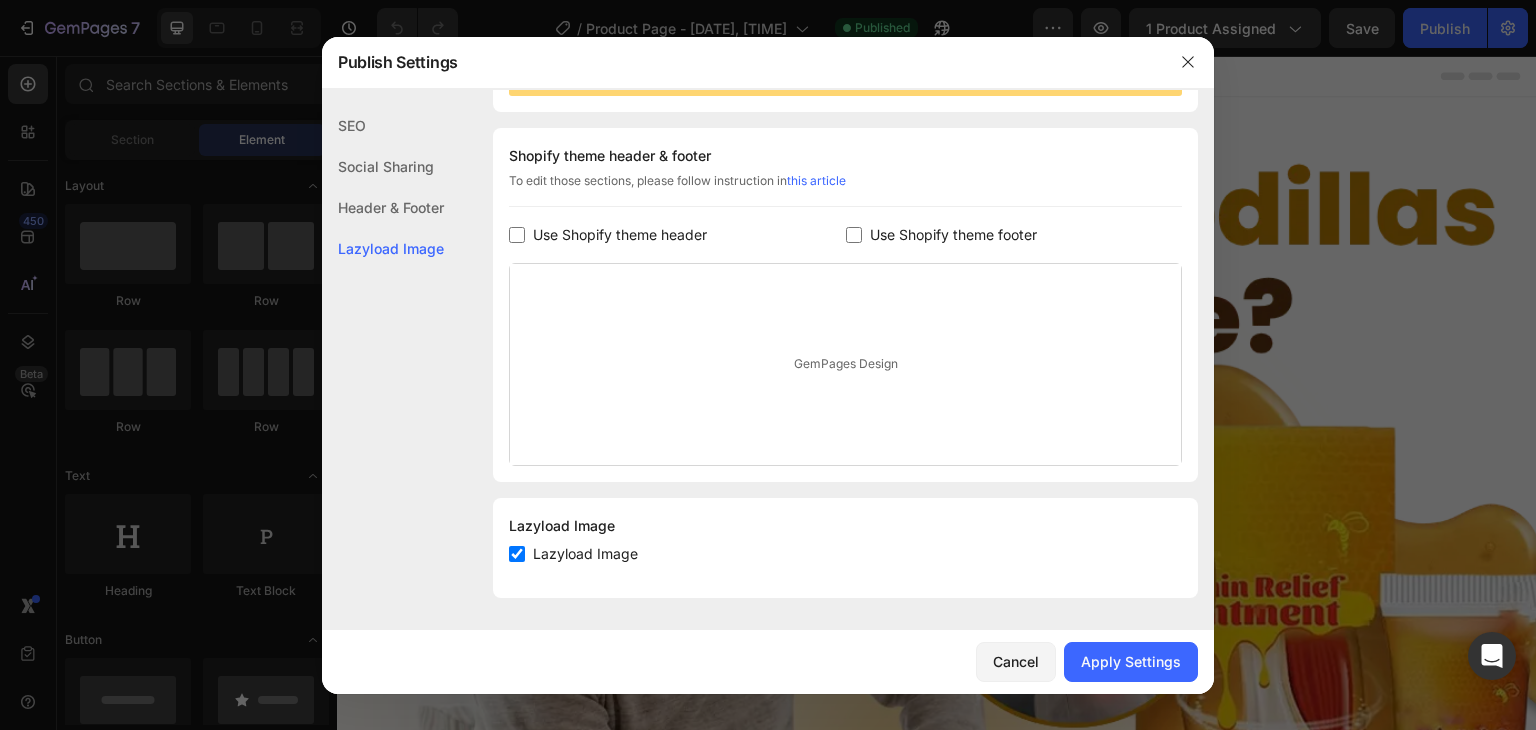 drag, startPoint x: 721, startPoint y: 557, endPoint x: 528, endPoint y: 543, distance: 193.50711 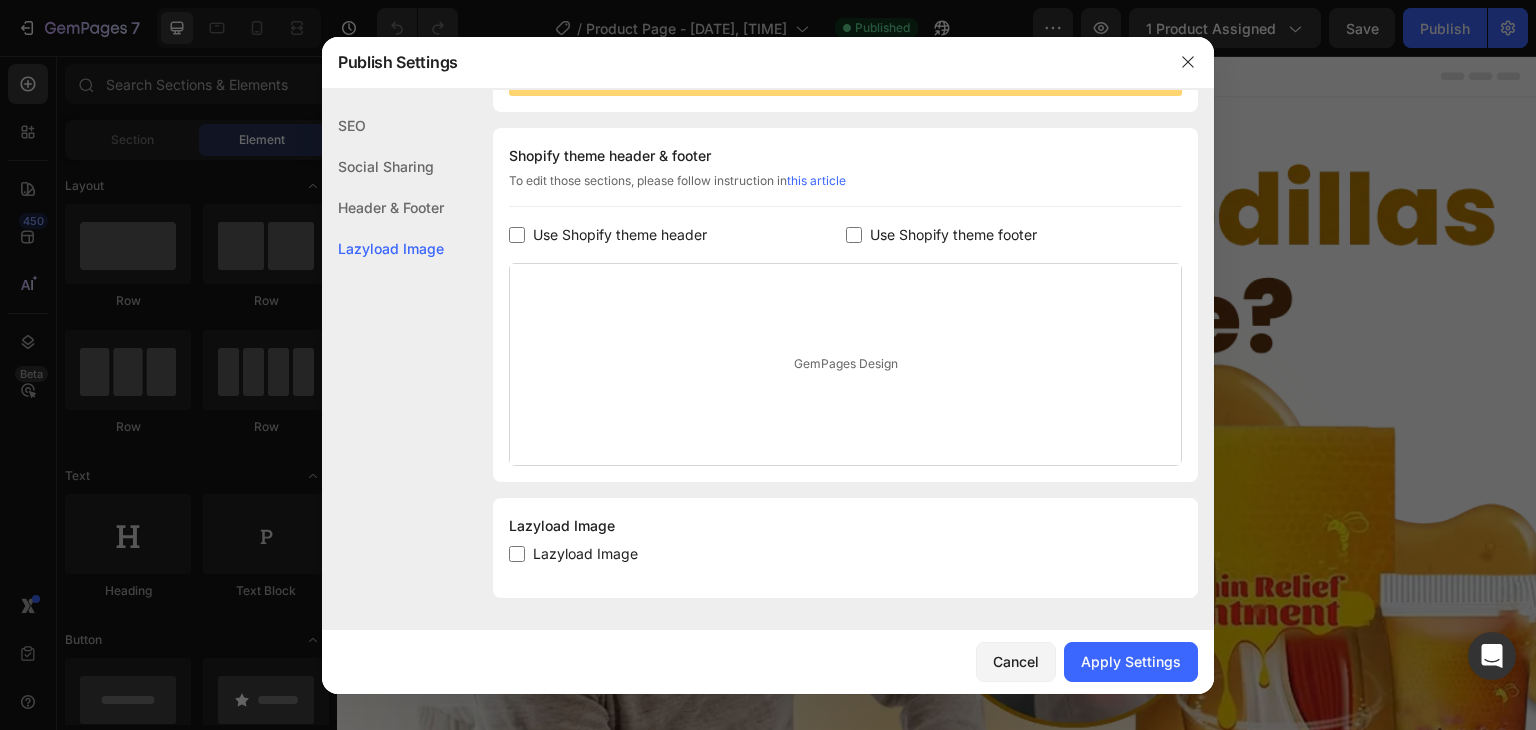 click at bounding box center (517, 554) 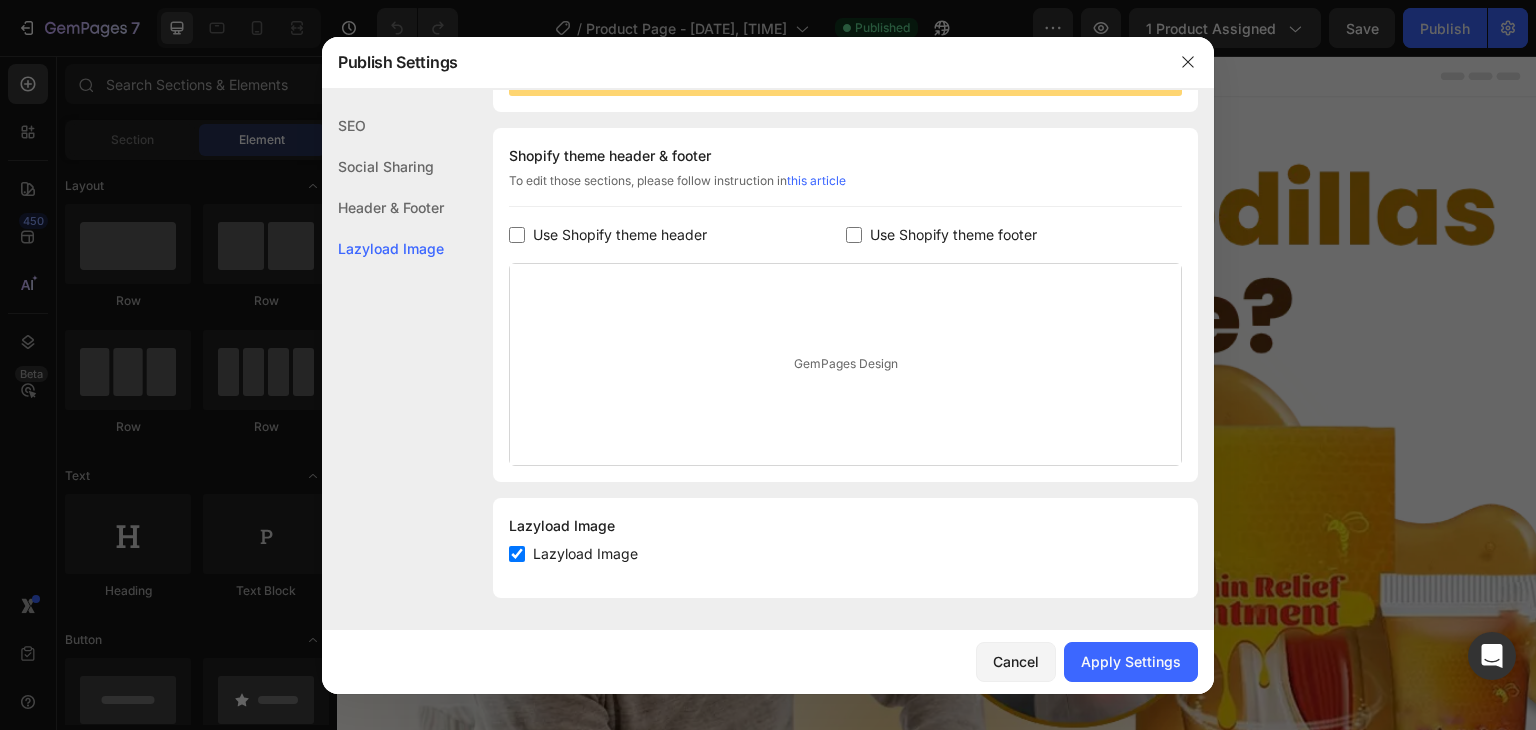 checkbox on "true" 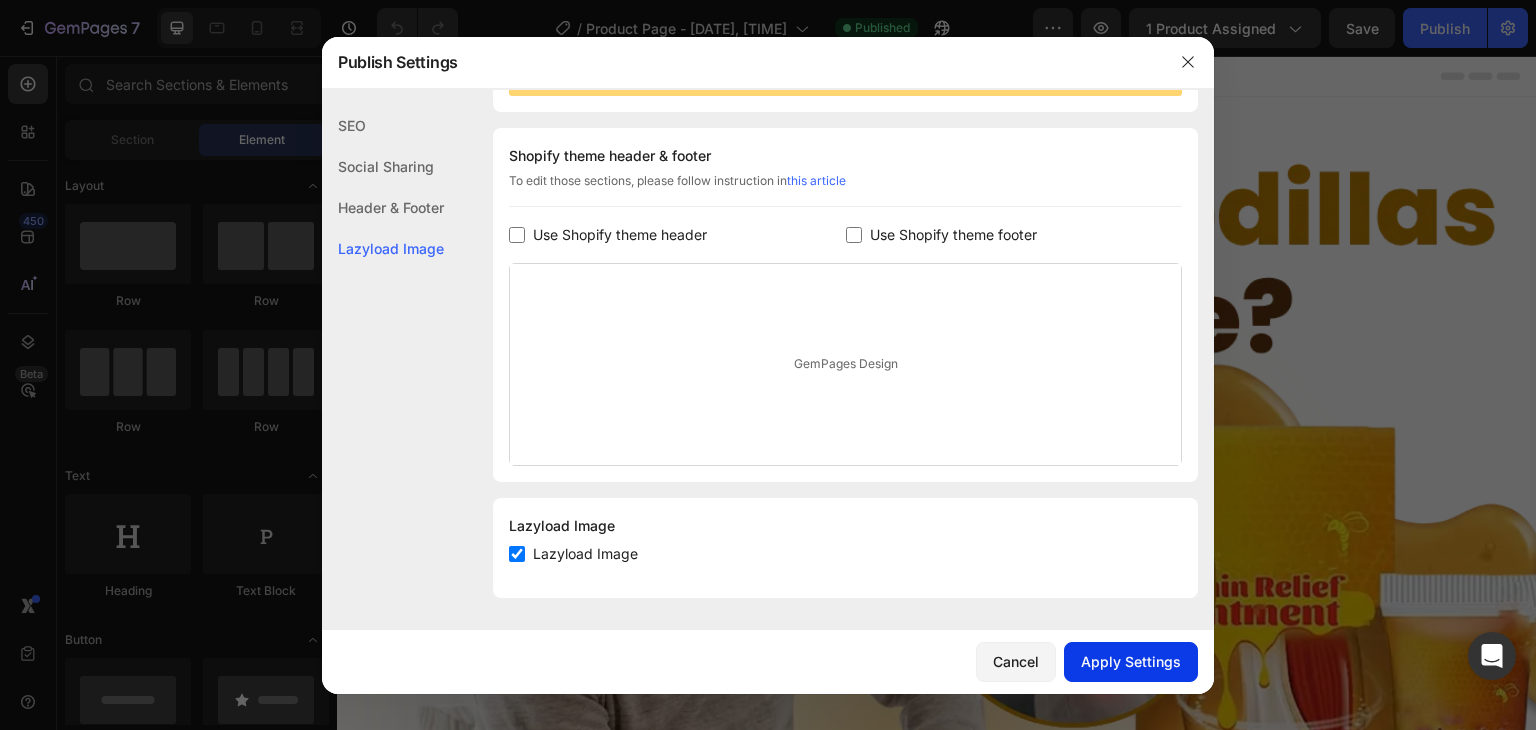 click on "Apply Settings" at bounding box center [1131, 661] 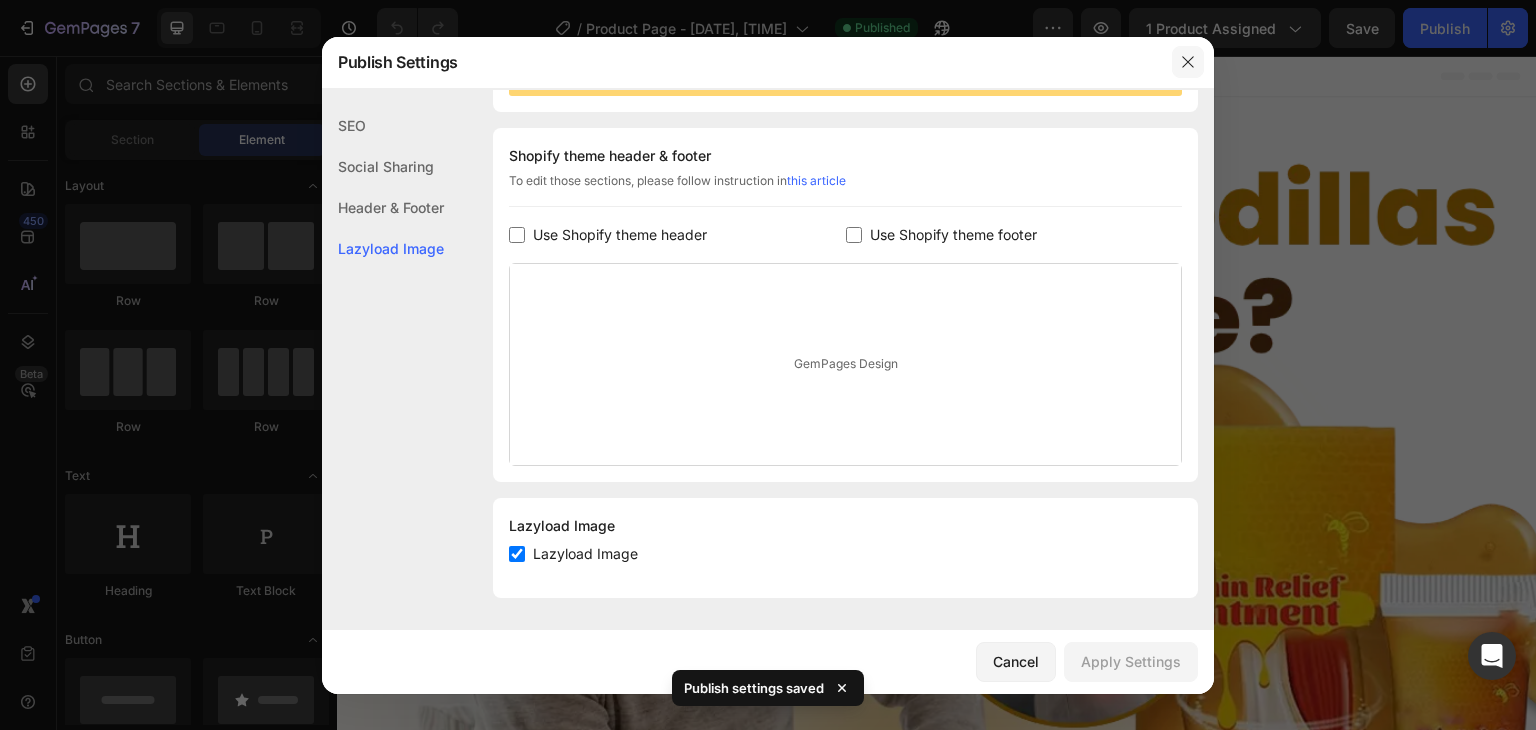 click at bounding box center [1188, 62] 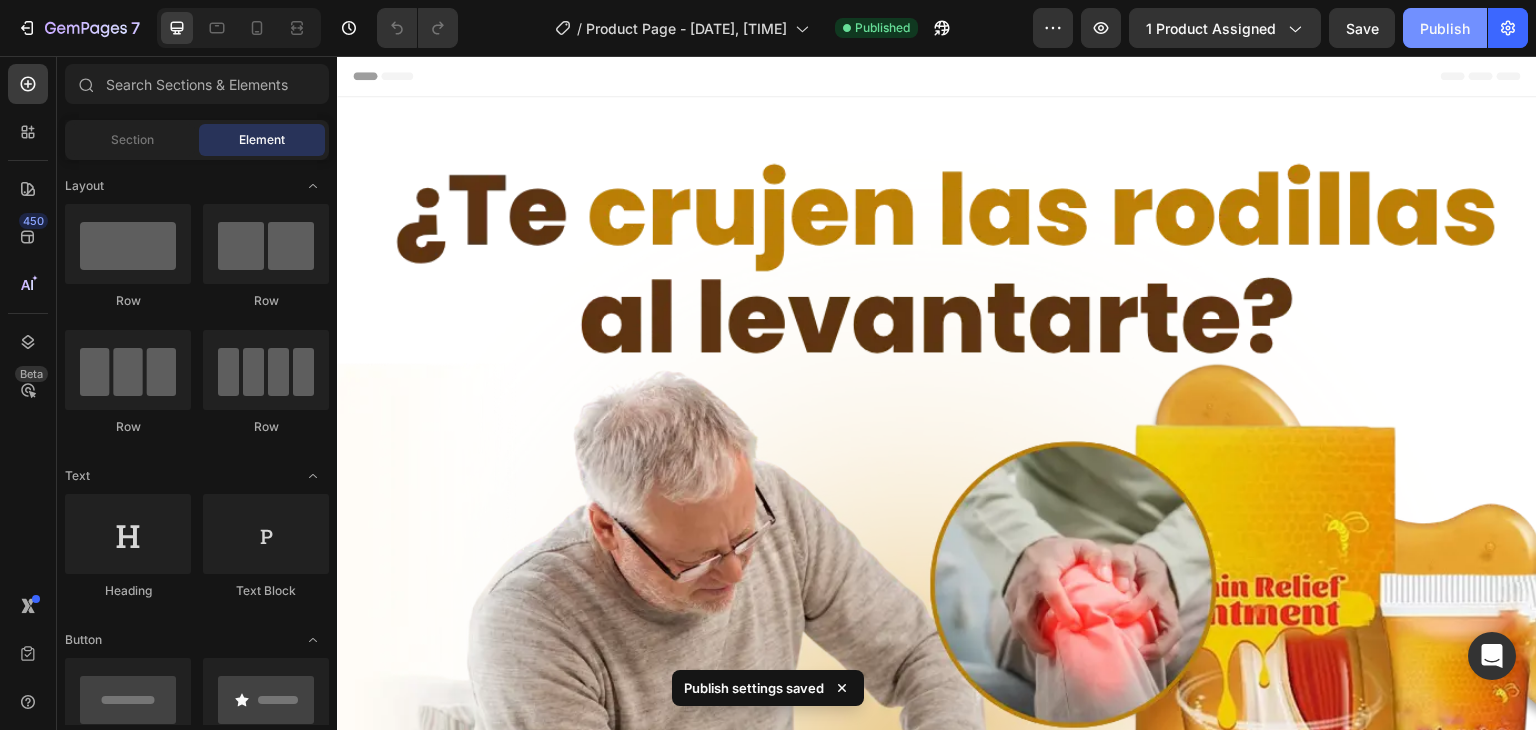click on "Publish" at bounding box center (1445, 28) 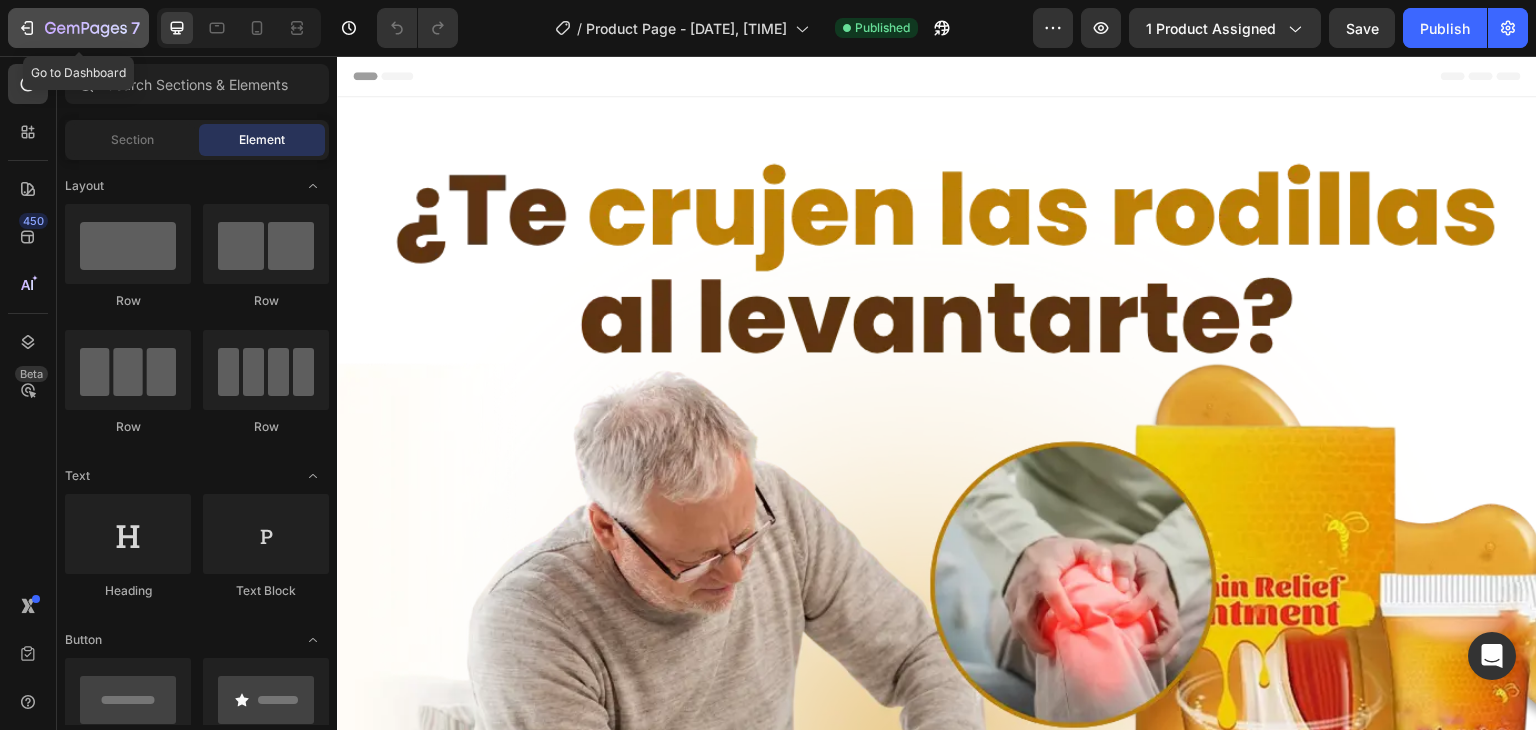 click on "7" at bounding box center [78, 28] 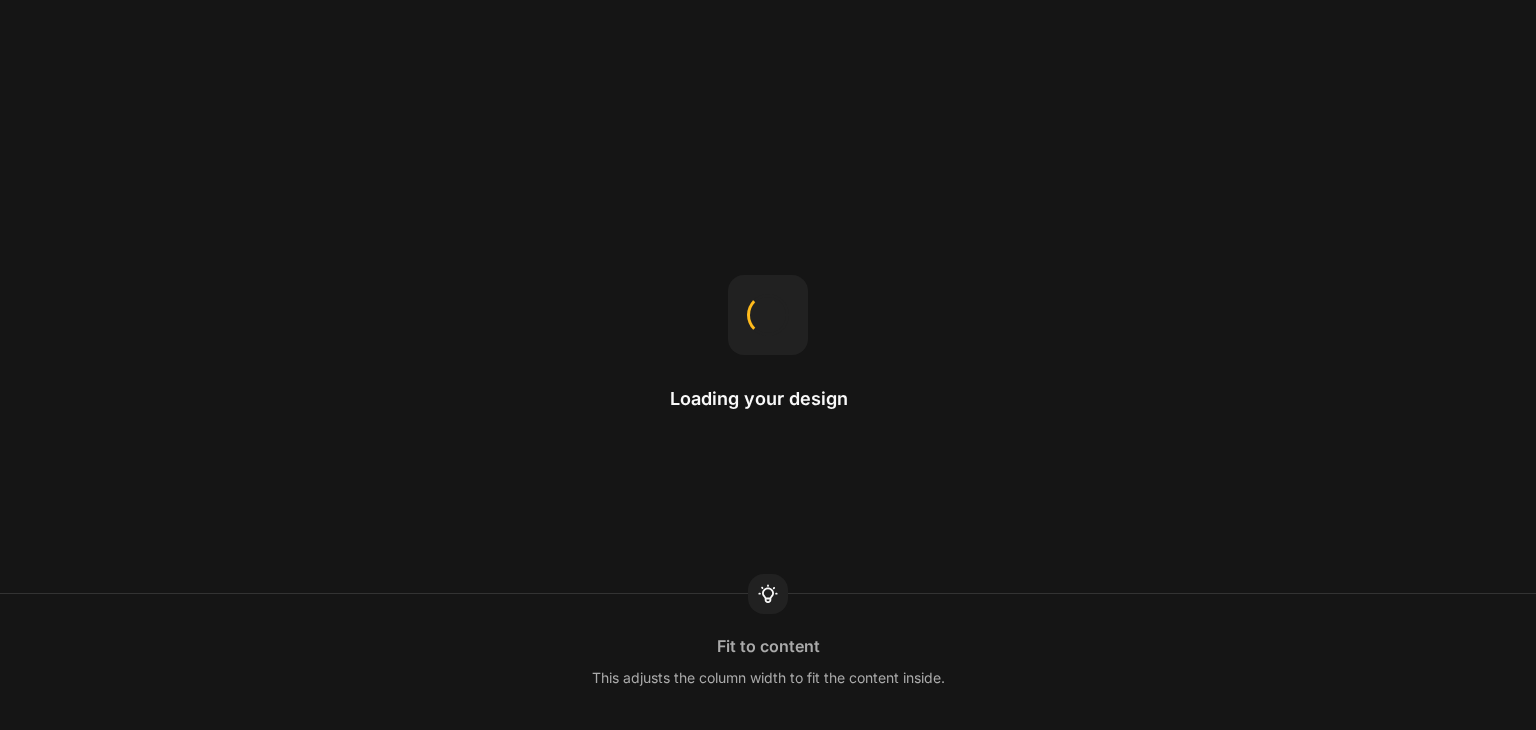 scroll, scrollTop: 0, scrollLeft: 0, axis: both 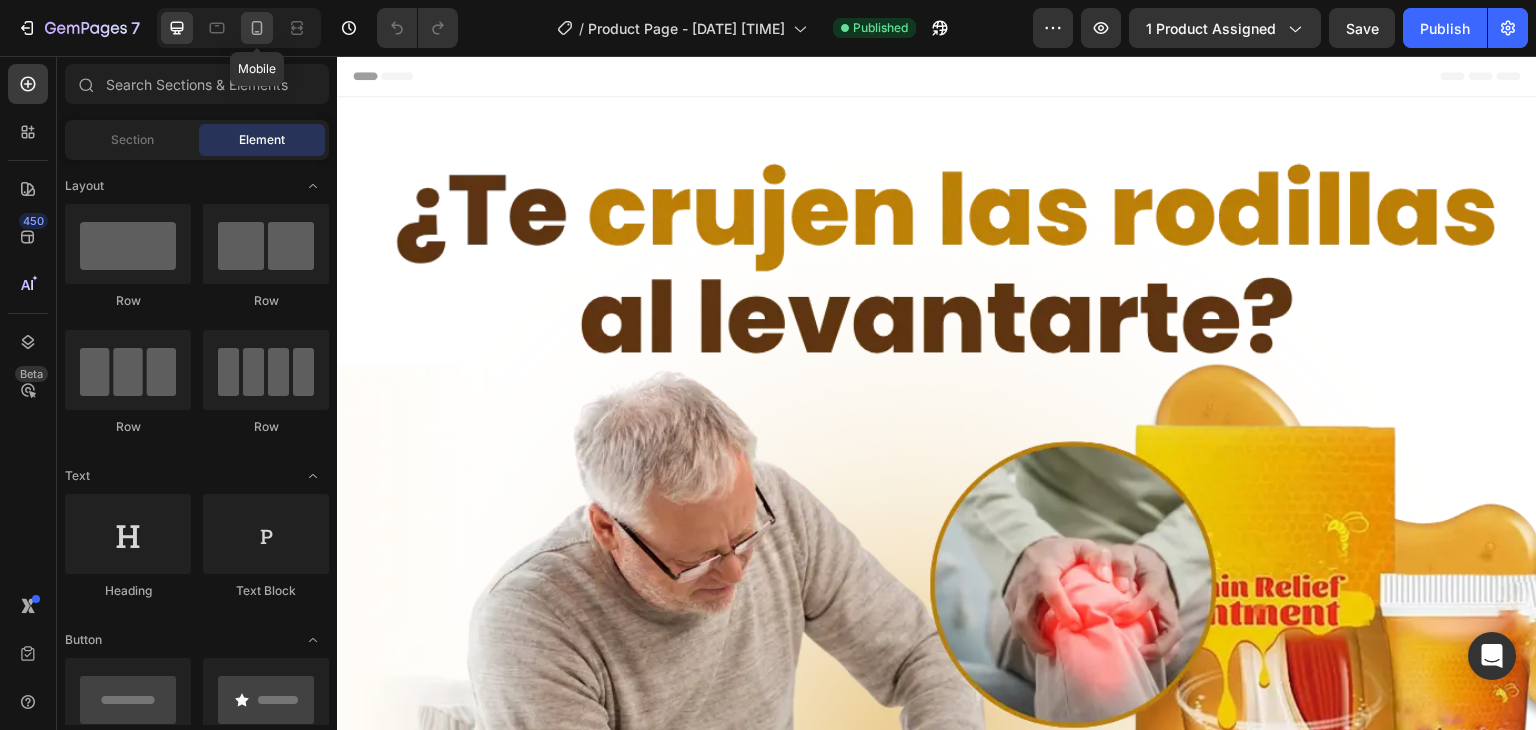 click 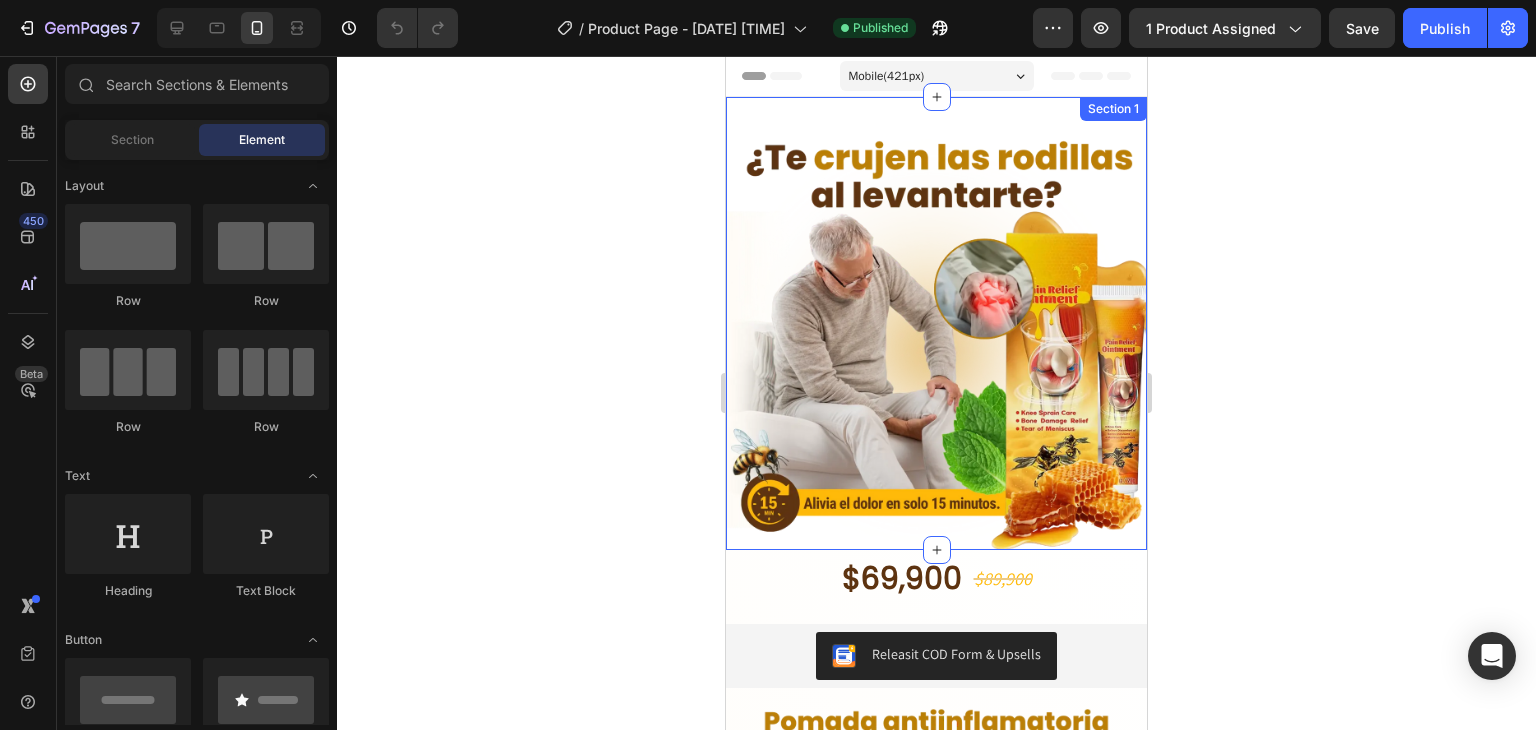 click on "Image Section 1" at bounding box center [936, 323] 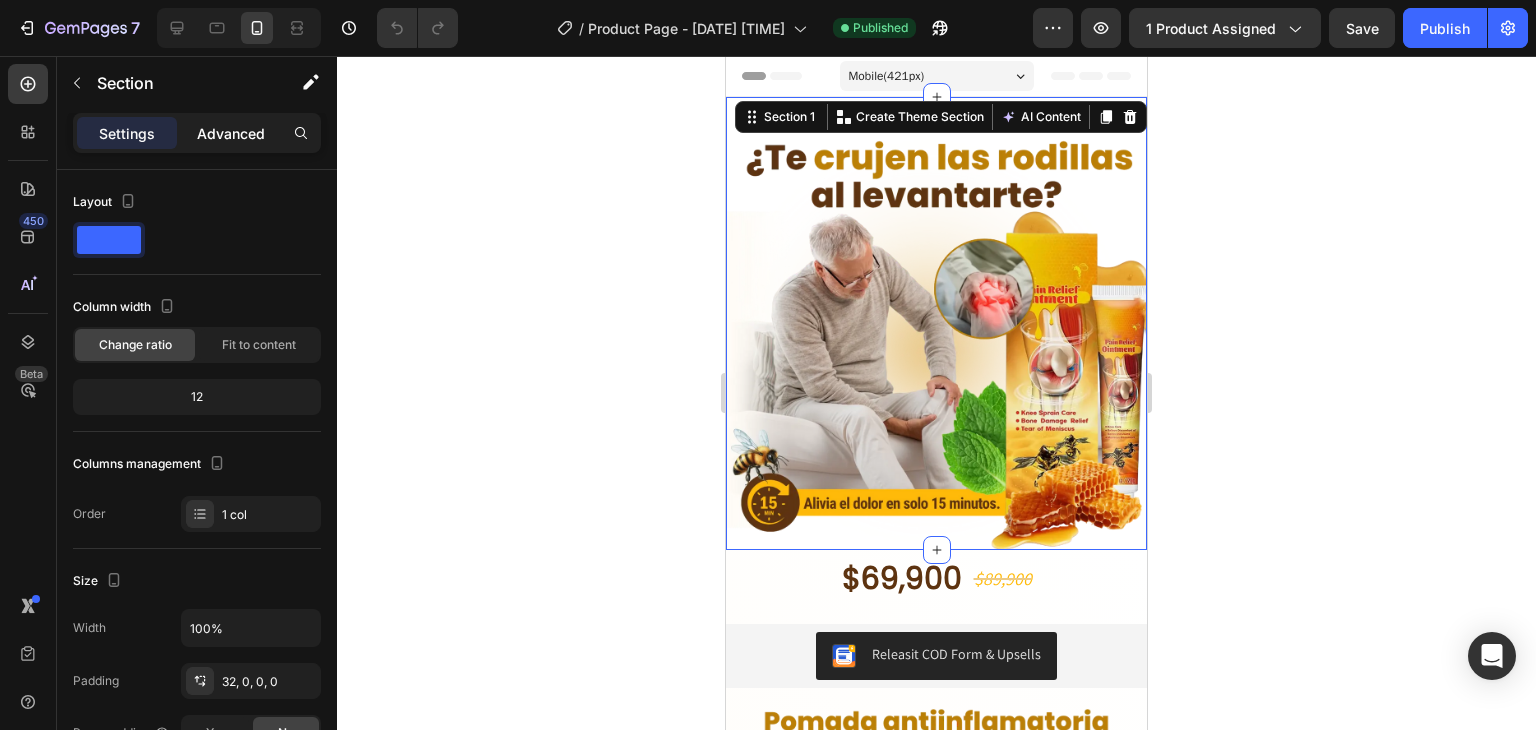 click on "Advanced" at bounding box center [231, 133] 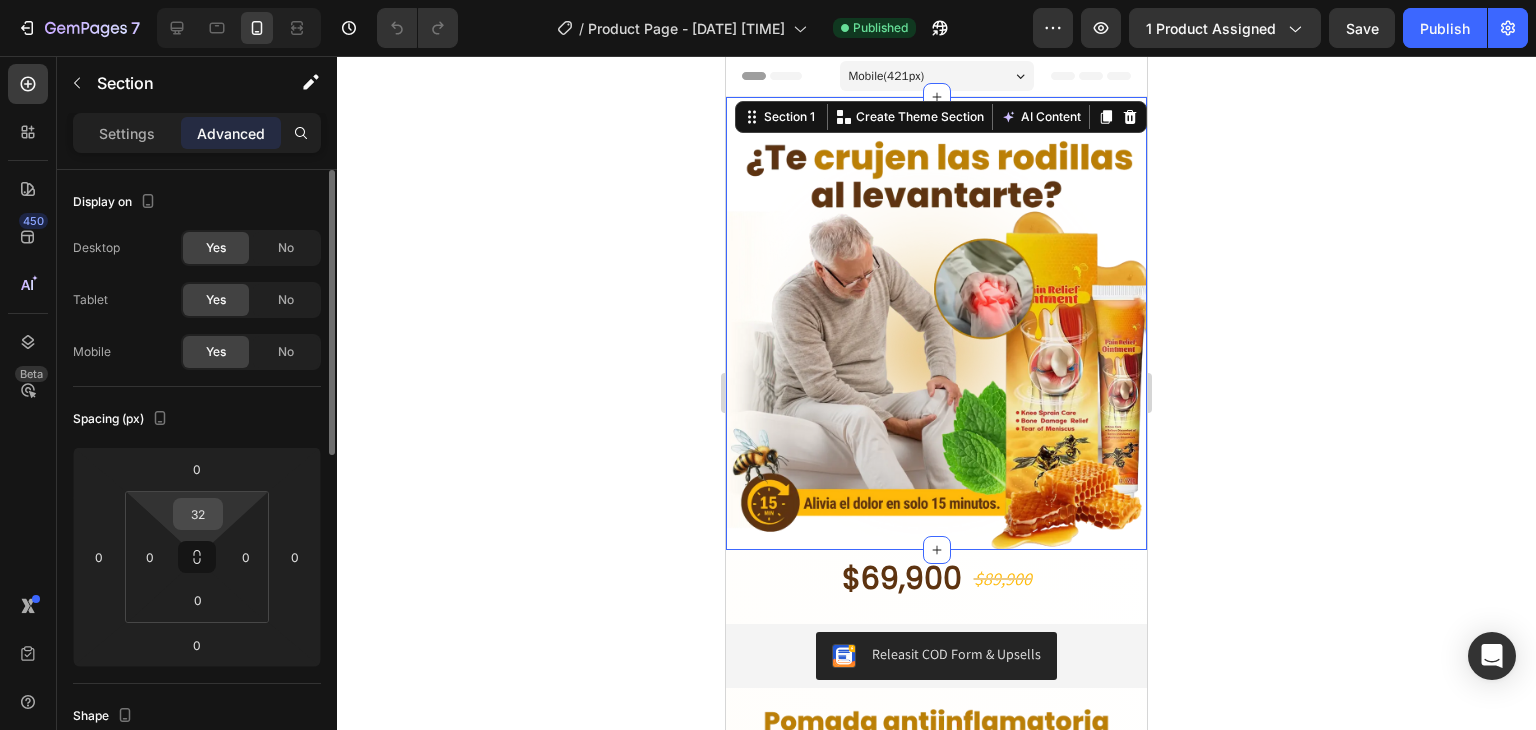 click on "32" at bounding box center [198, 514] 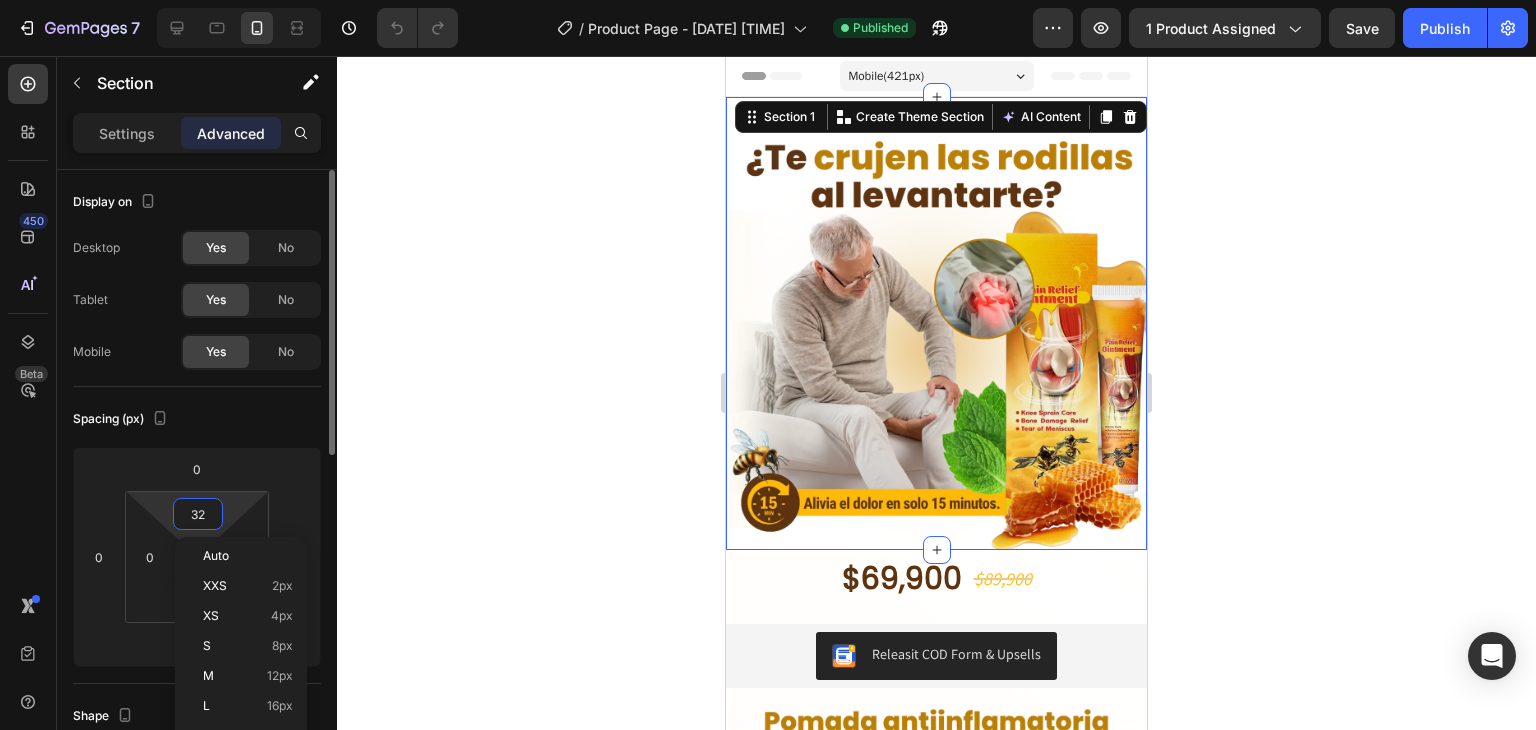 type on "0" 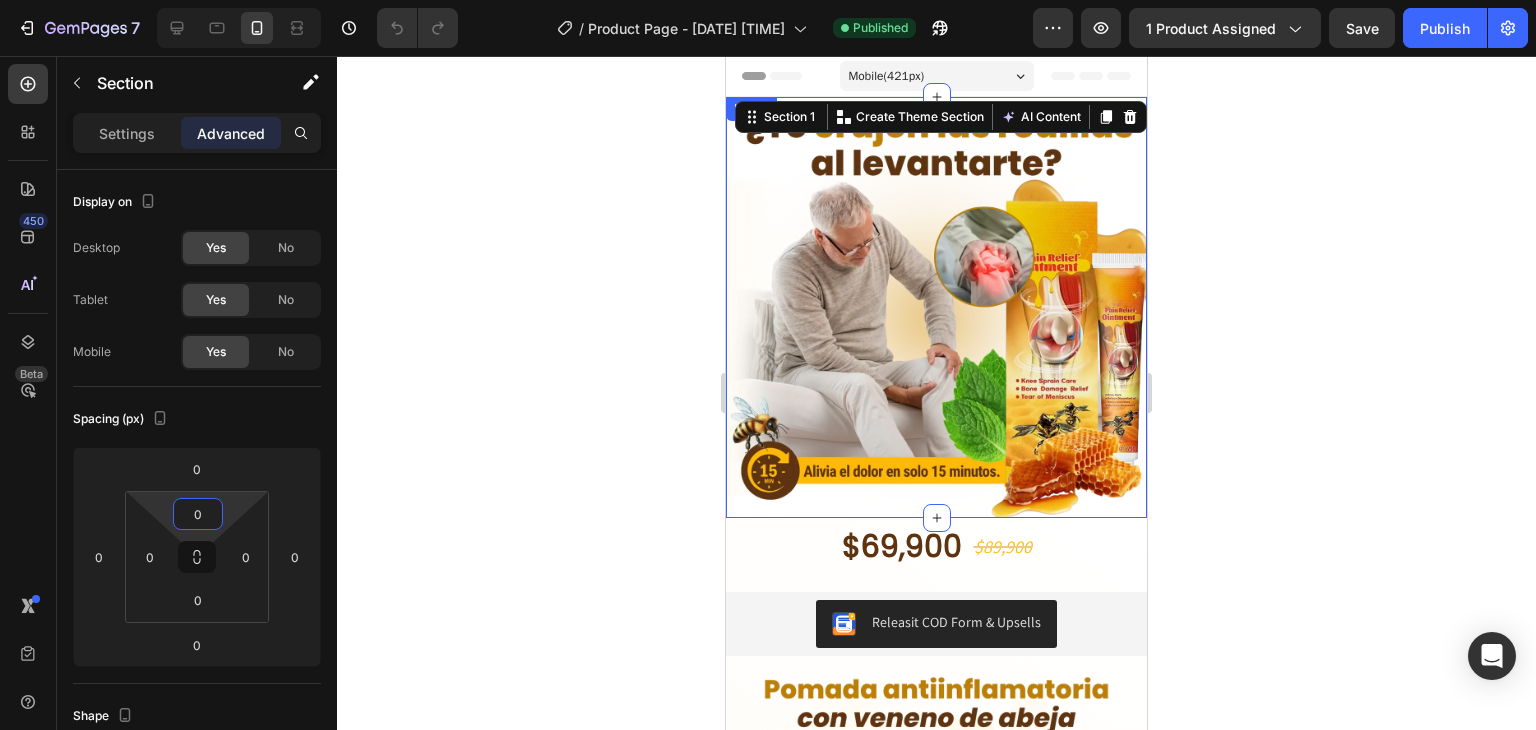 click at bounding box center [936, 307] 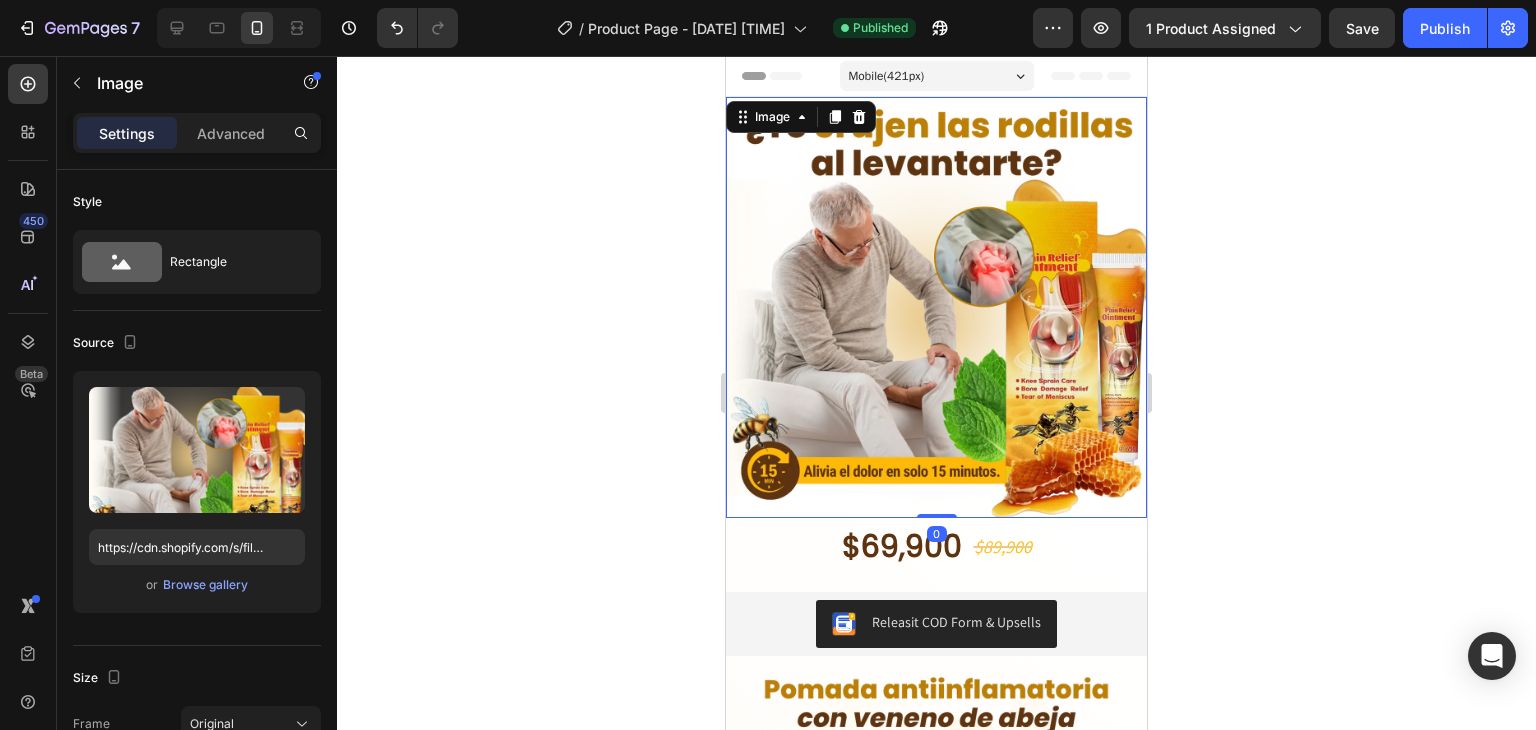 click 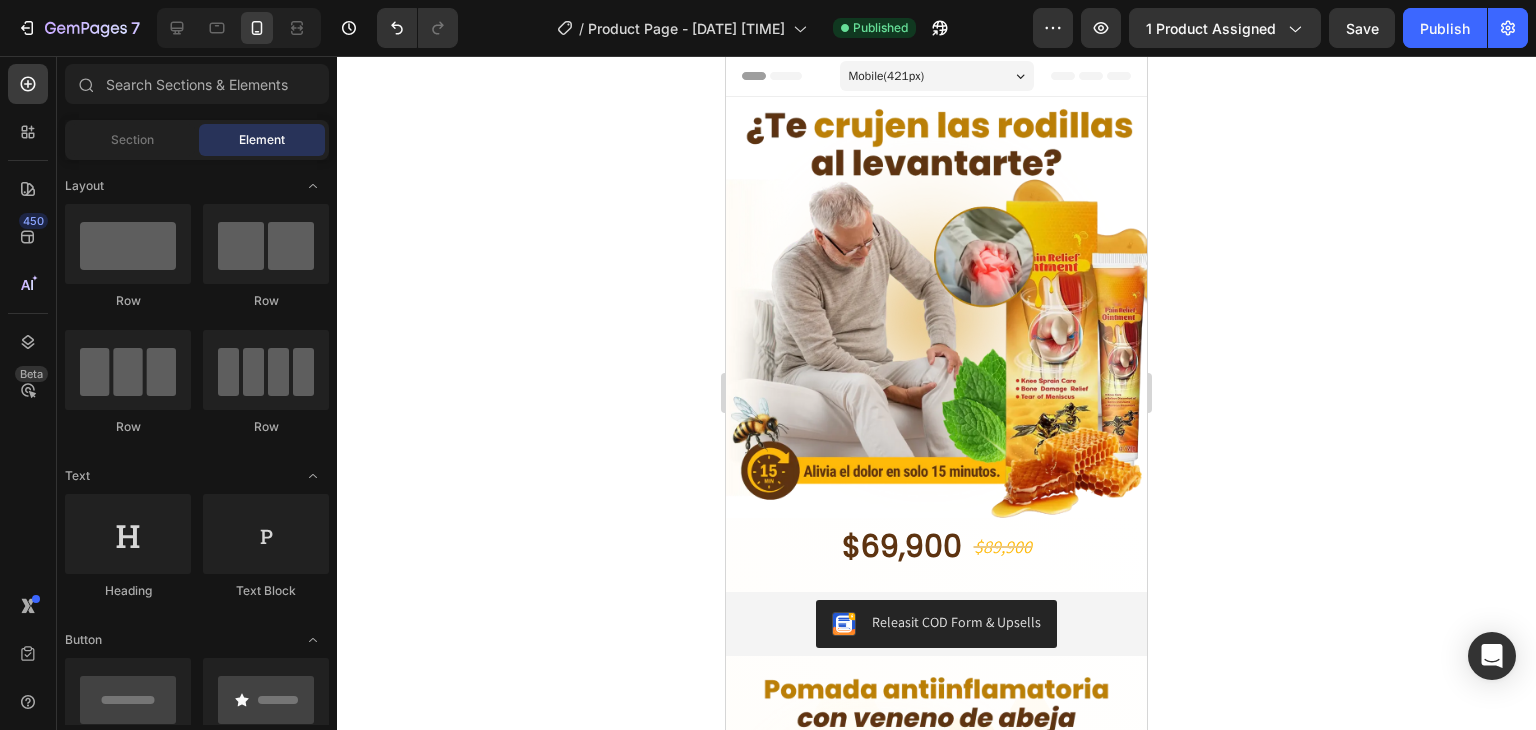 click 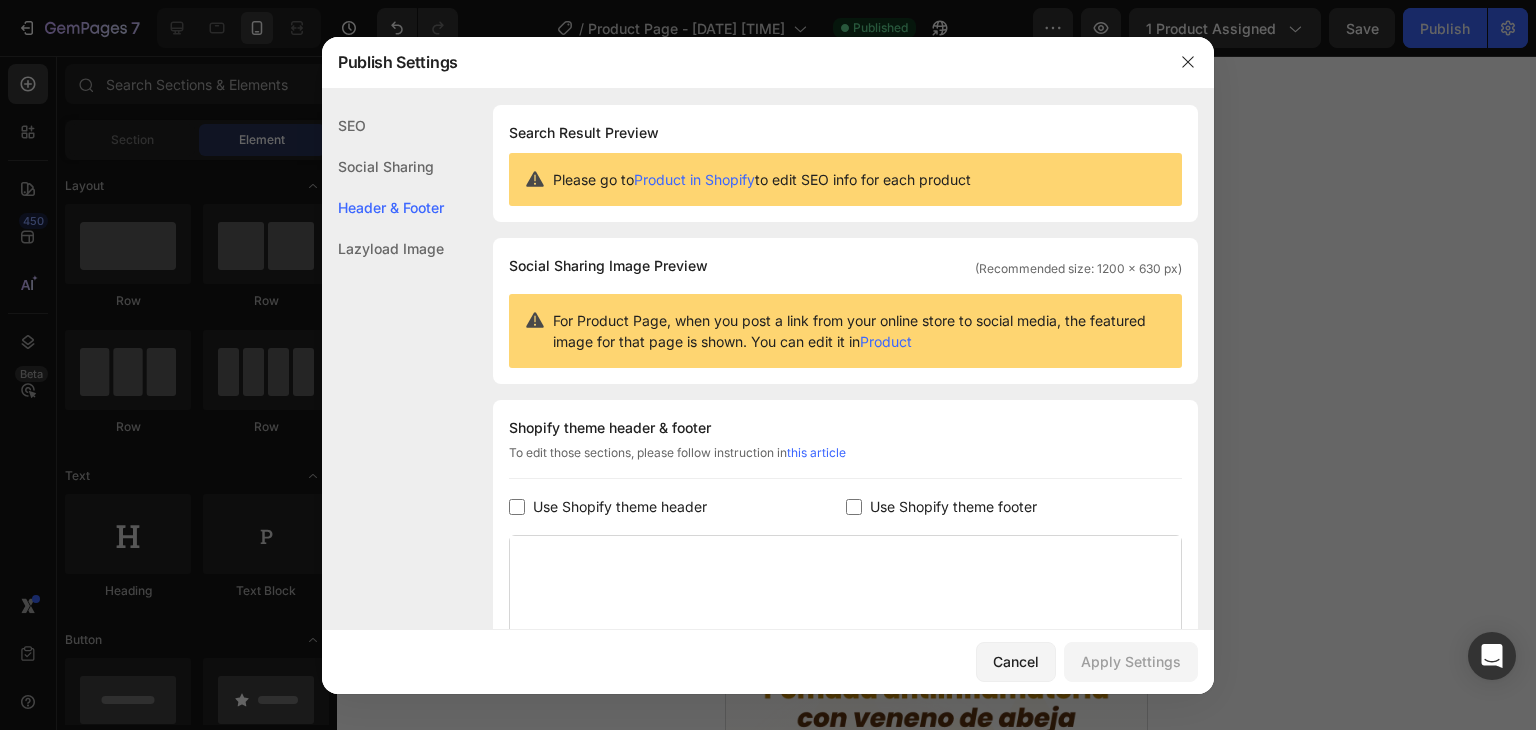 scroll, scrollTop: 272, scrollLeft: 0, axis: vertical 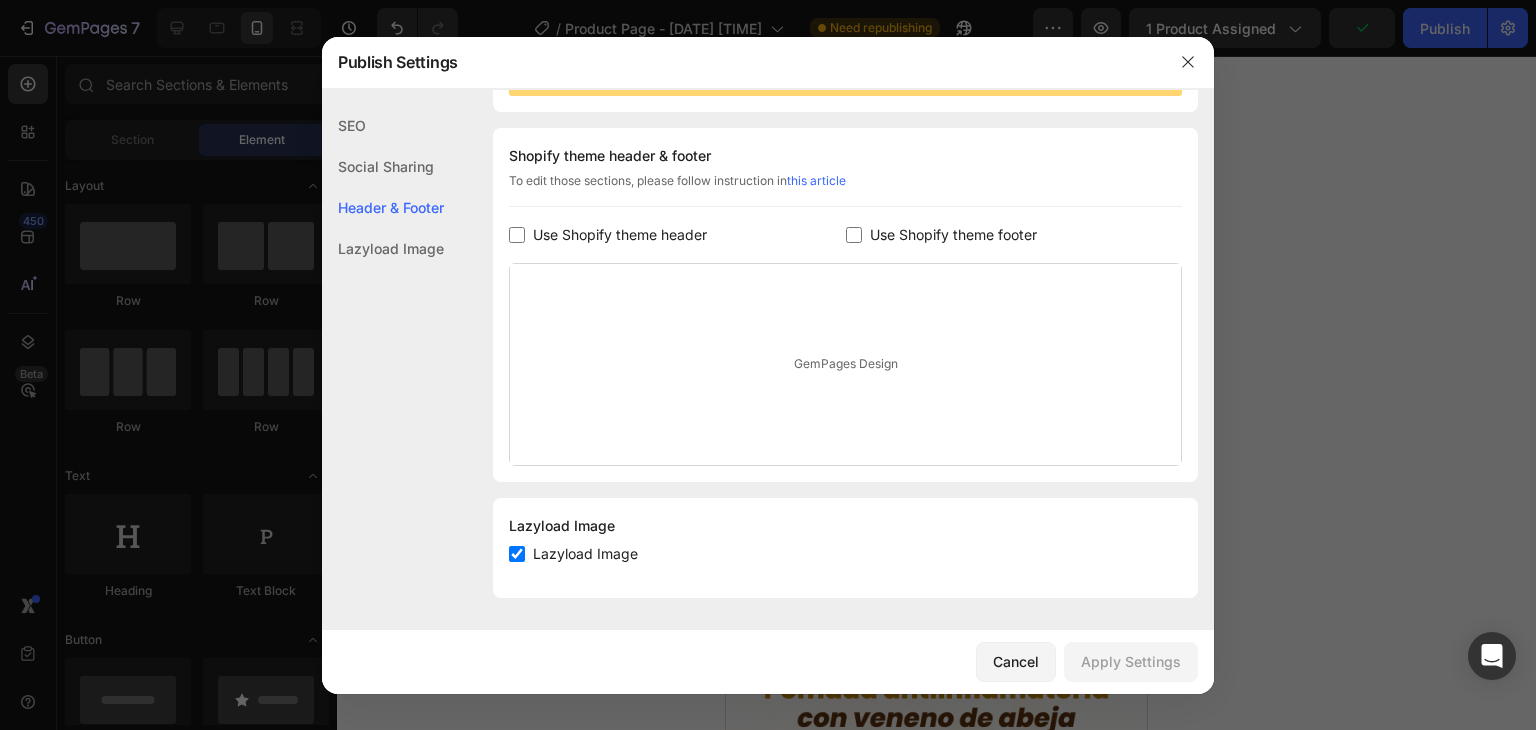 click at bounding box center (517, 554) 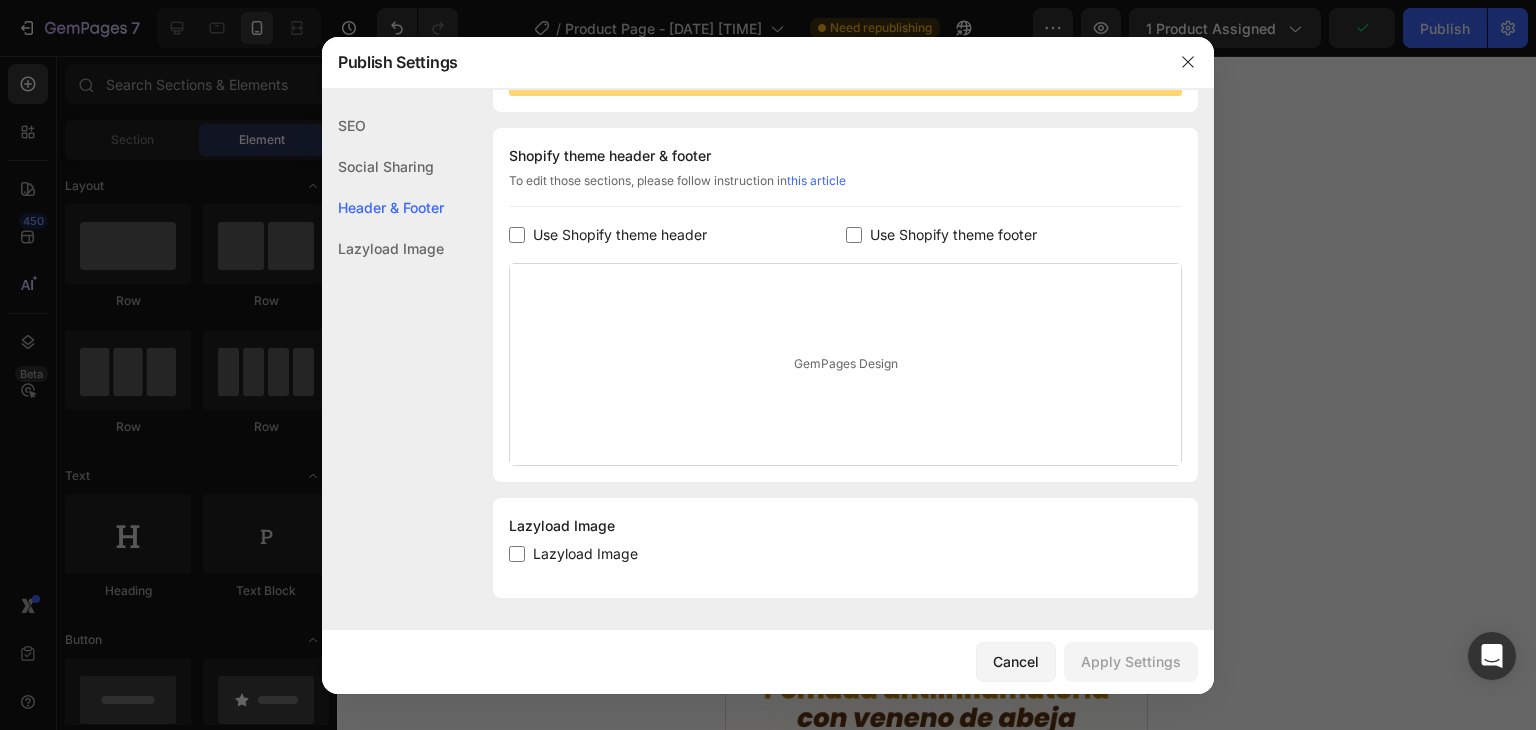 checkbox on "false" 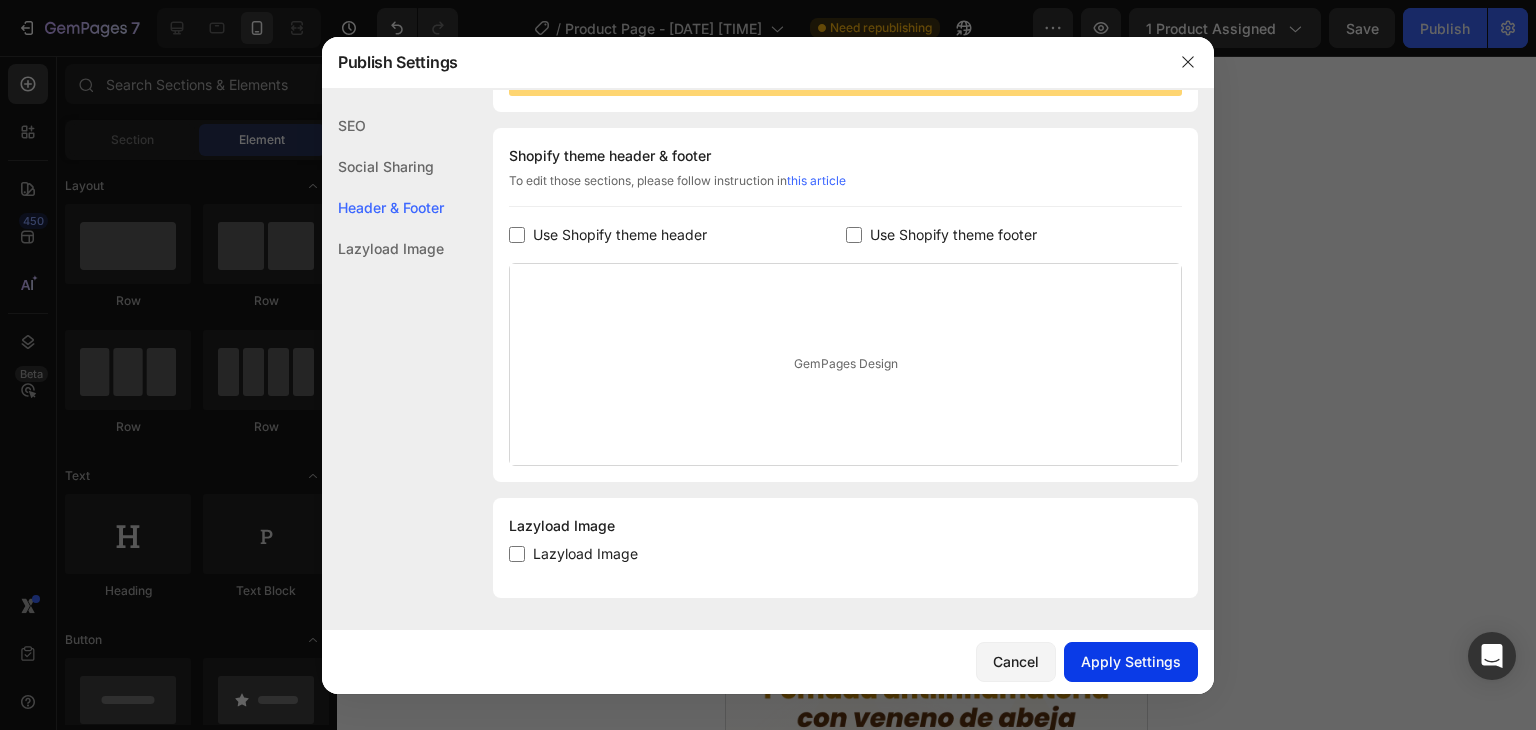 click on "Apply Settings" at bounding box center (1131, 661) 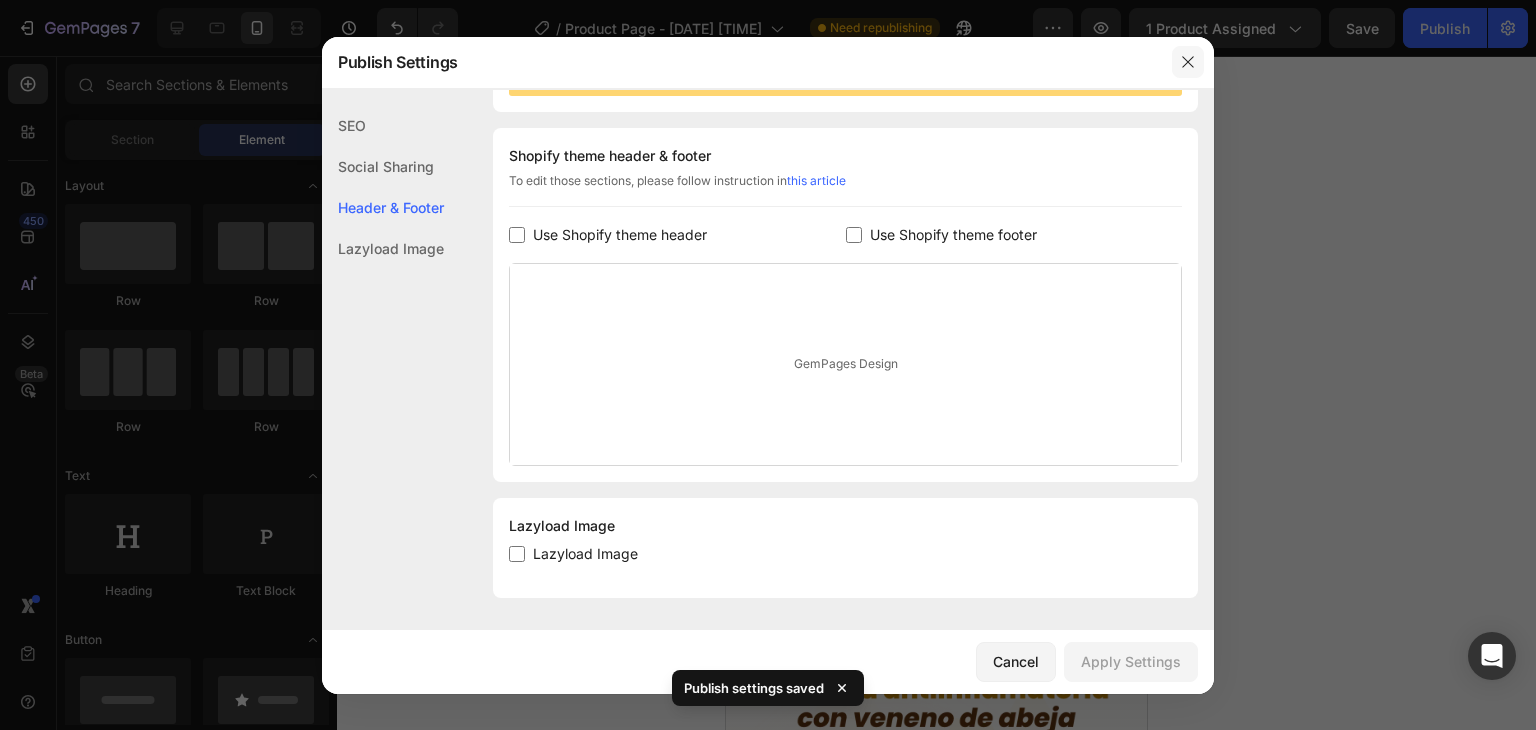 click 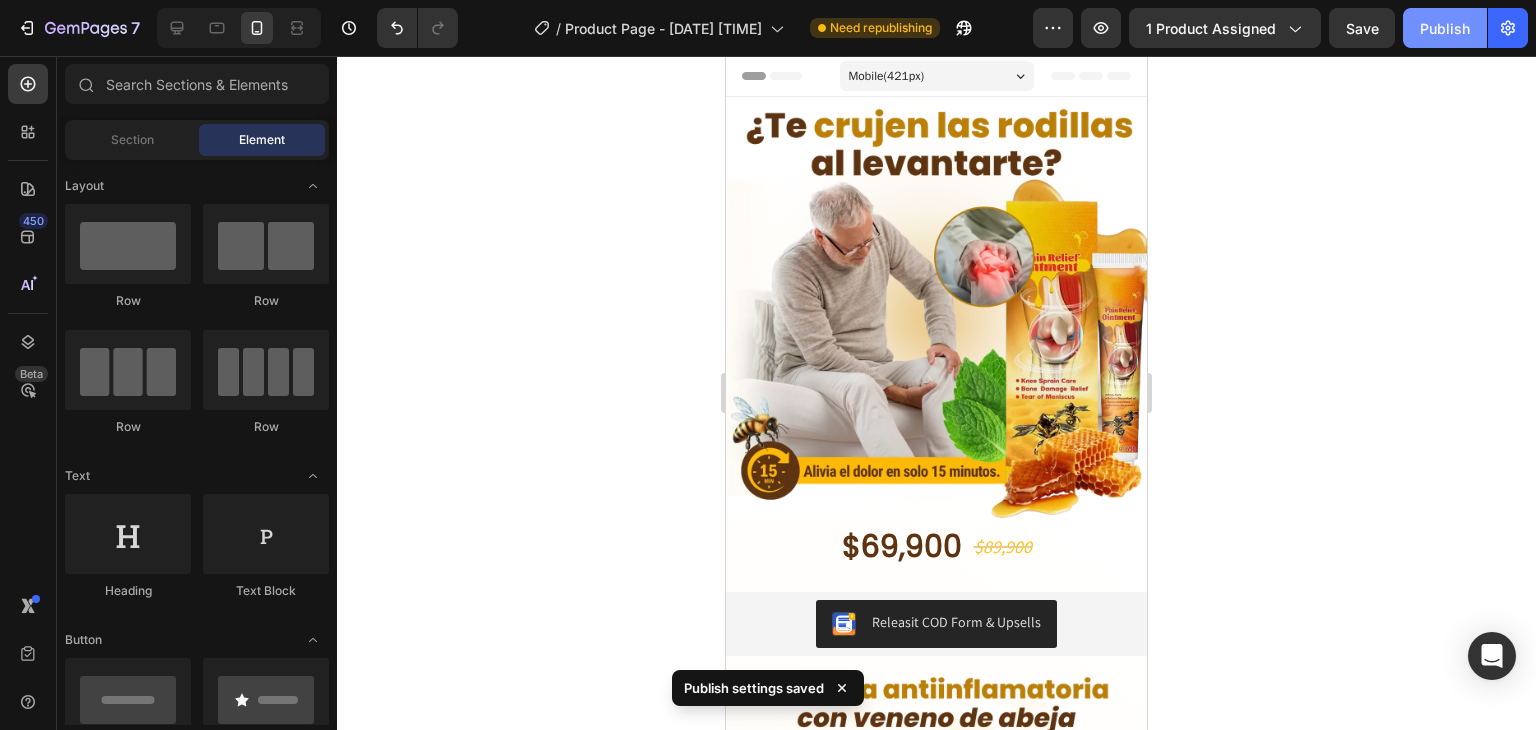 click on "Publish" 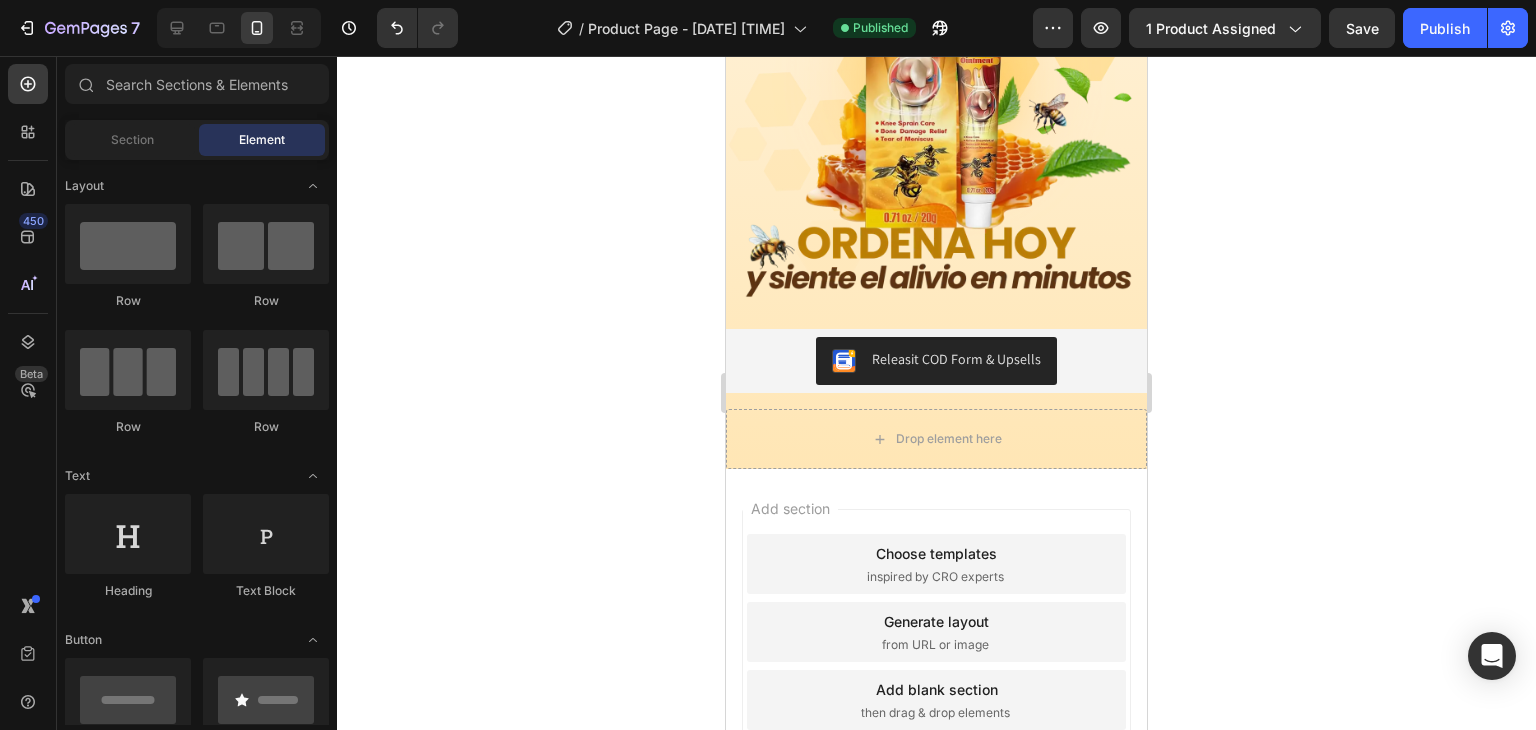 scroll, scrollTop: 6780, scrollLeft: 0, axis: vertical 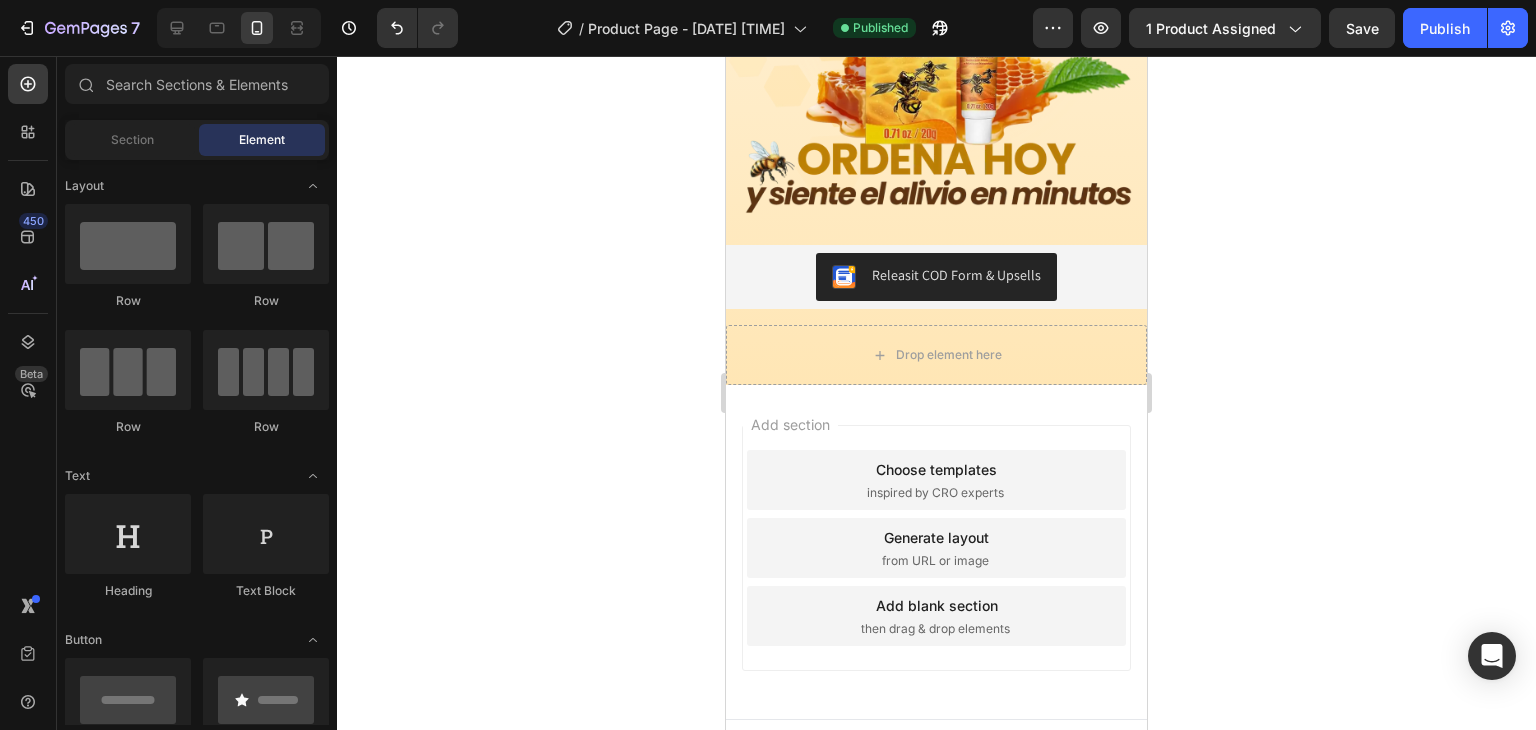 click on "[NUMBER] Version history / Product Page - [DATE] [TIME] Published Preview [NUMBER] product assigned Save Publish" 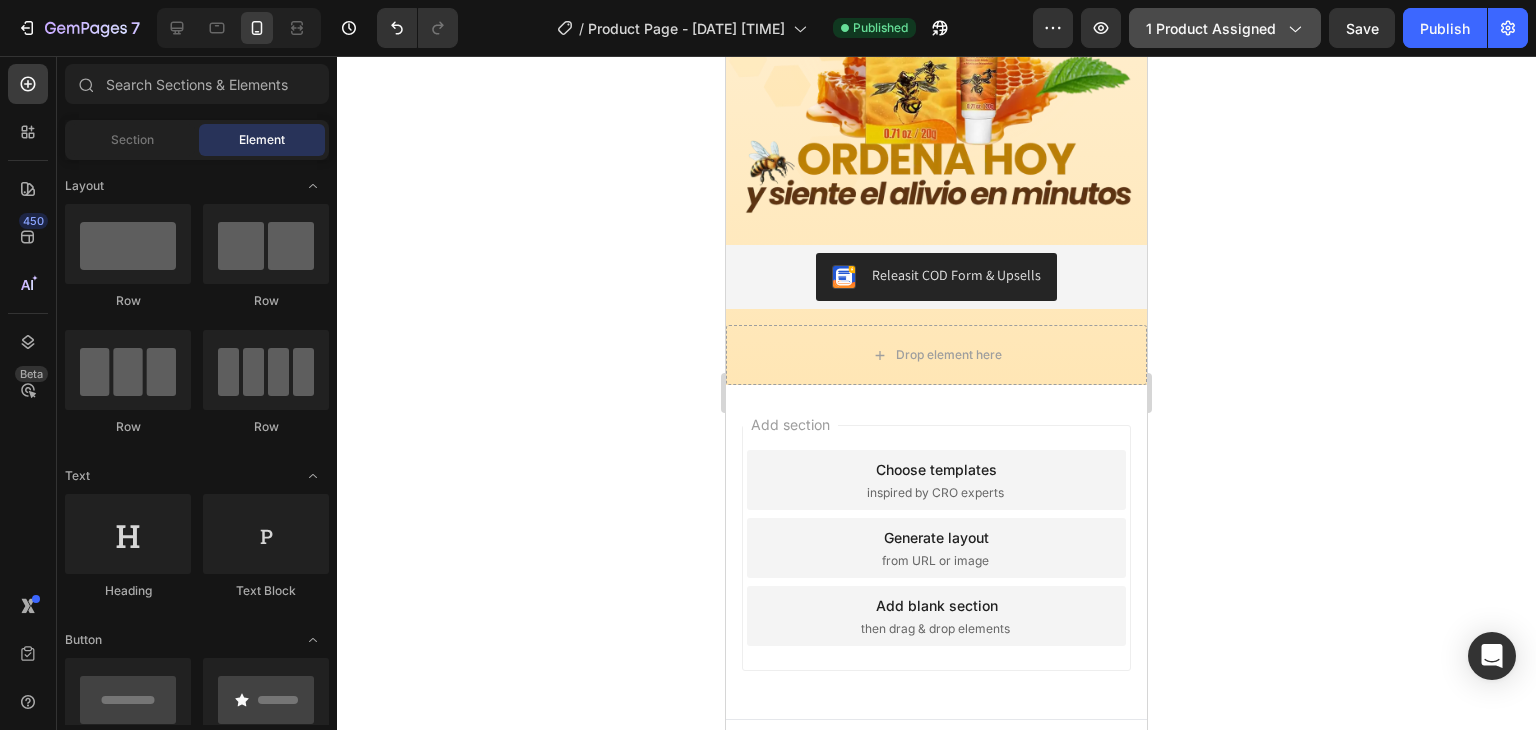 click on "1 product assigned" 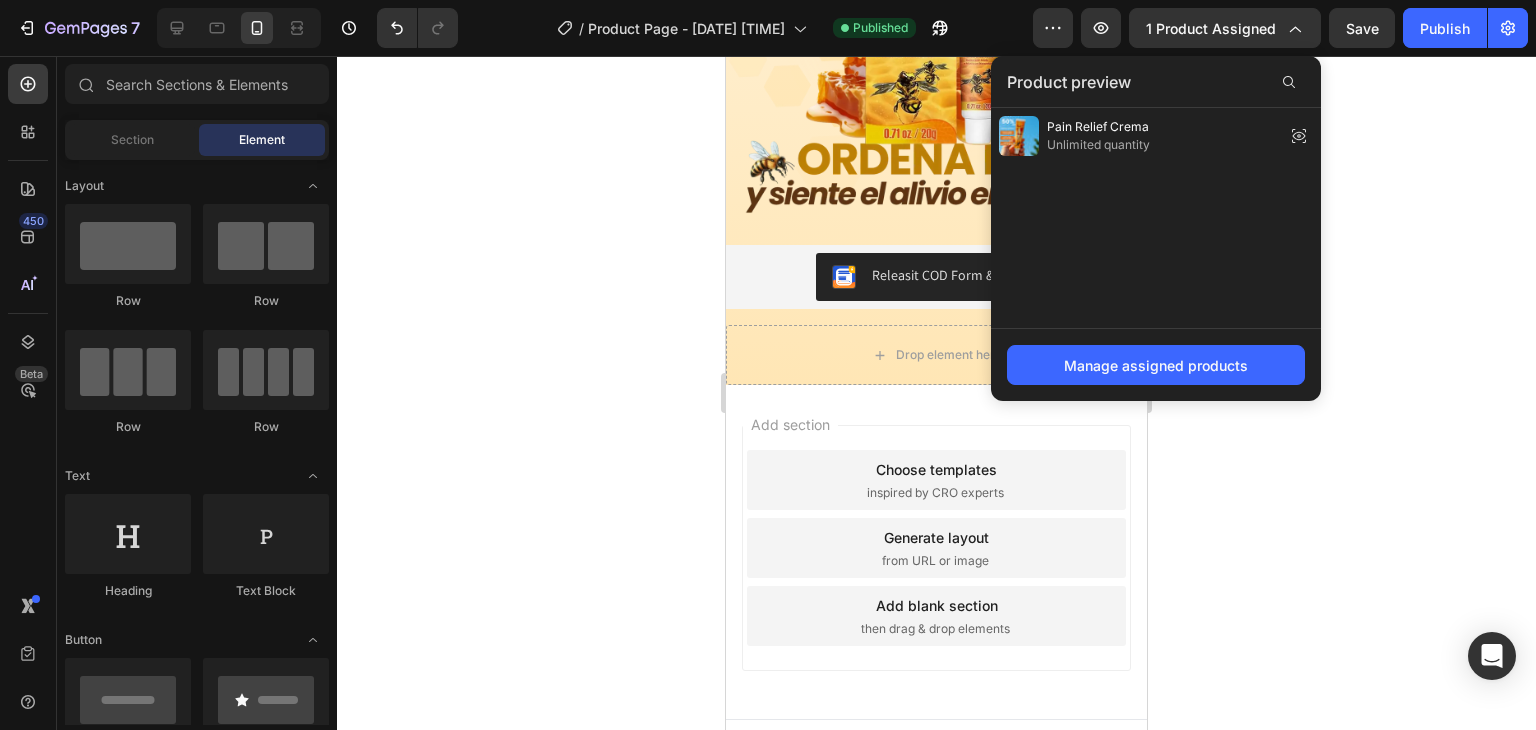 click 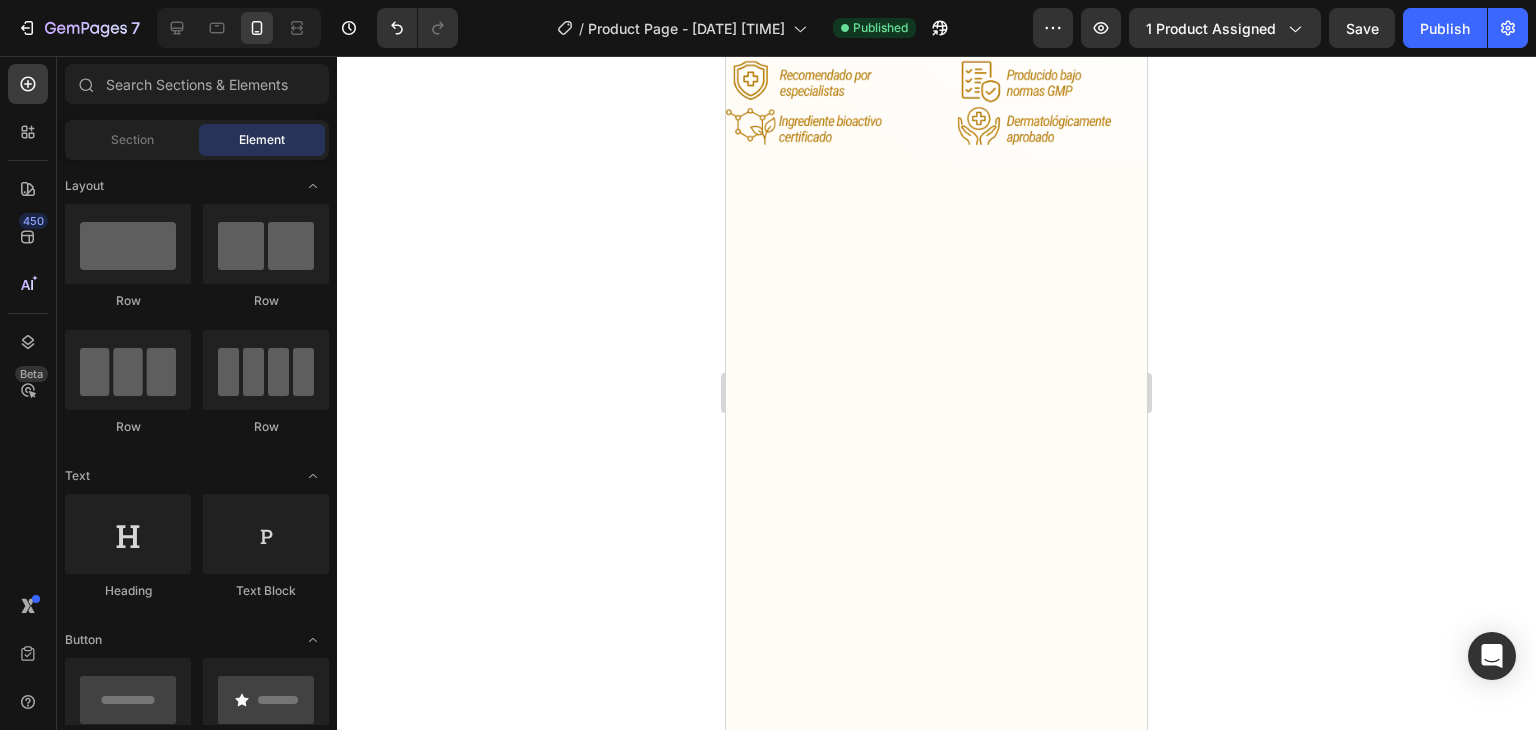 scroll, scrollTop: 0, scrollLeft: 0, axis: both 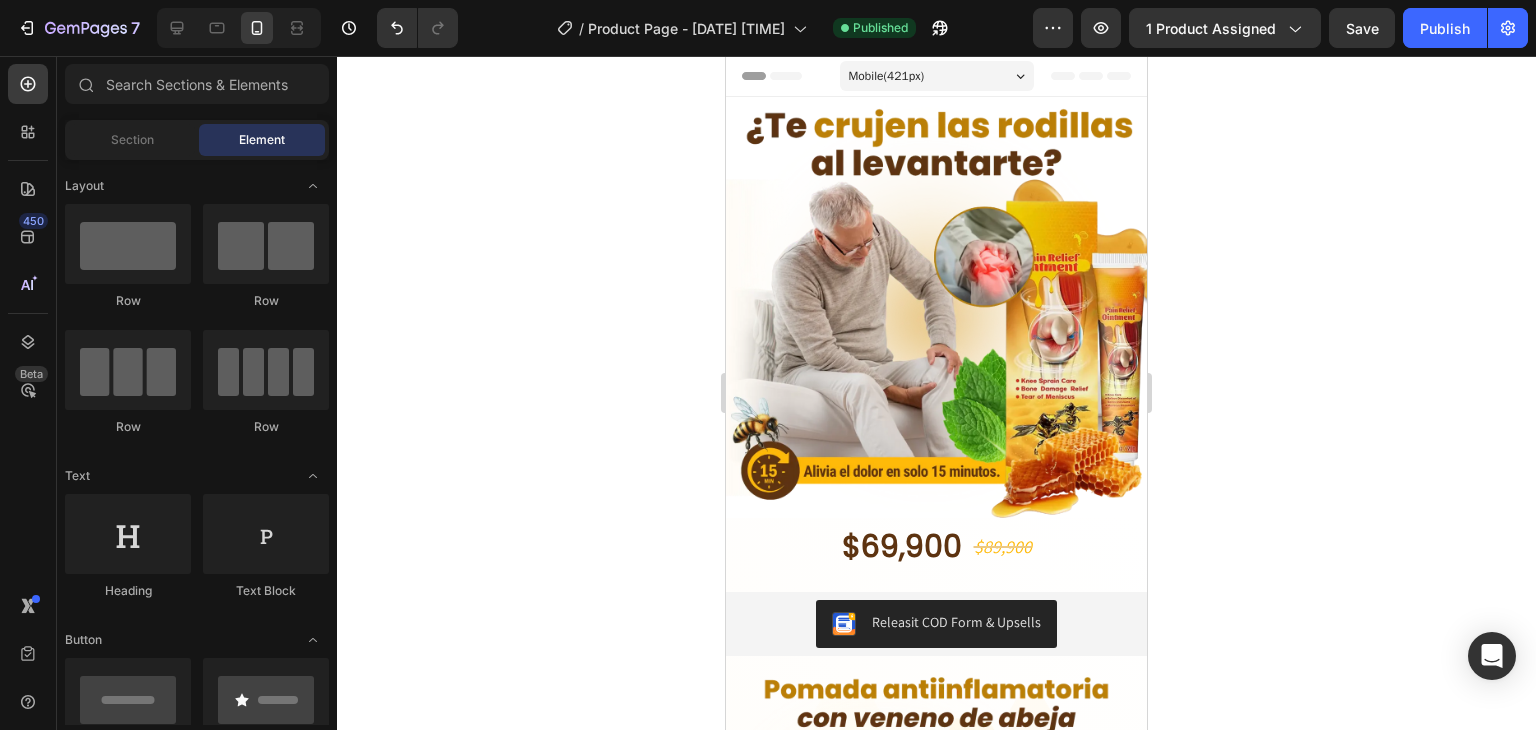 click 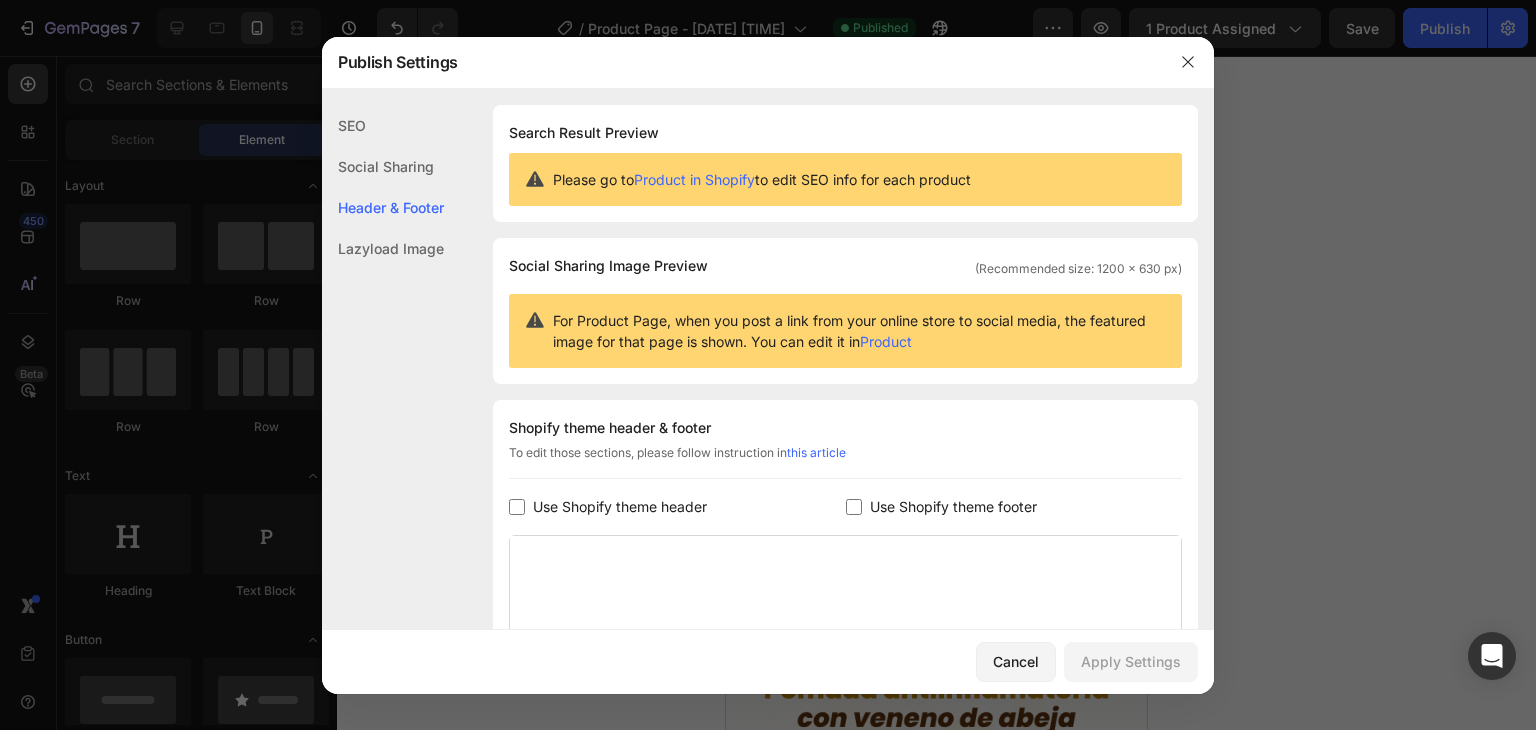 scroll, scrollTop: 272, scrollLeft: 0, axis: vertical 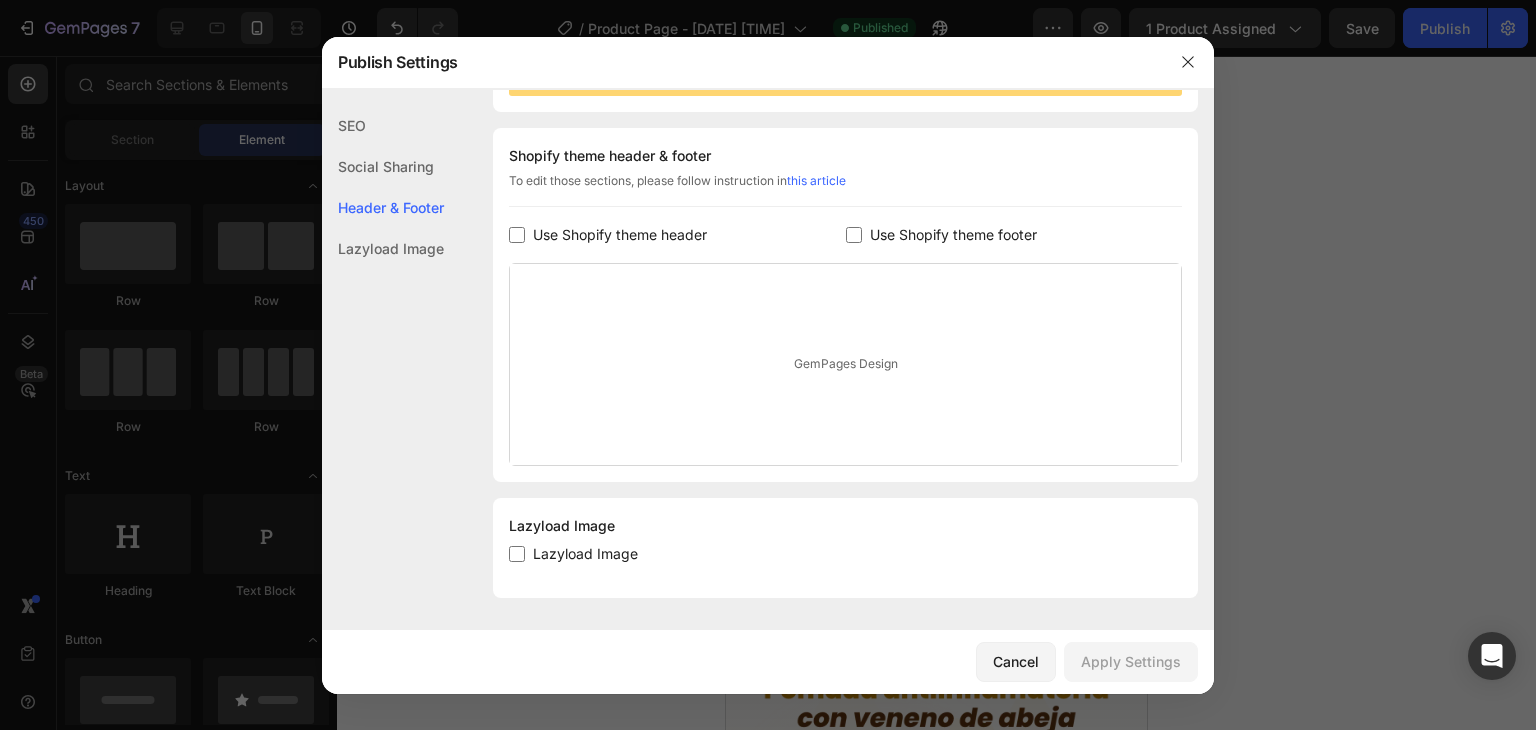 click at bounding box center [517, 554] 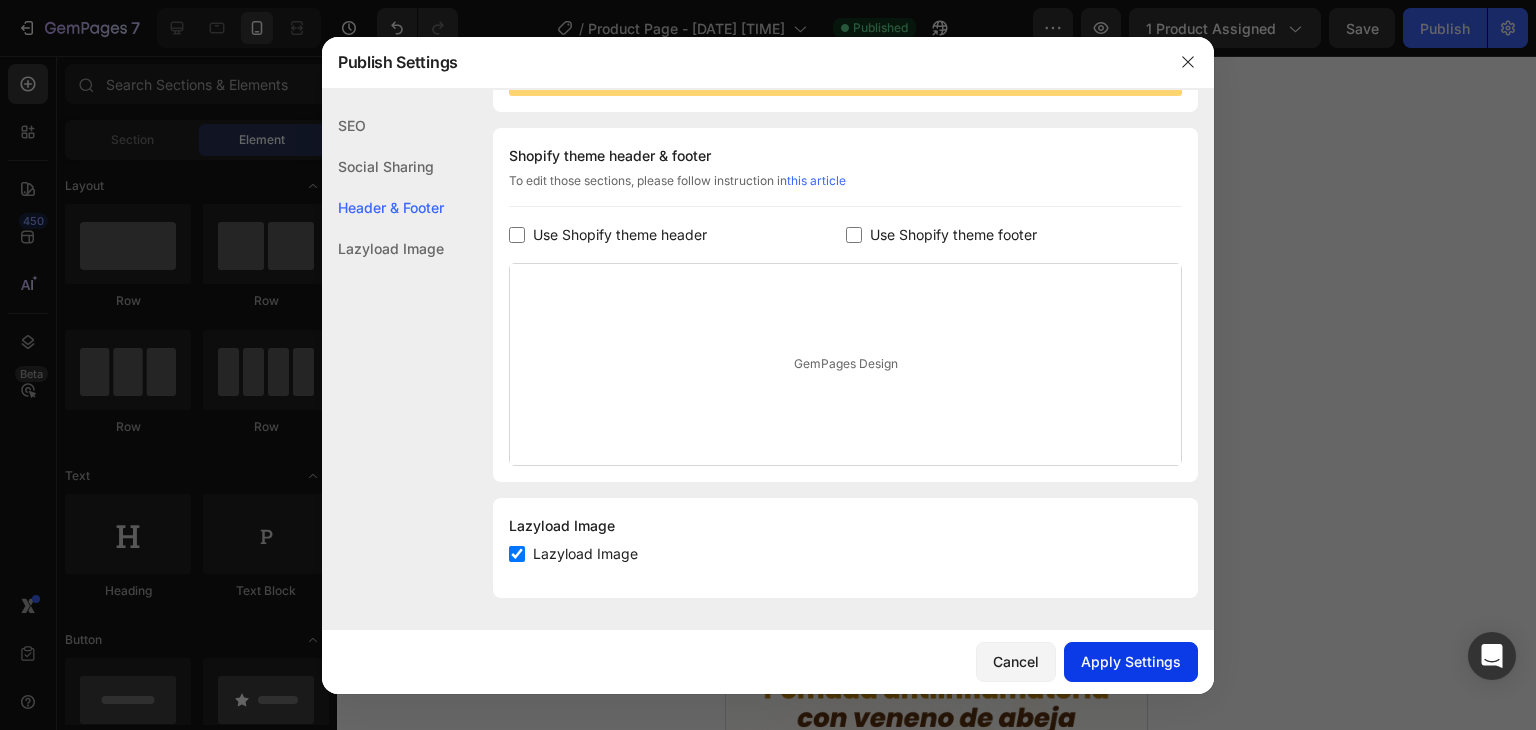 click on "Apply Settings" 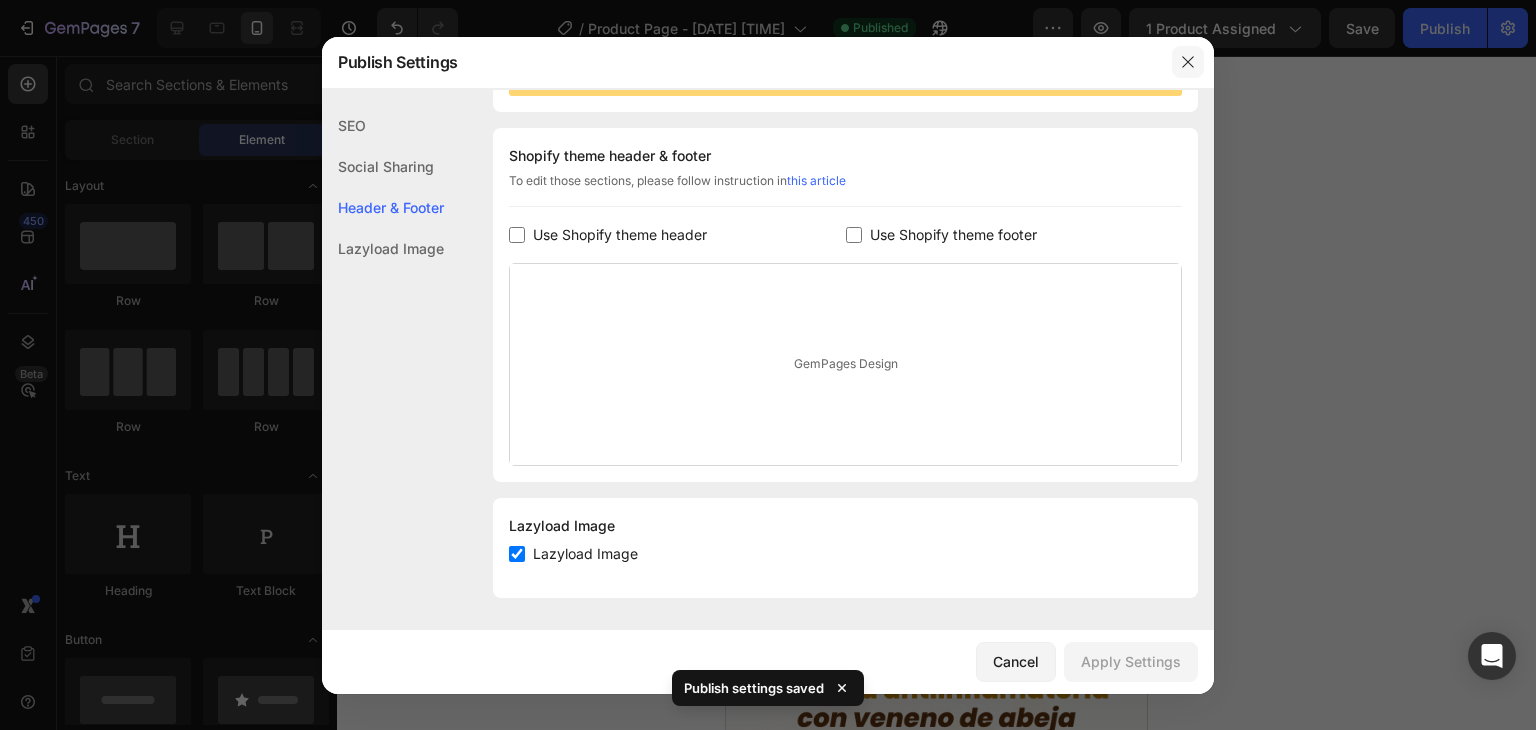 click 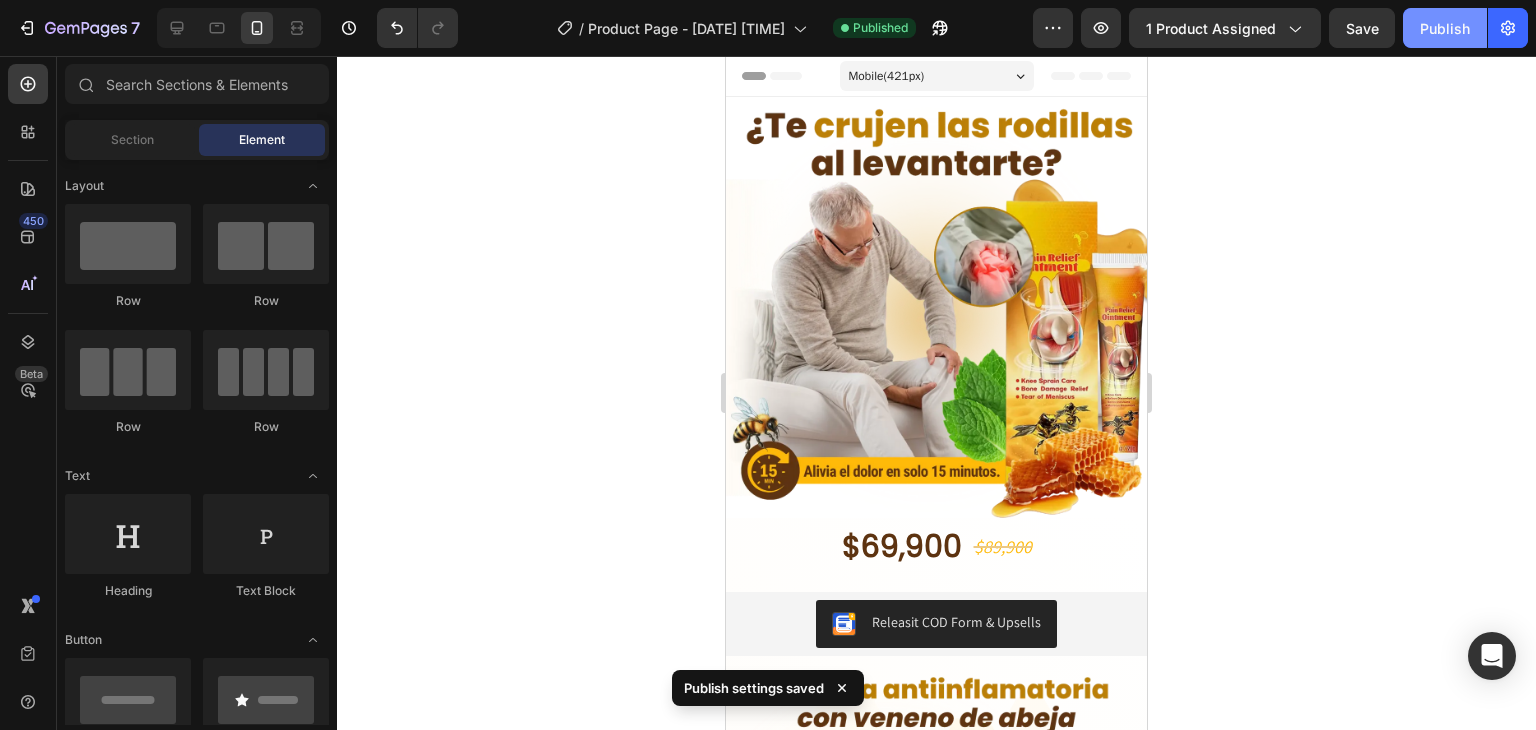 click on "Publish" at bounding box center [1445, 28] 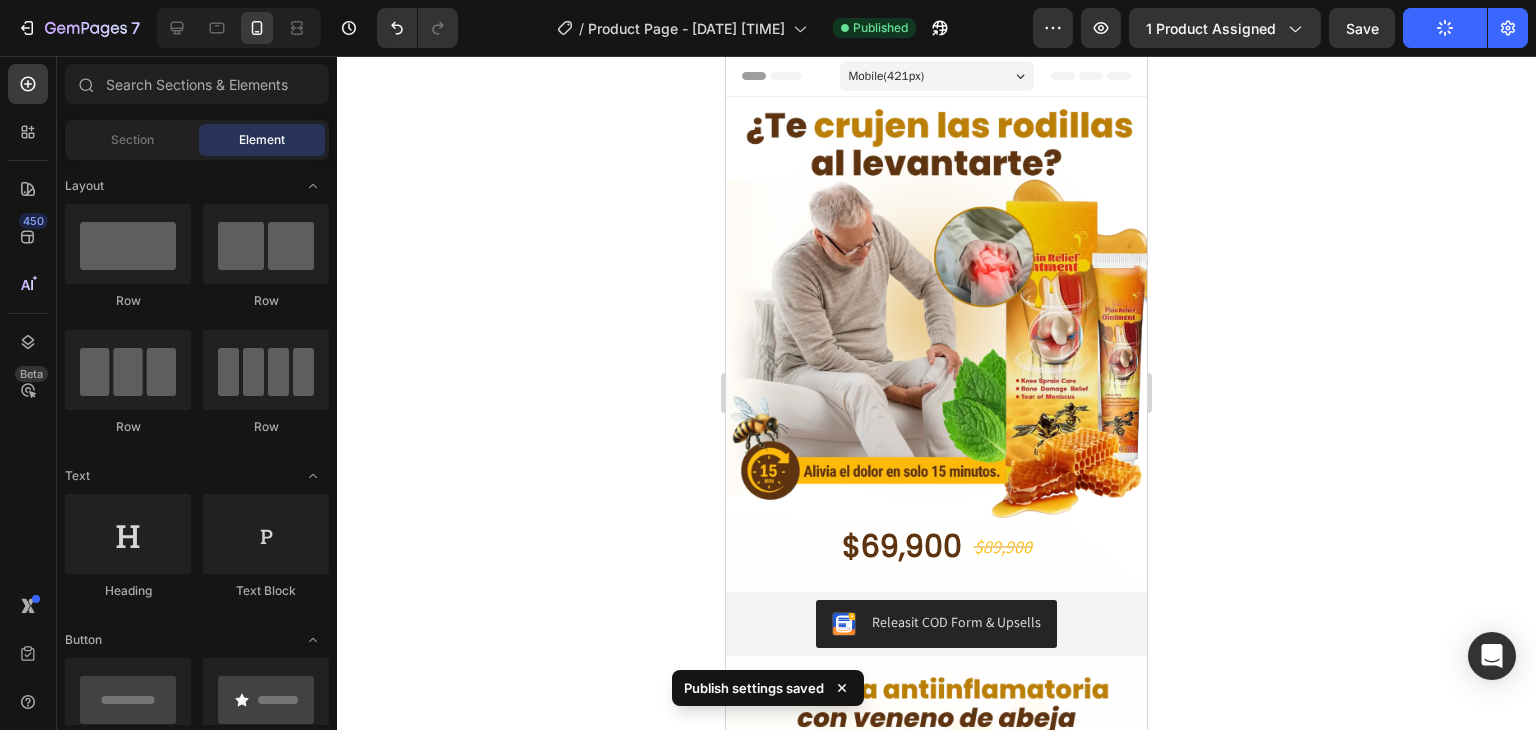 click on "Publish" 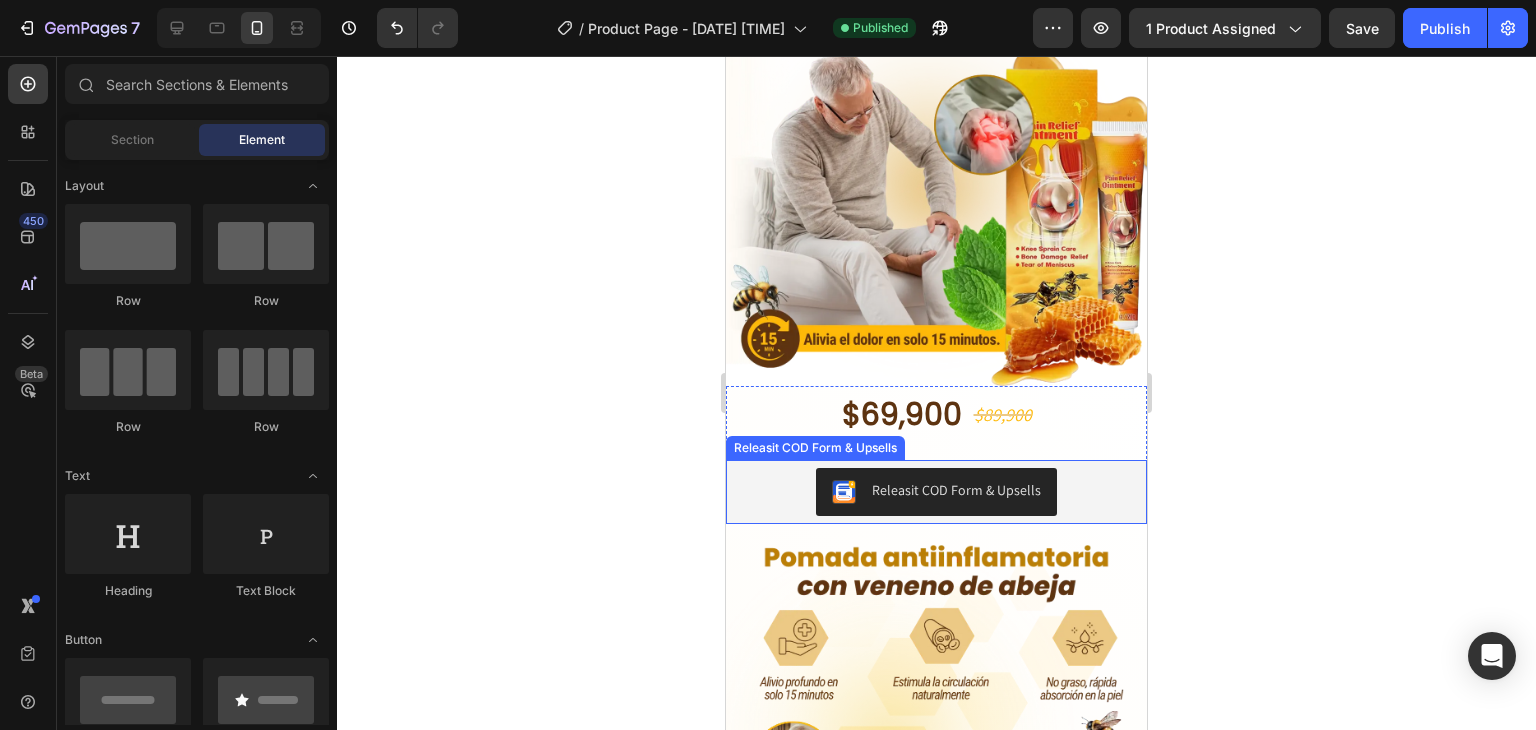 scroll, scrollTop: 11, scrollLeft: 0, axis: vertical 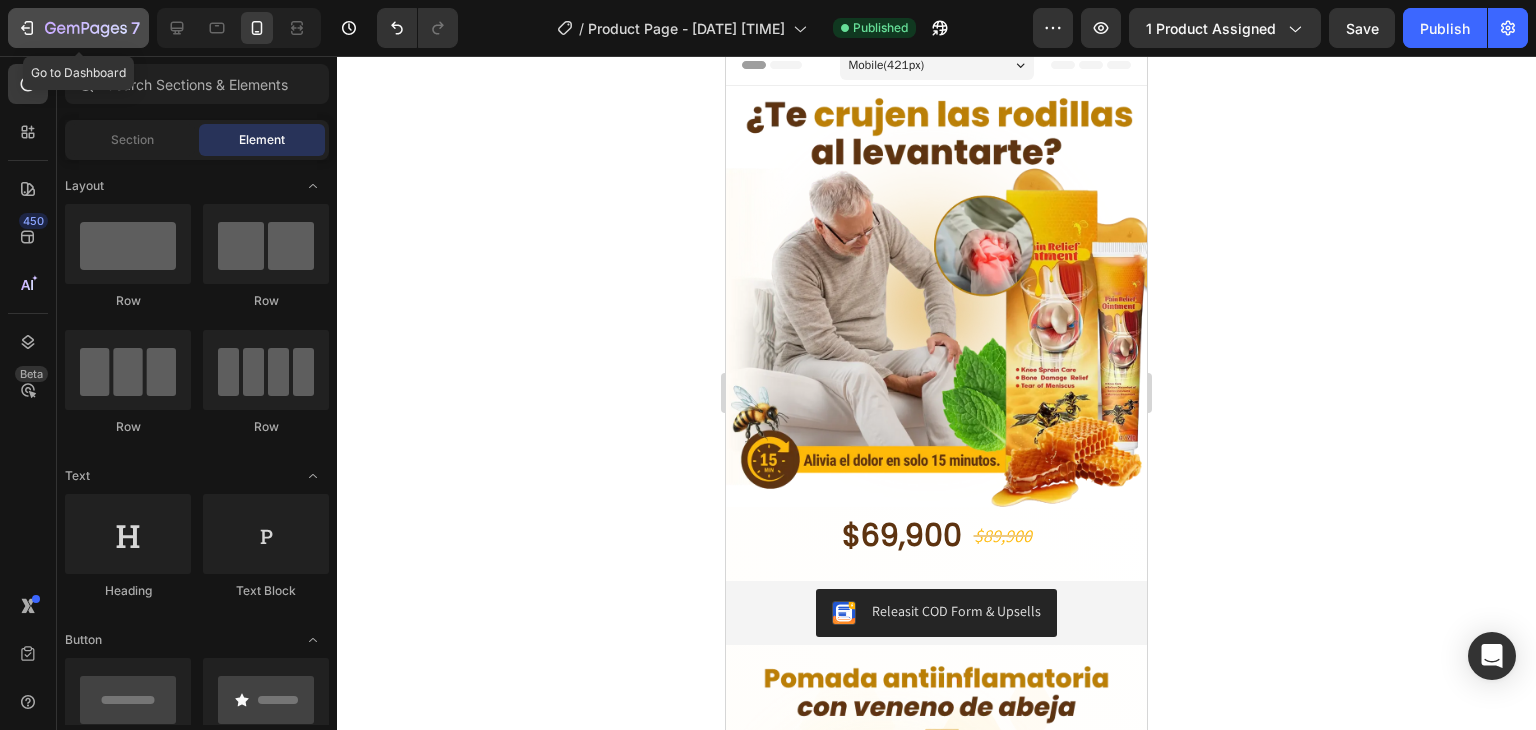 click 